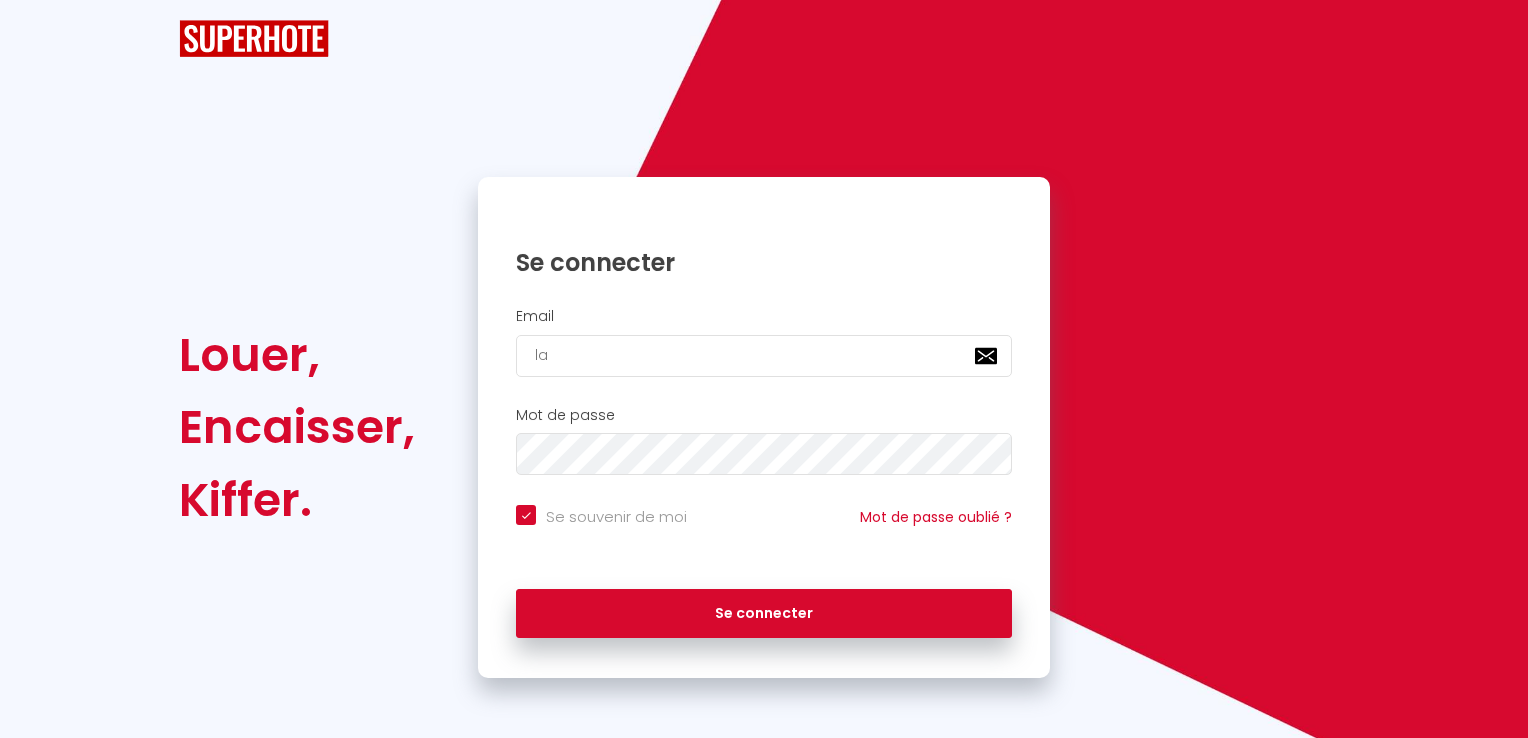 scroll, scrollTop: 0, scrollLeft: 0, axis: both 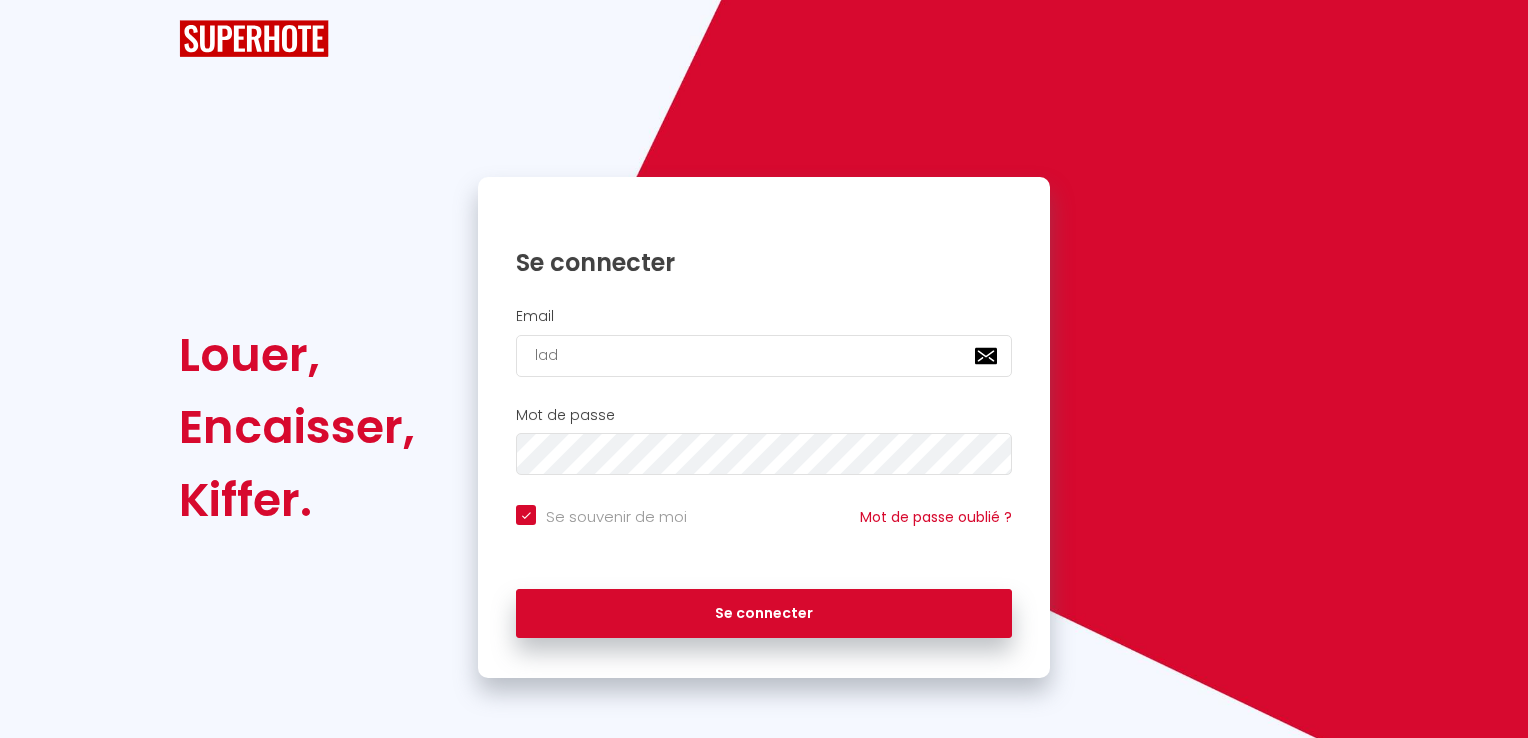 checkbox on "true" 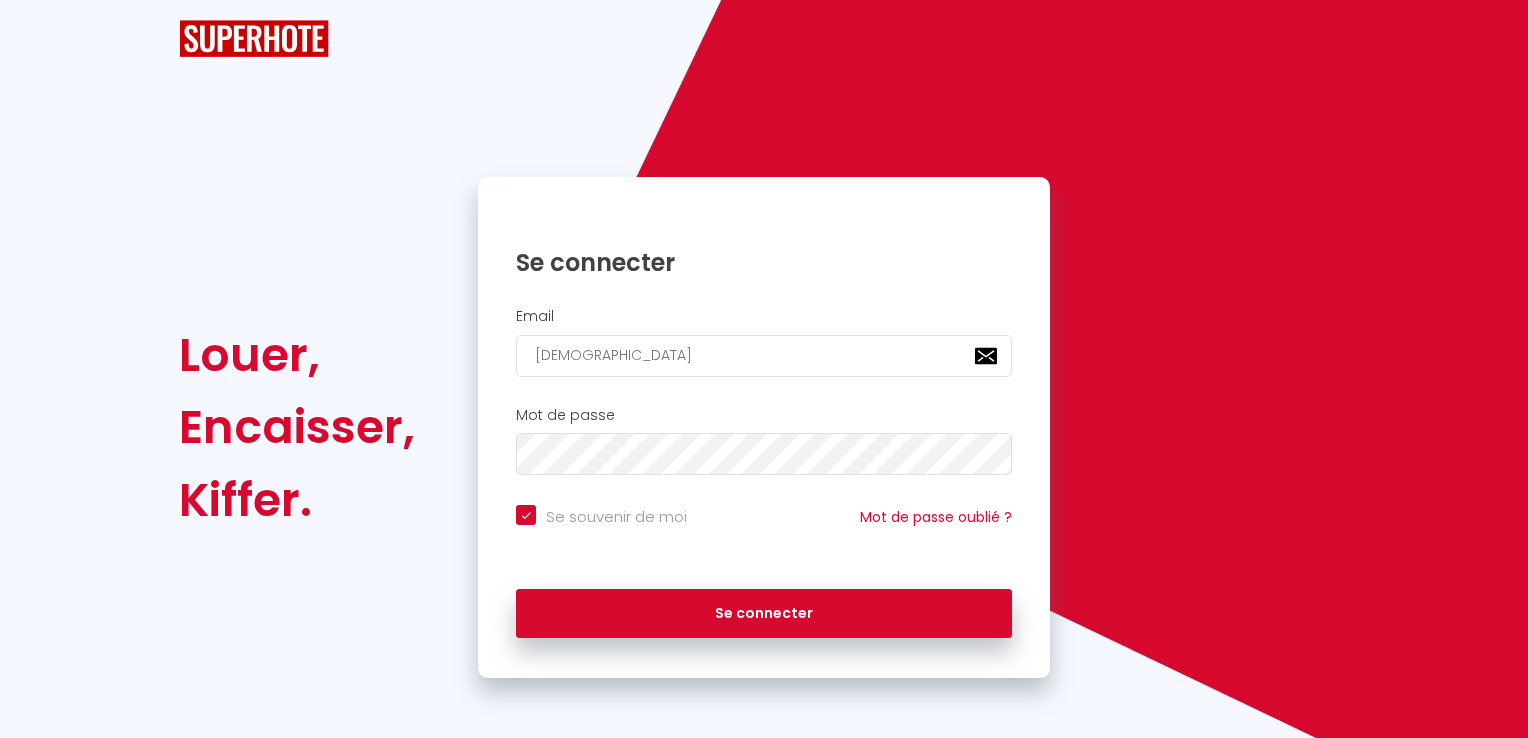 checkbox on "true" 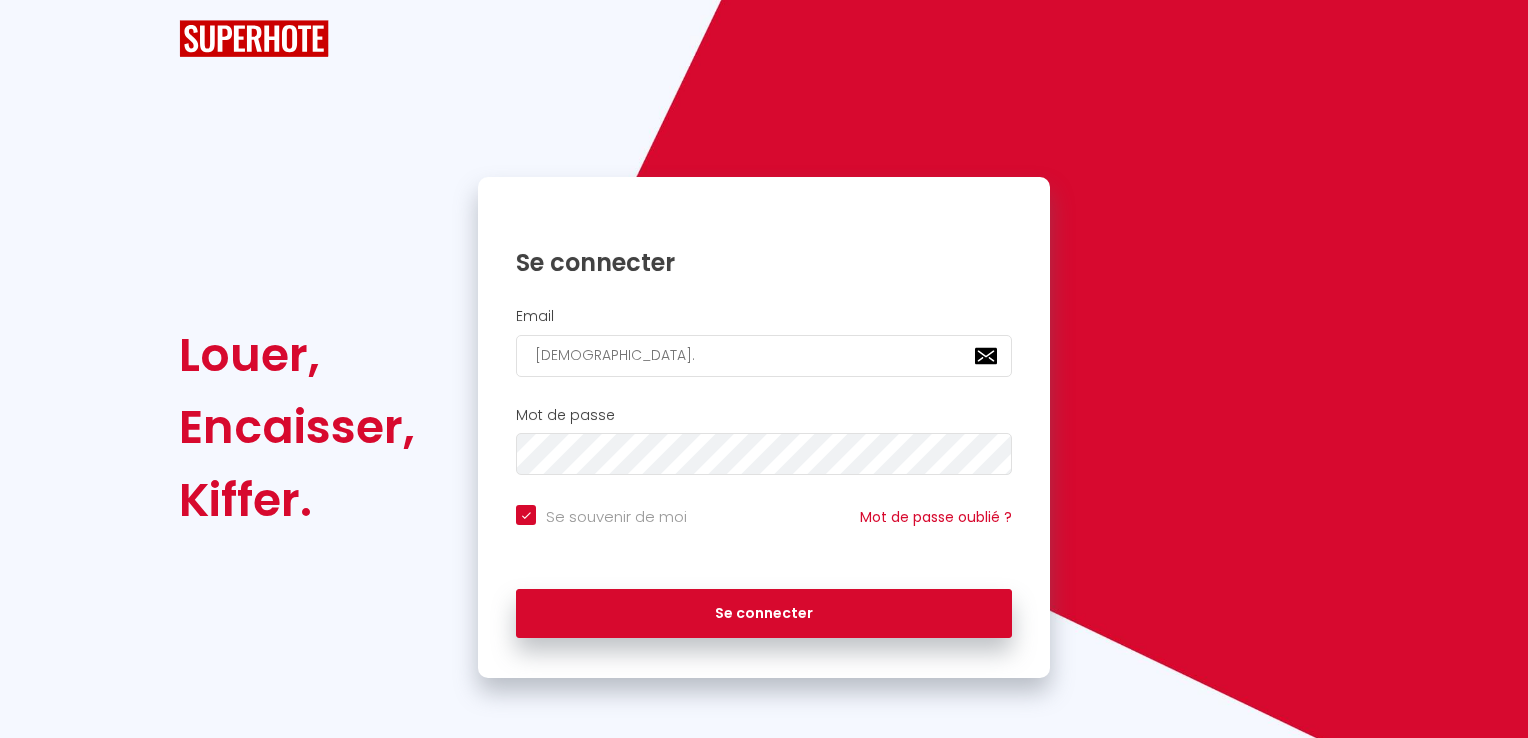 checkbox on "true" 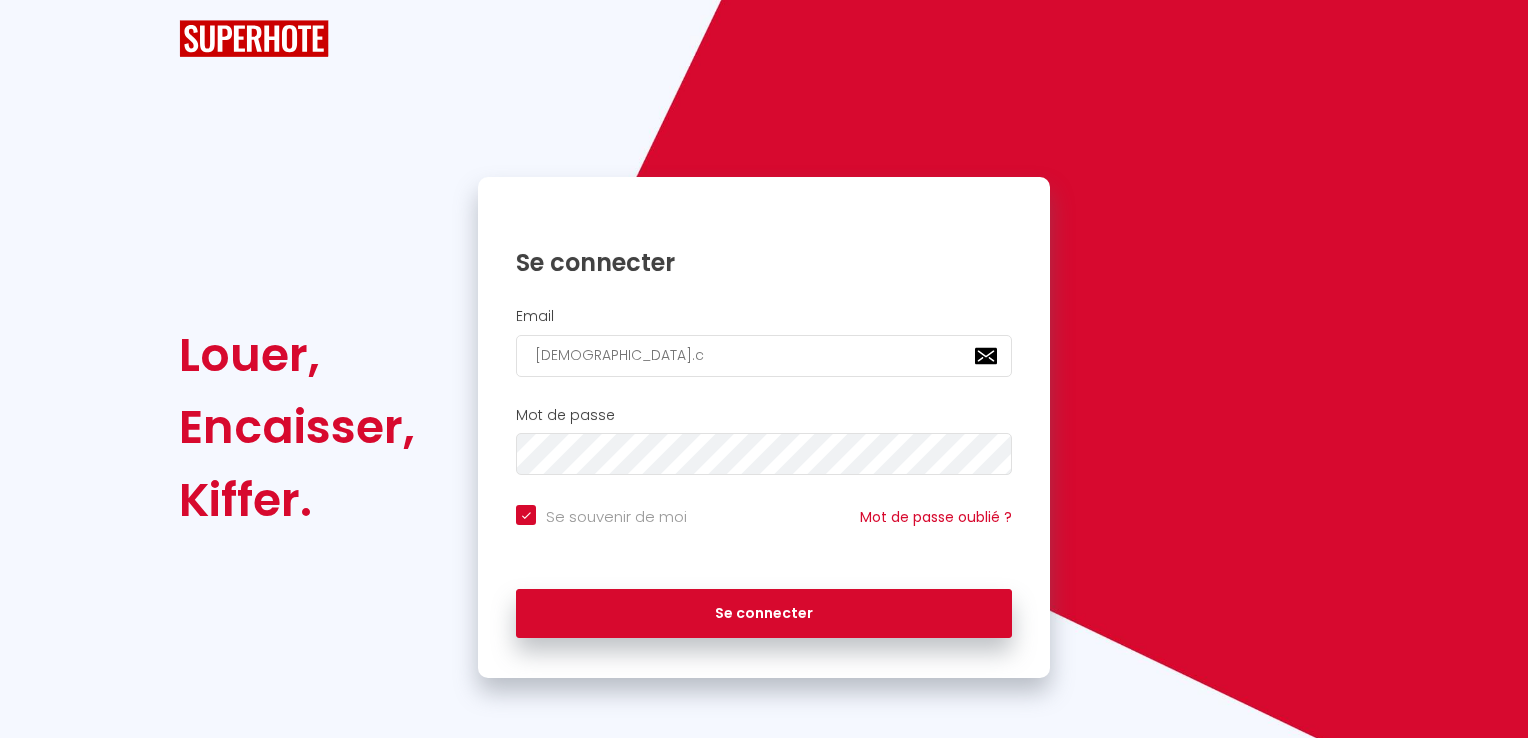 checkbox on "true" 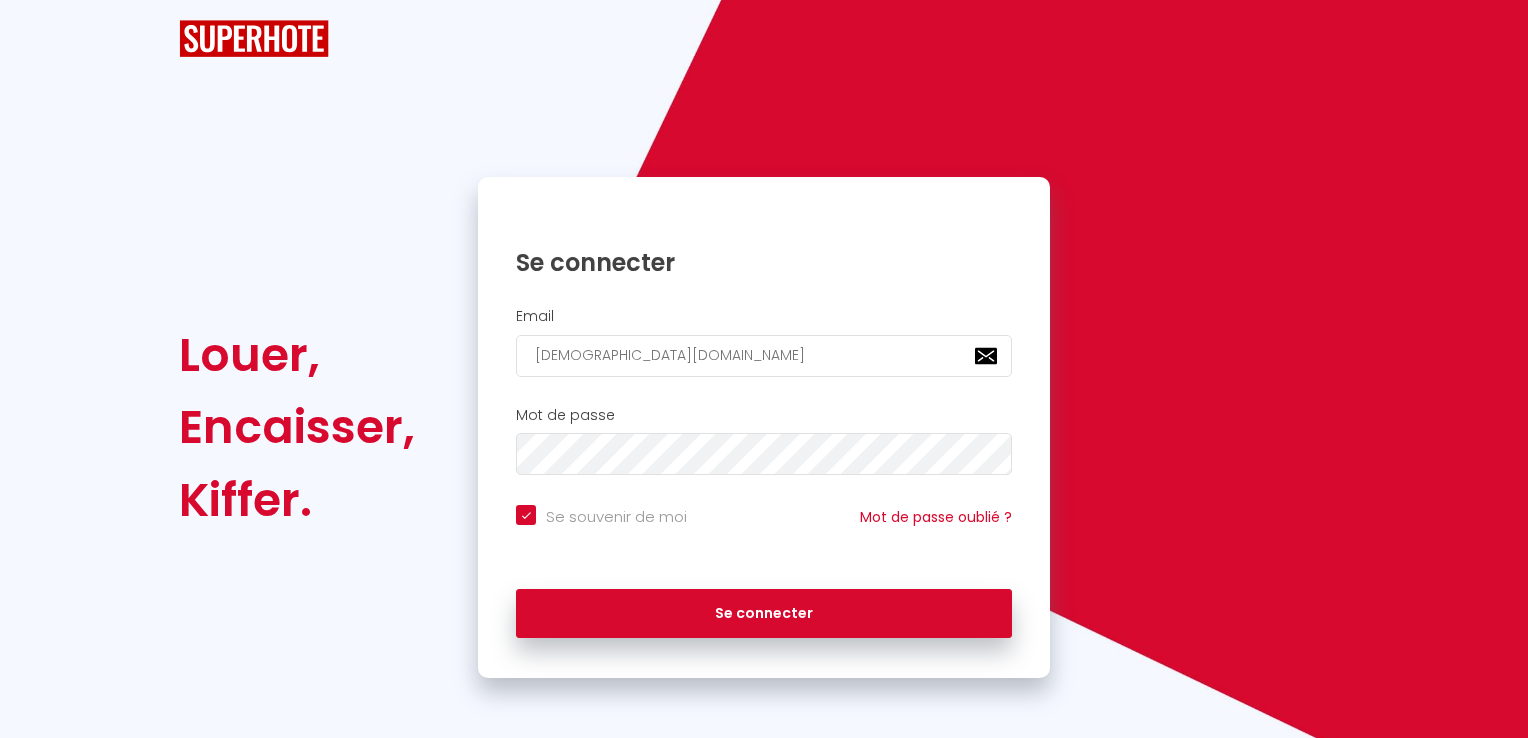 checkbox on "true" 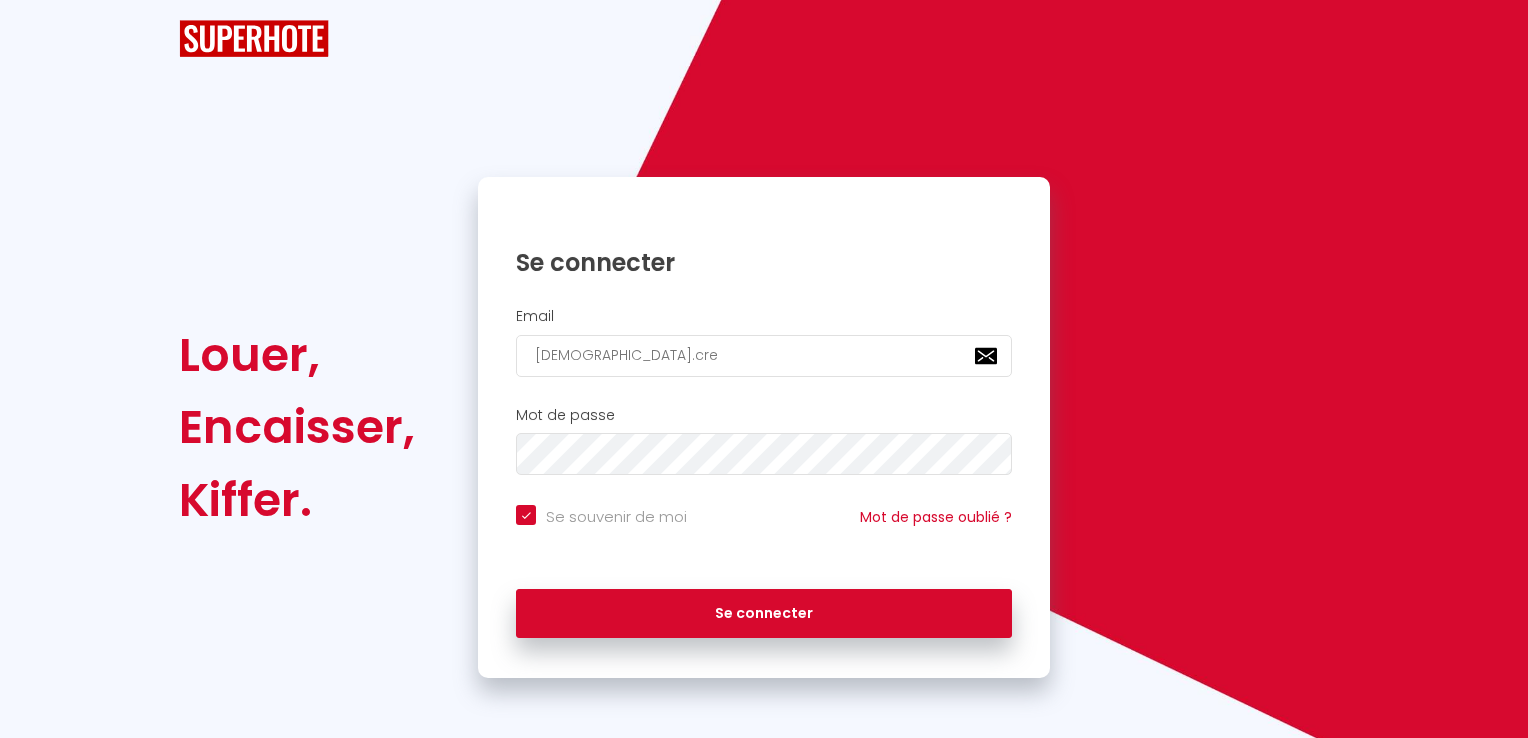 checkbox on "true" 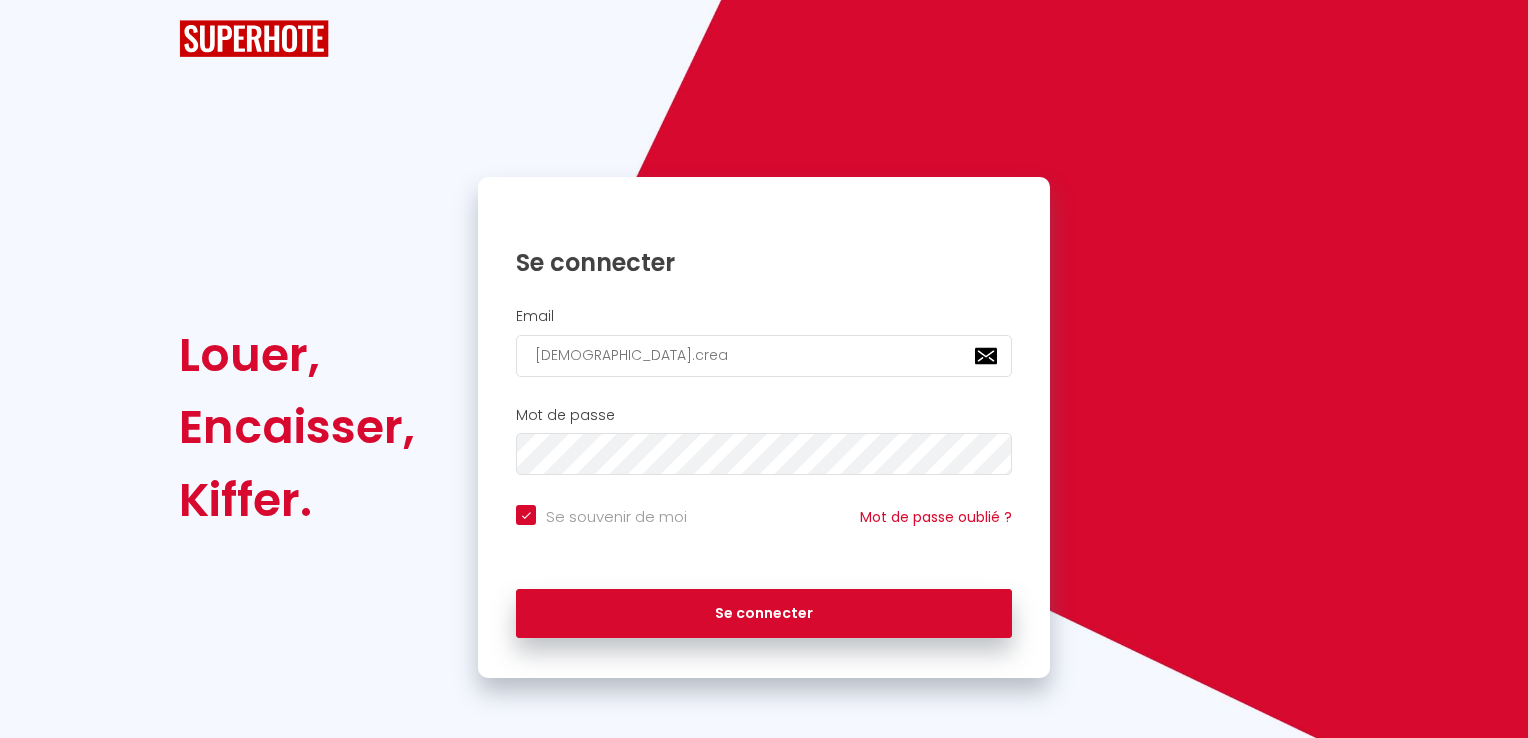 checkbox on "true" 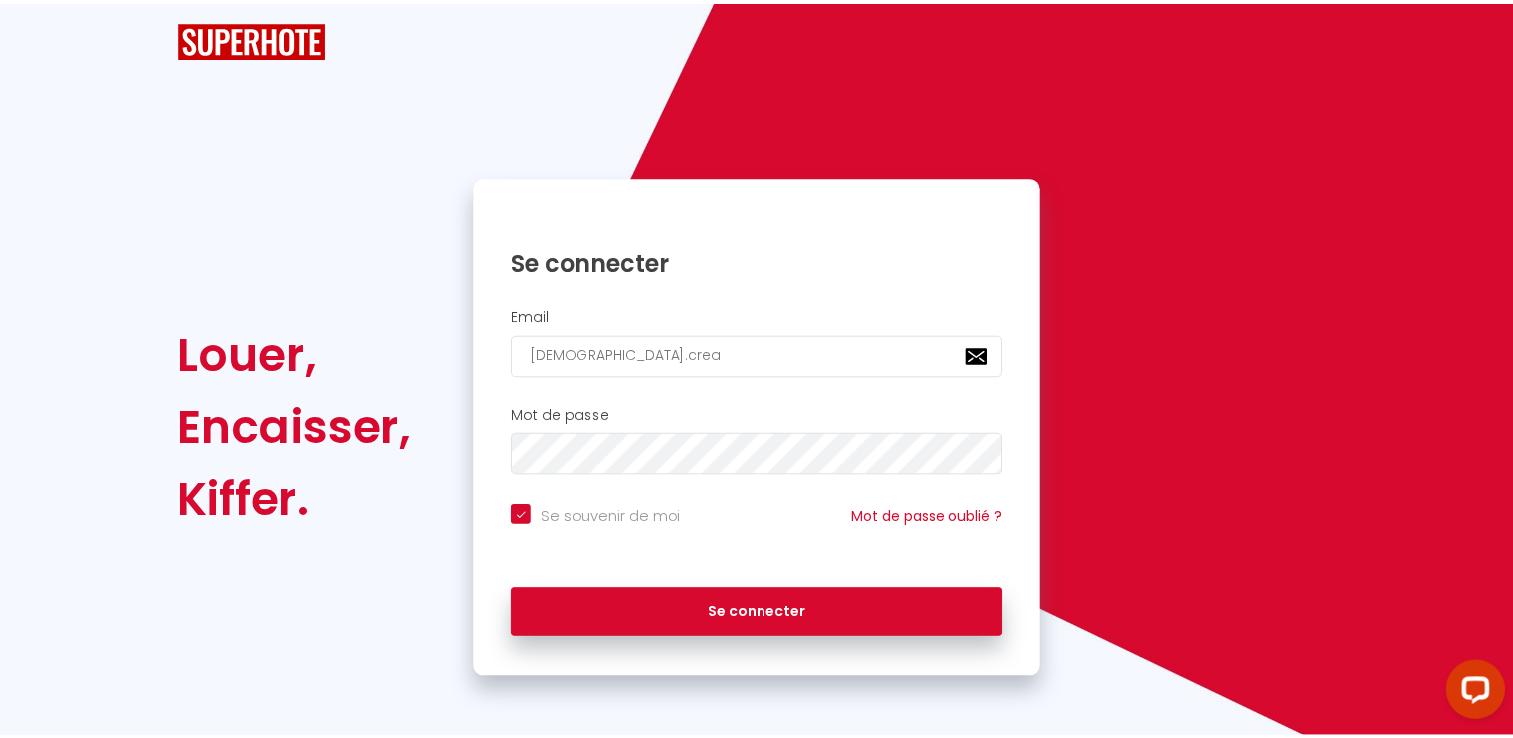 scroll, scrollTop: 0, scrollLeft: 0, axis: both 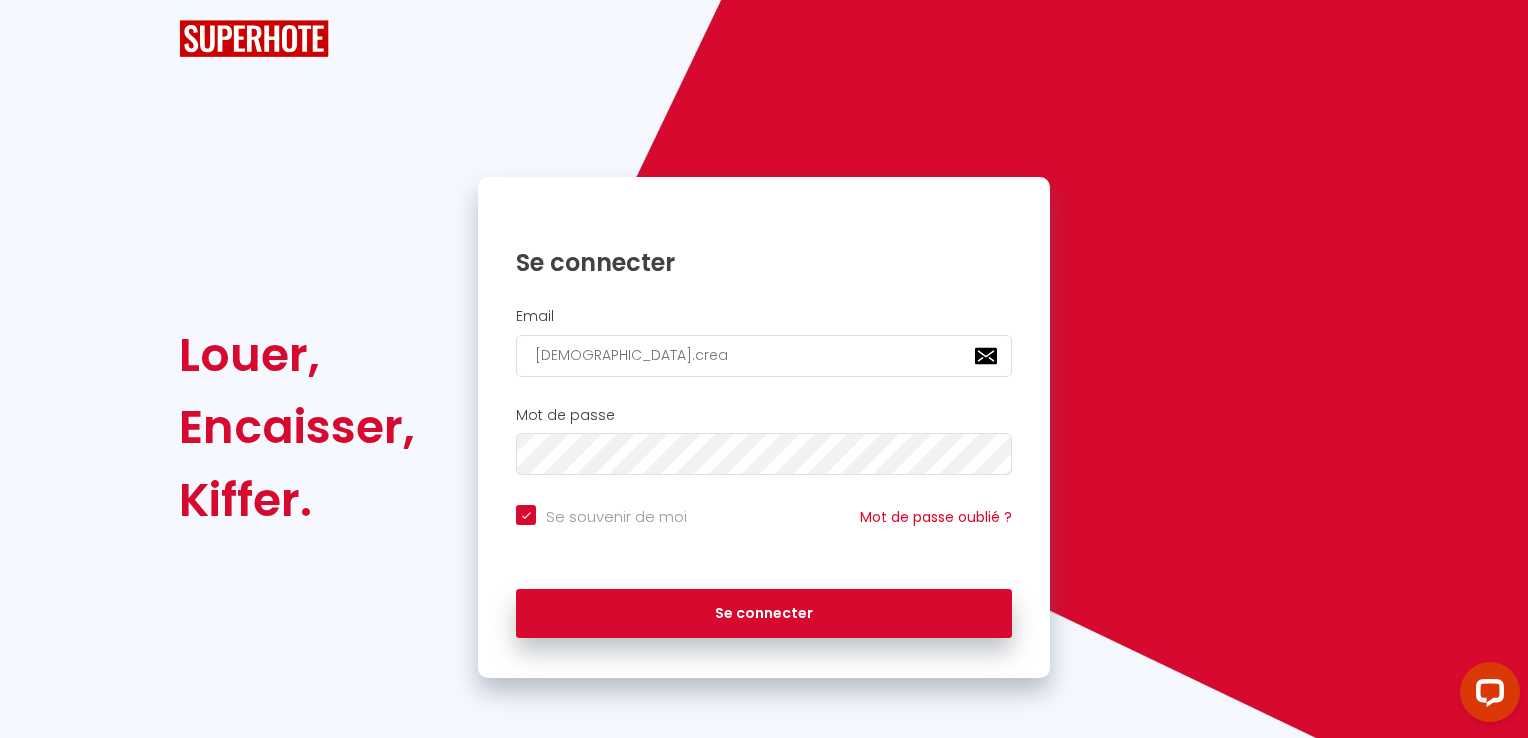 type on "[DEMOGRAPHIC_DATA].creat" 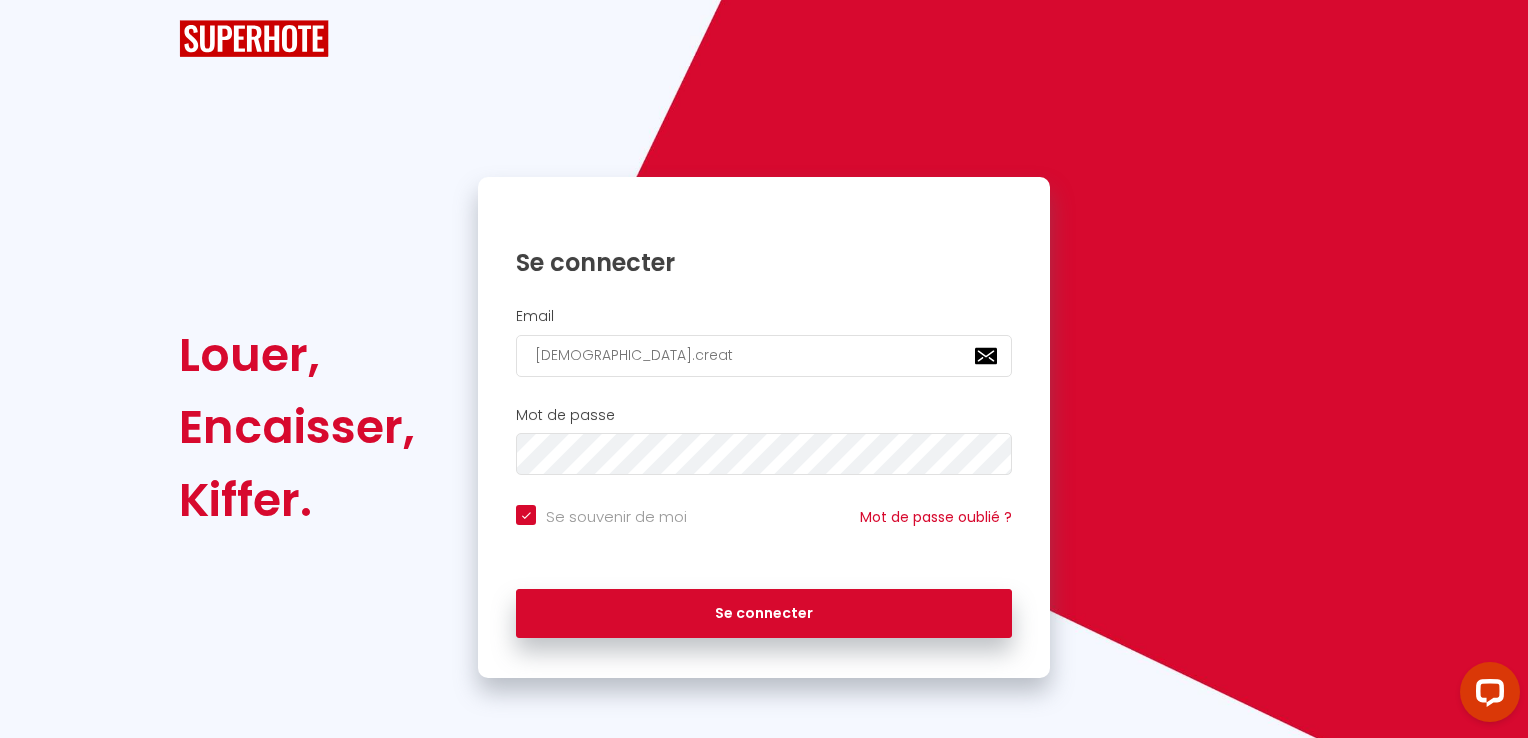 checkbox on "true" 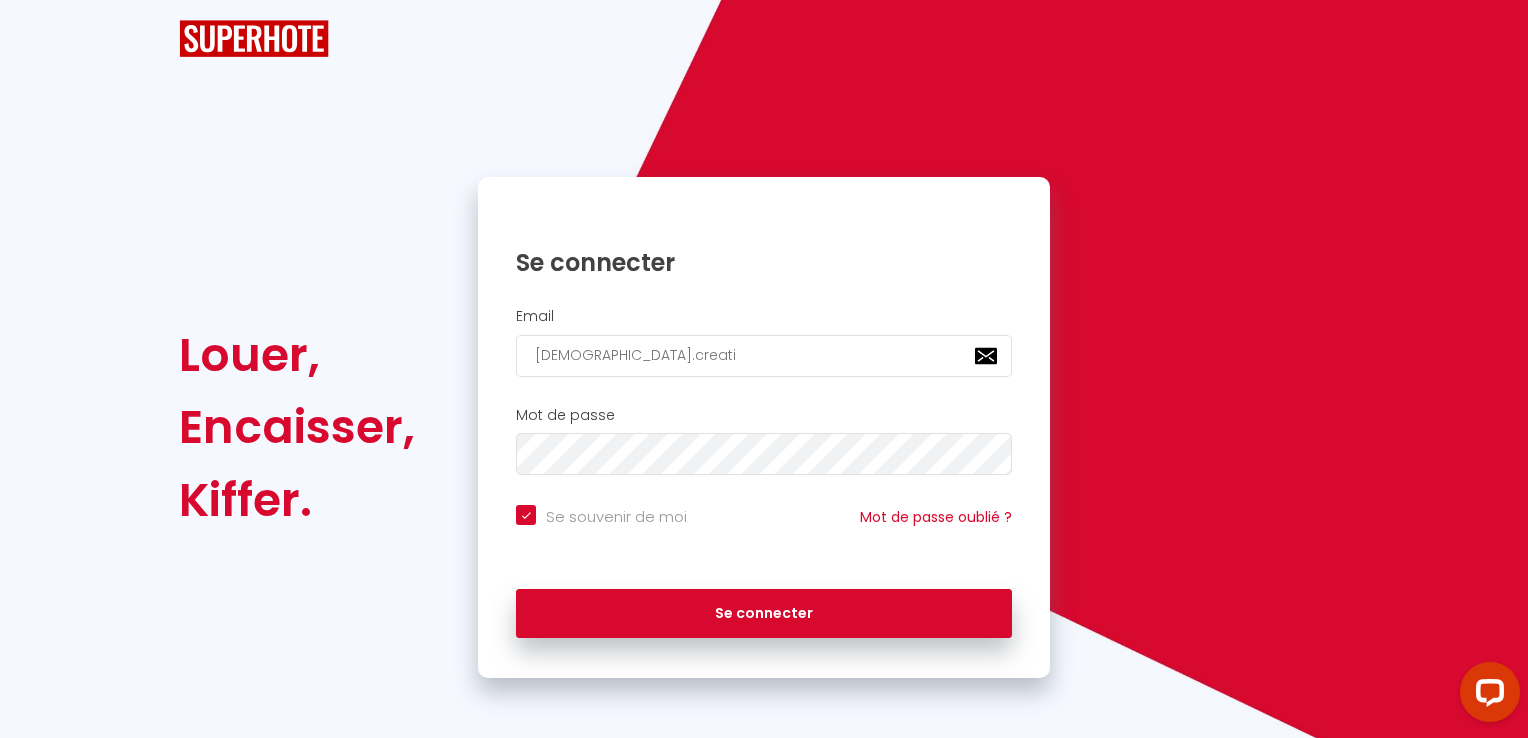 checkbox on "true" 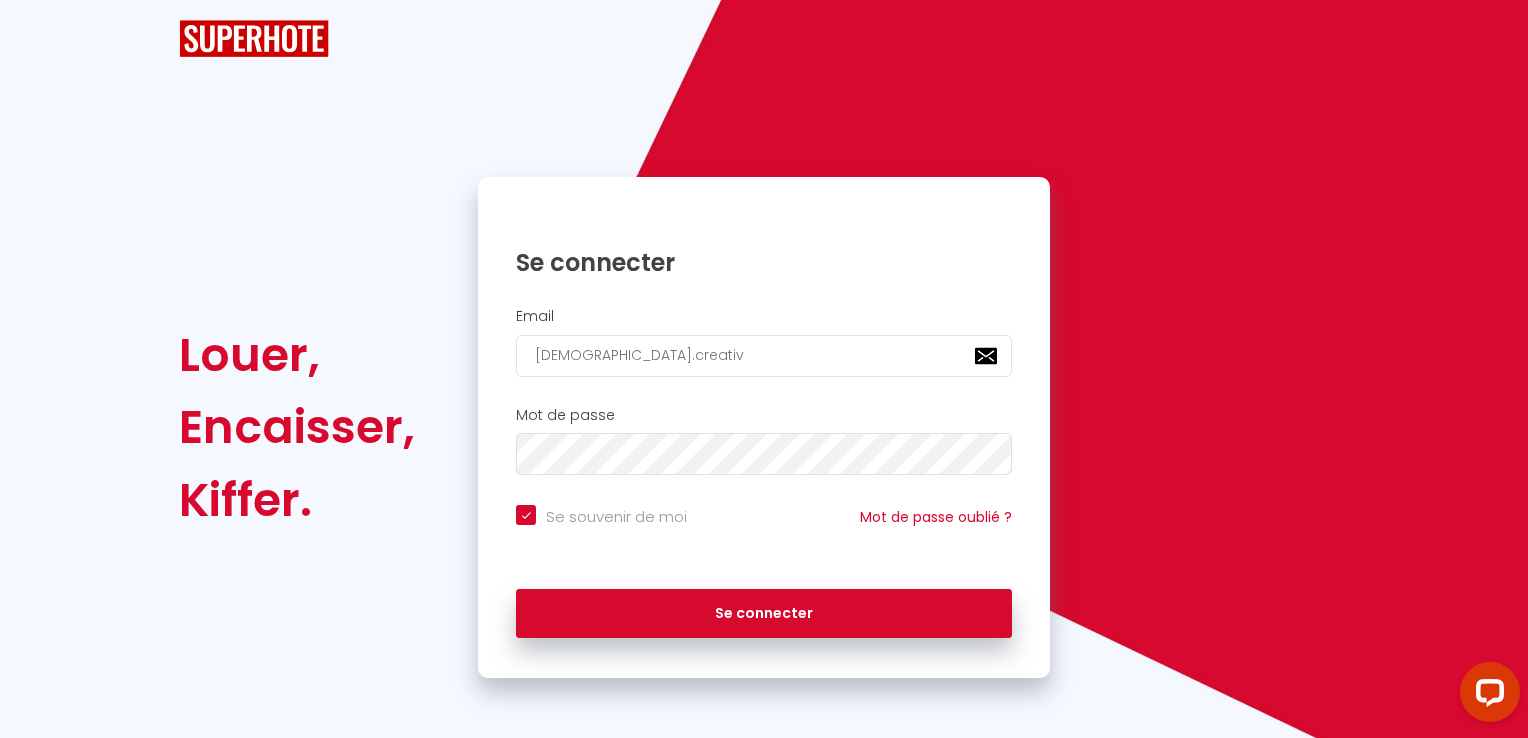 checkbox on "true" 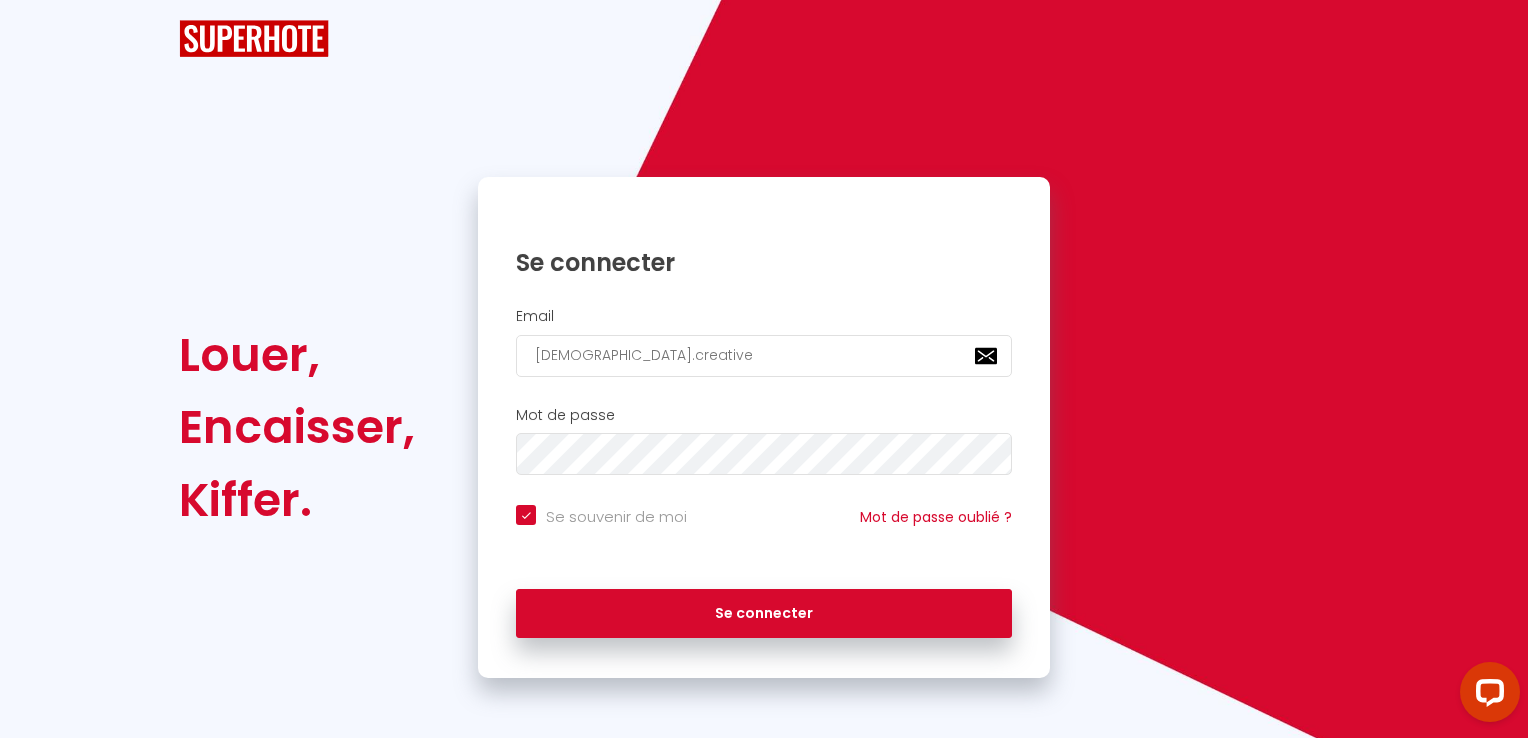 checkbox on "true" 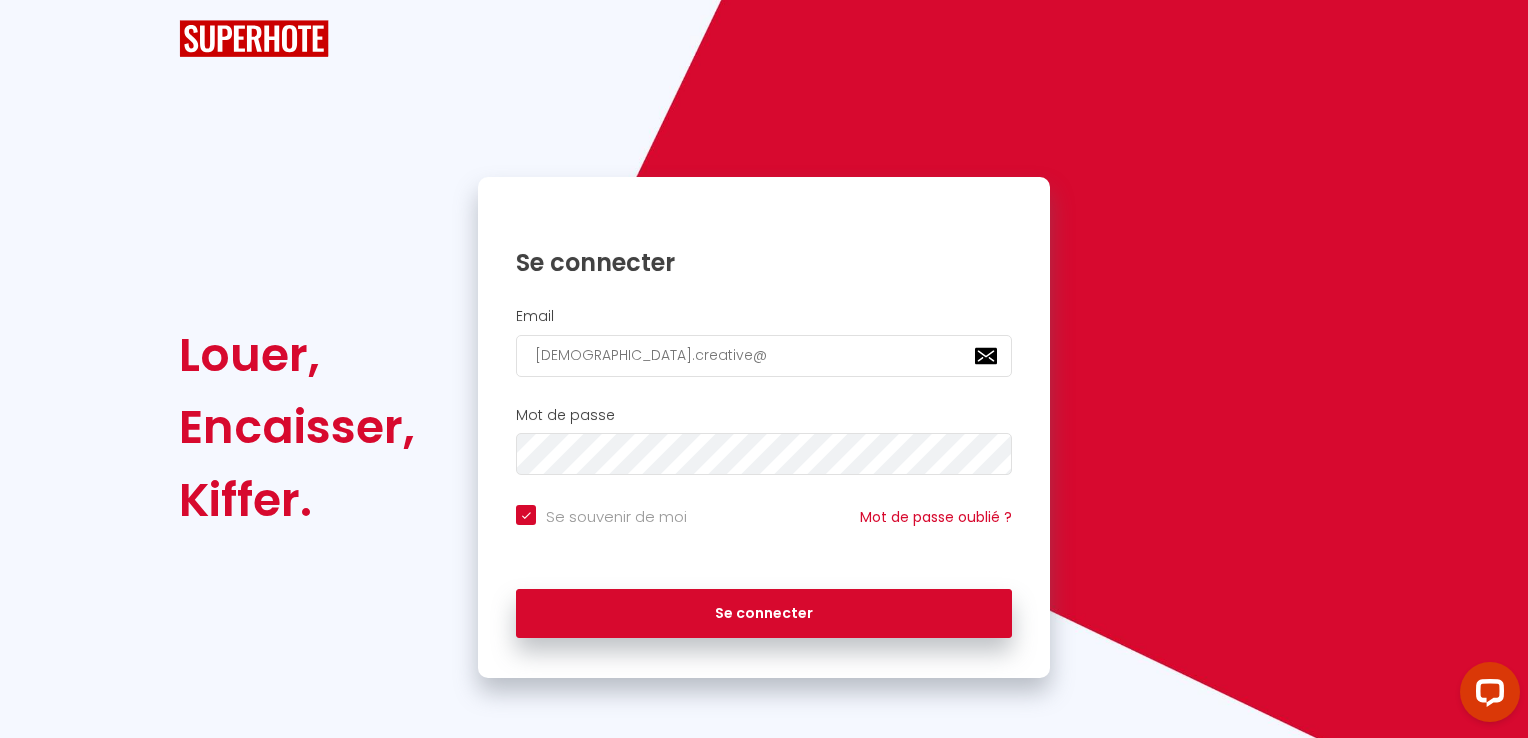 checkbox on "true" 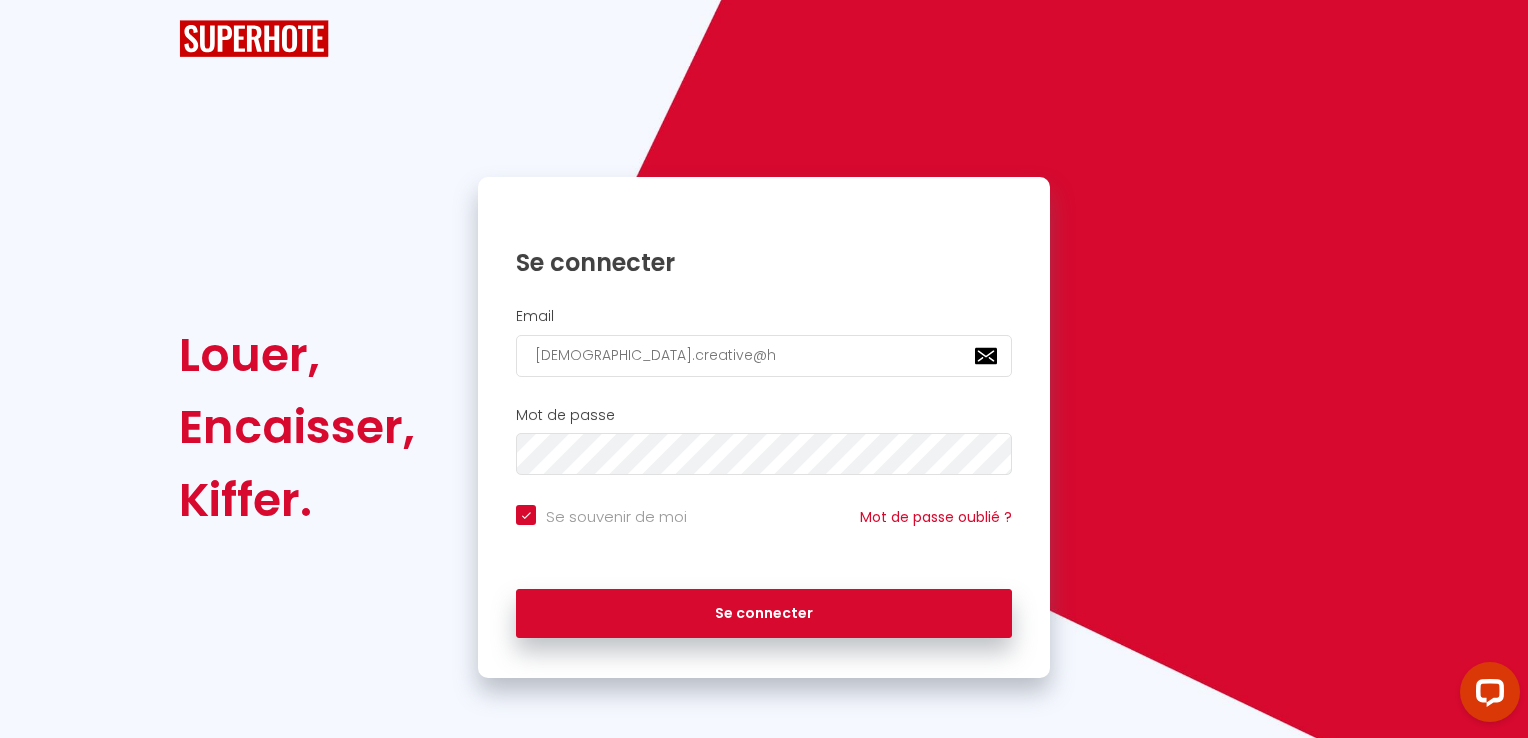 checkbox on "true" 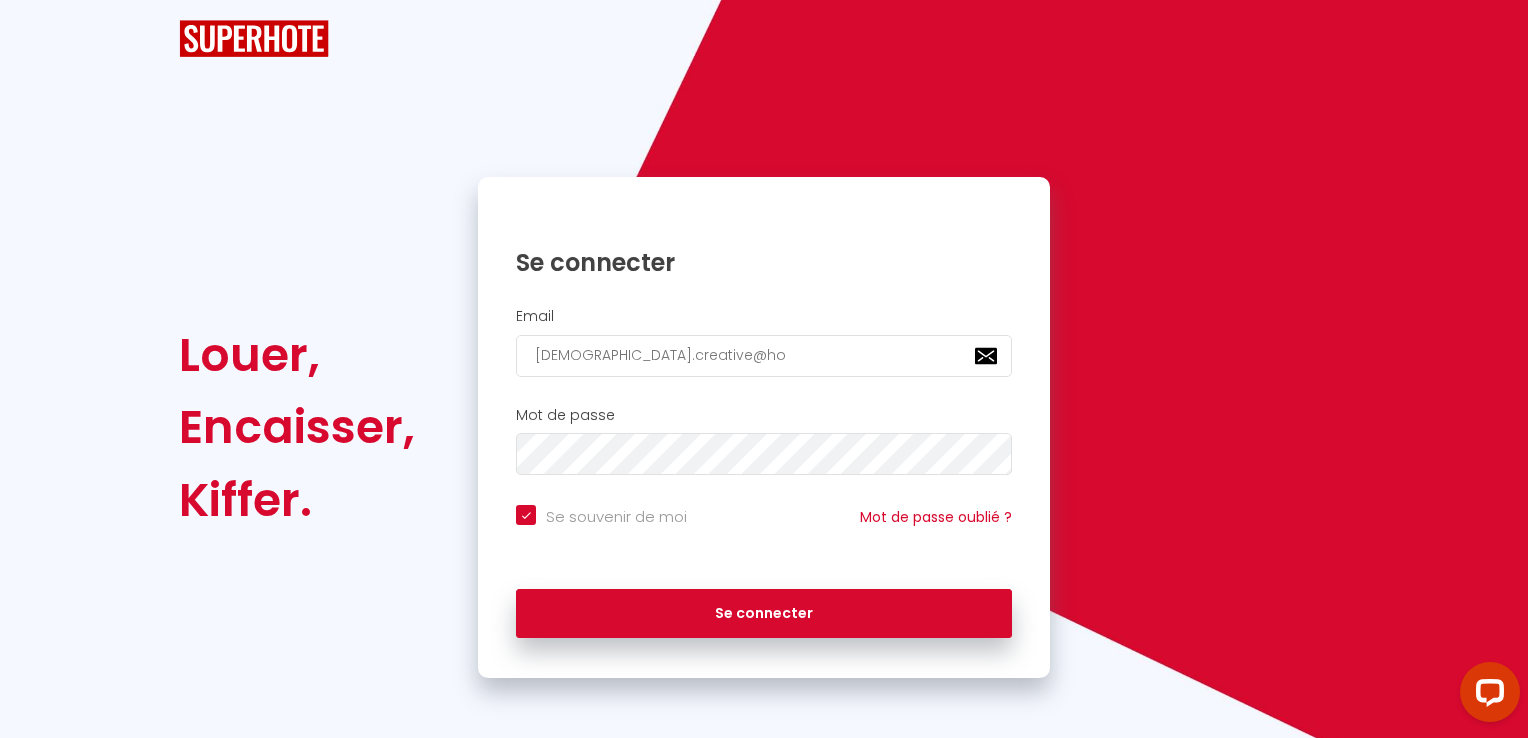 checkbox on "true" 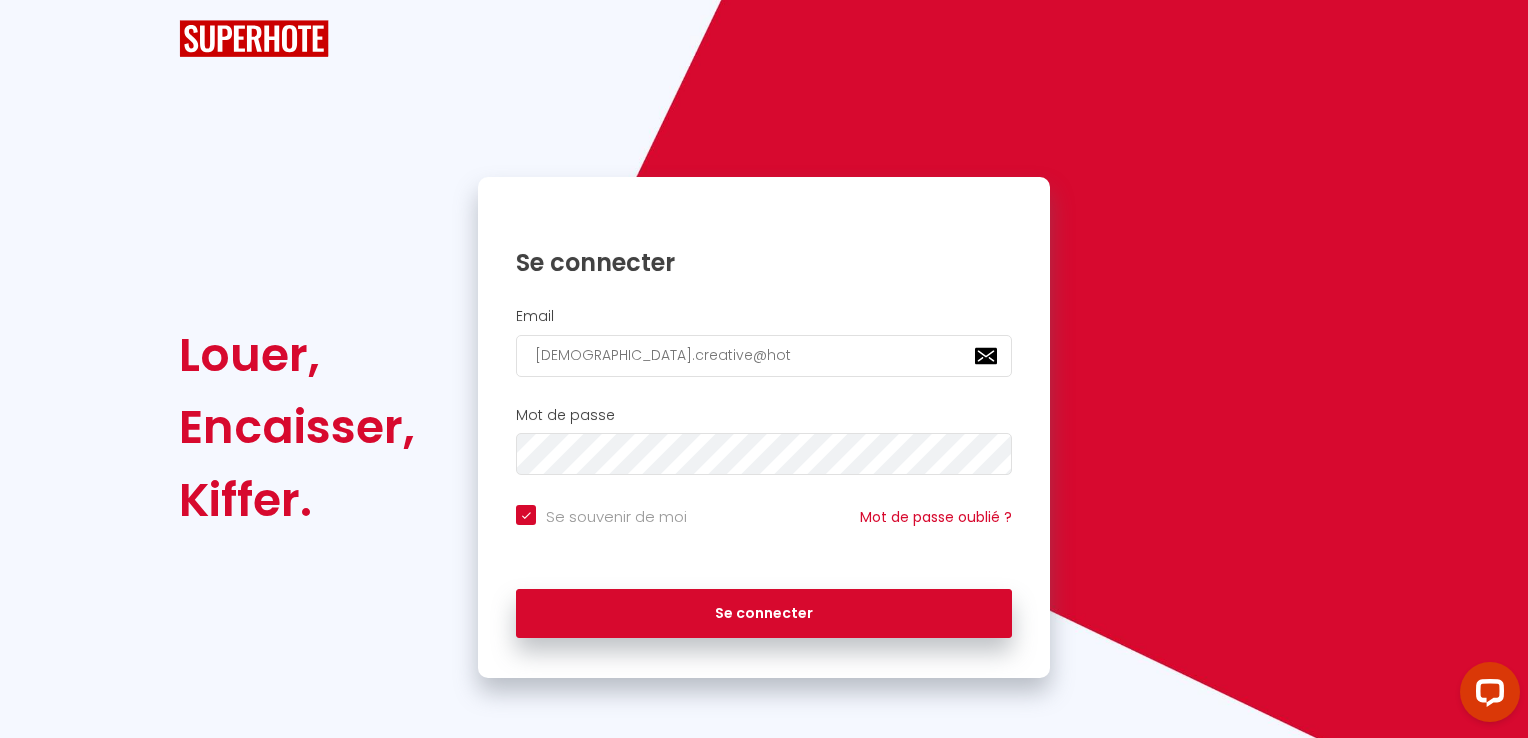 checkbox on "true" 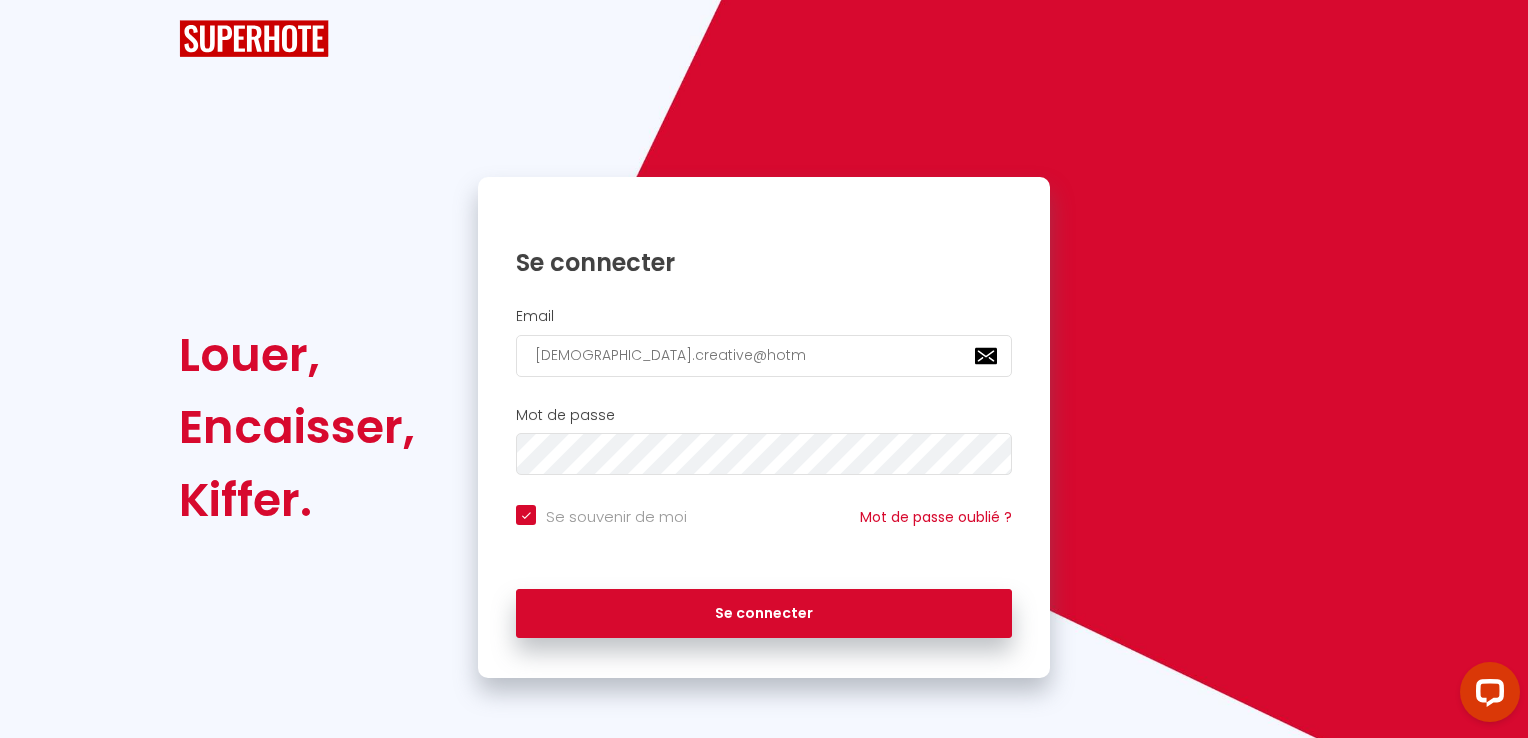 checkbox on "true" 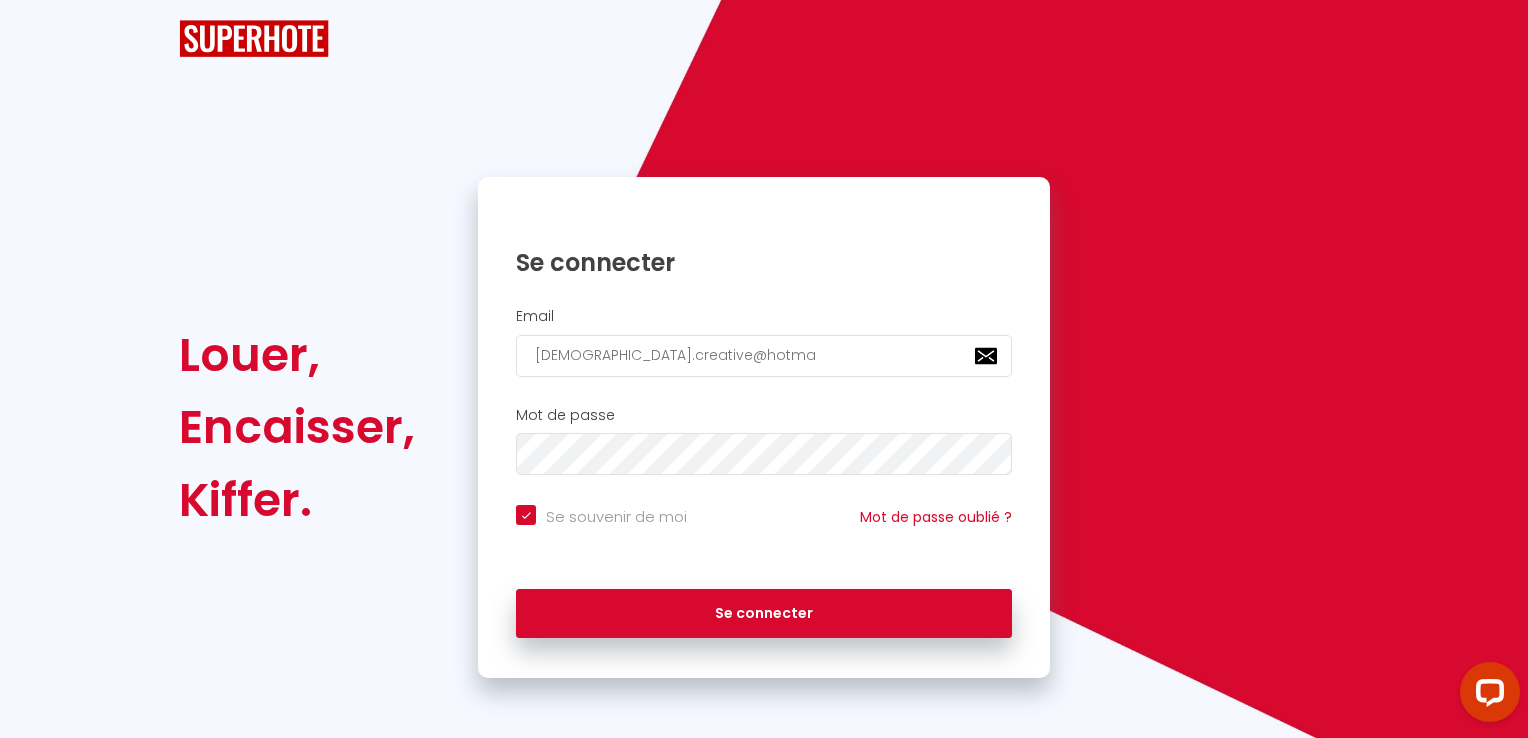 checkbox on "true" 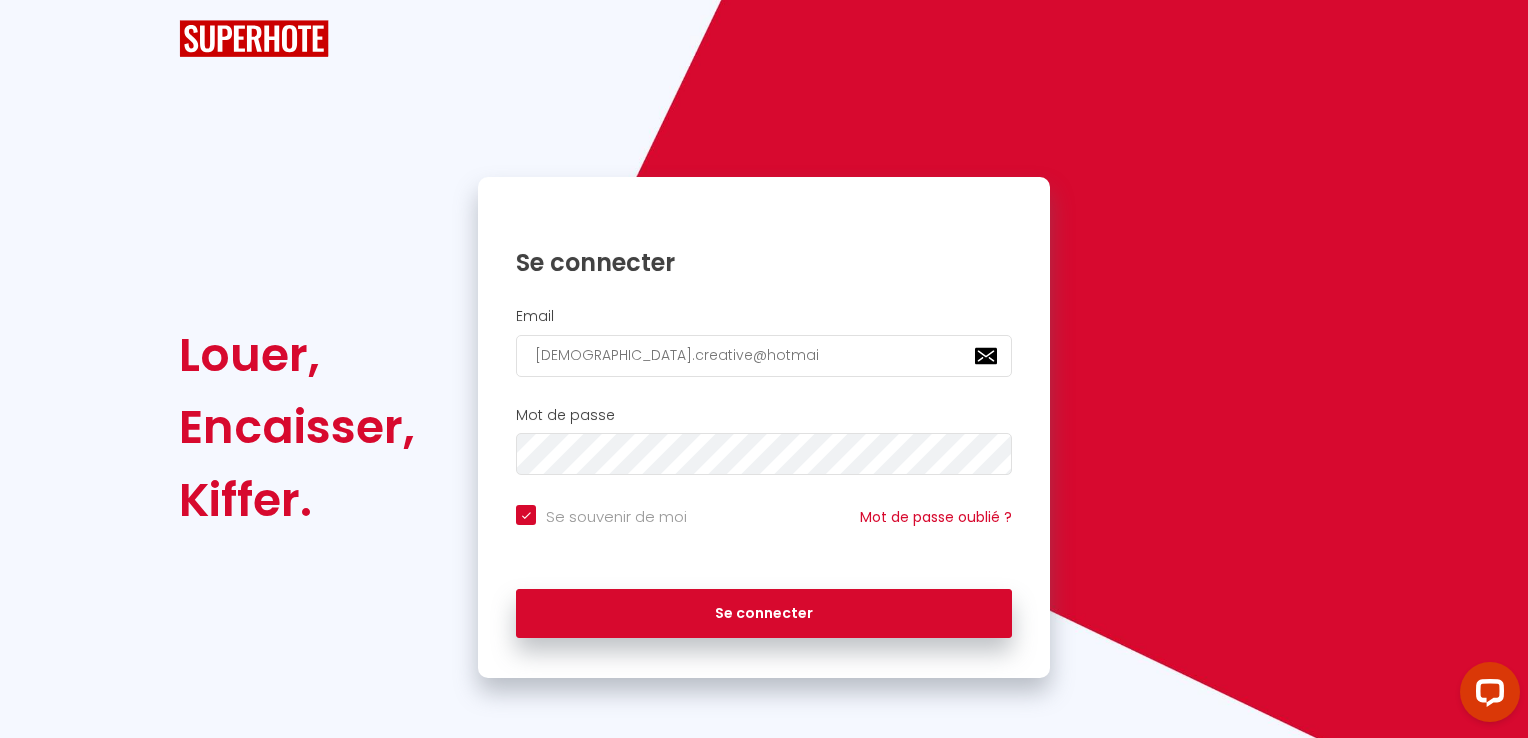 checkbox on "true" 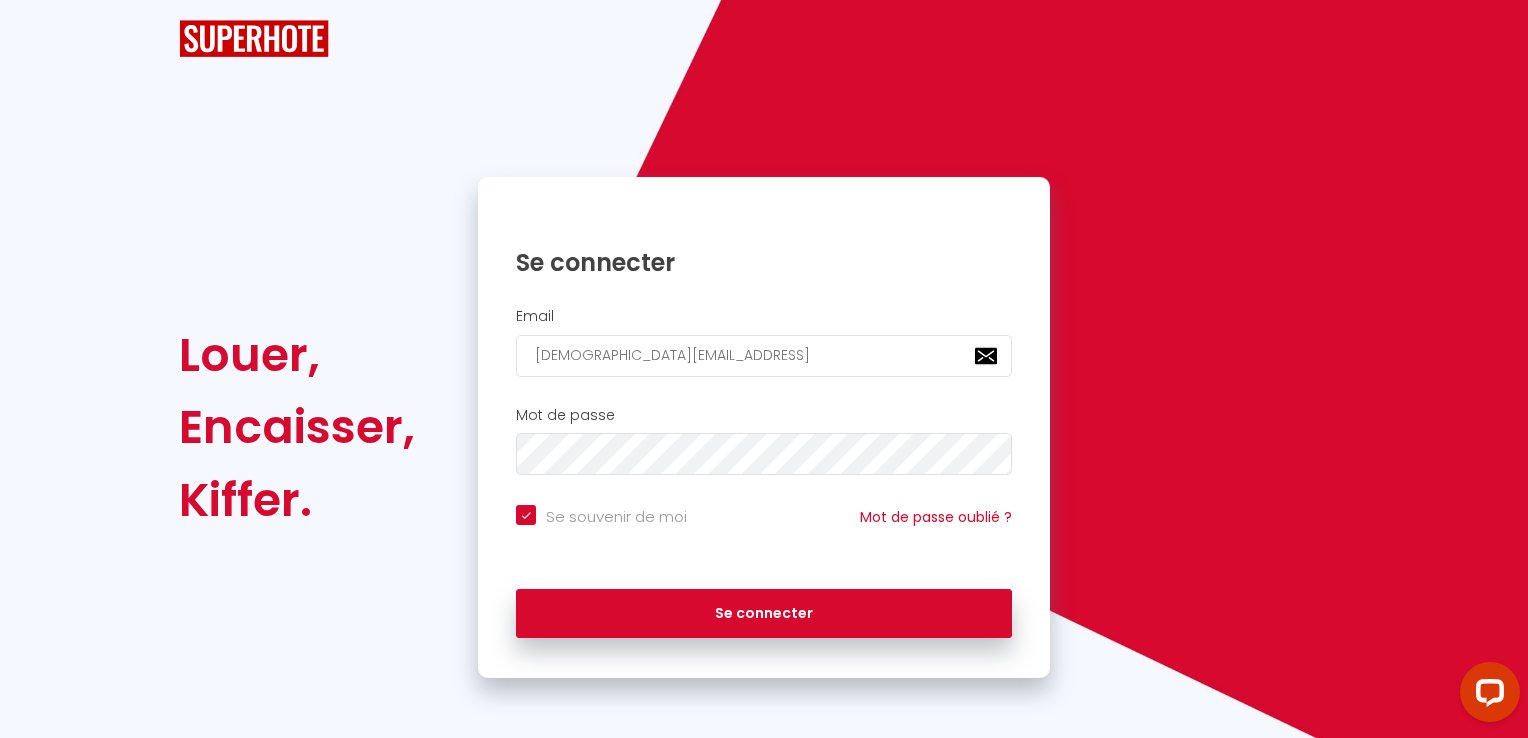 checkbox on "true" 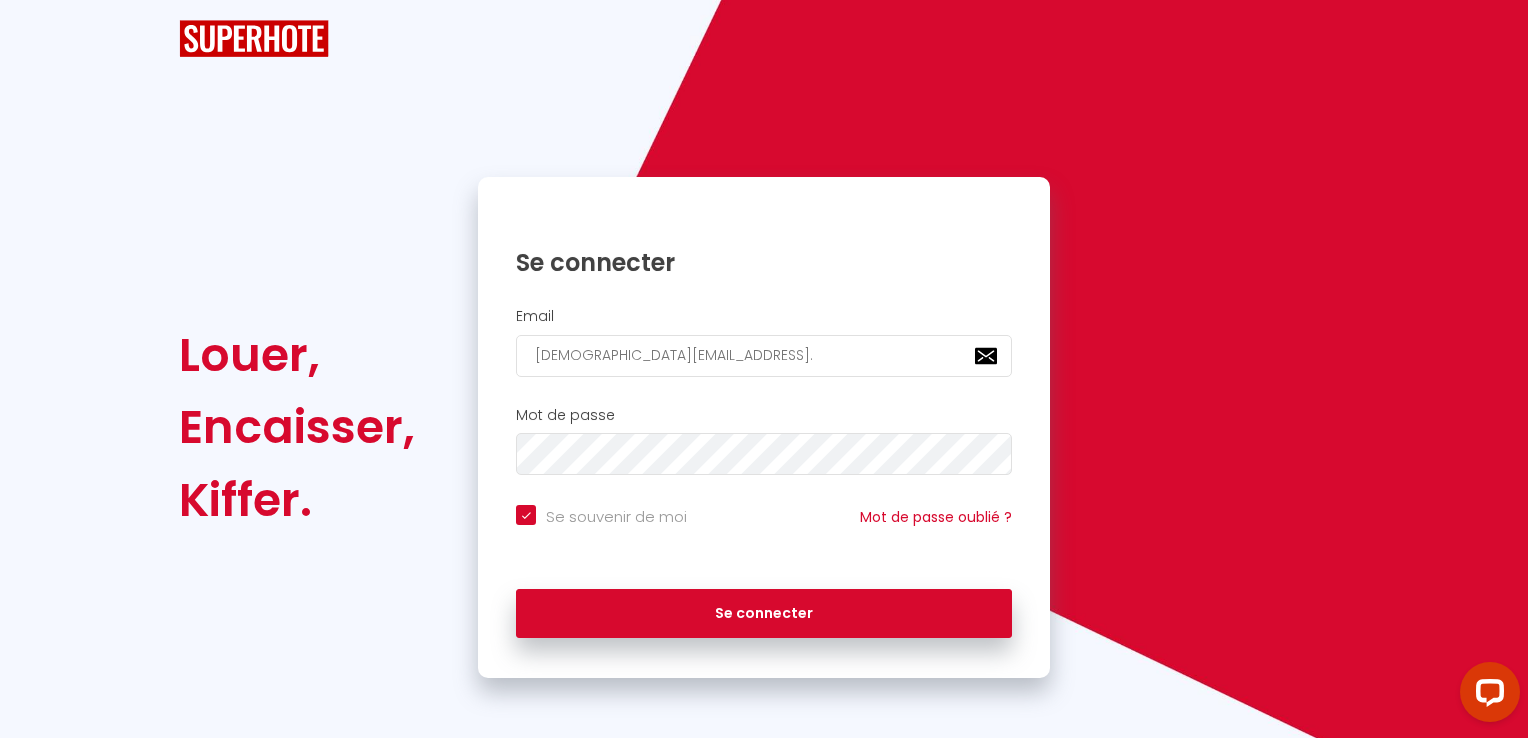 checkbox on "true" 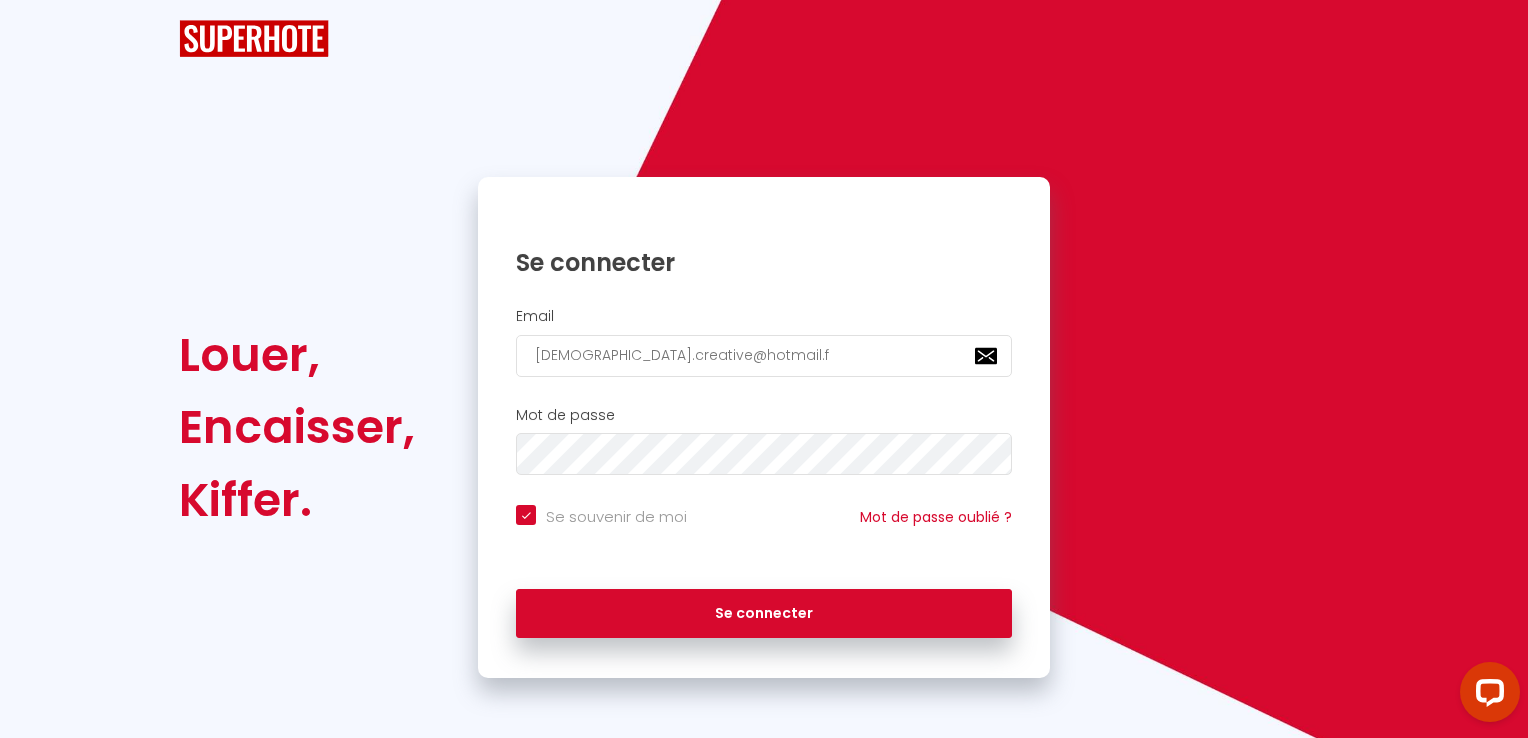 checkbox on "true" 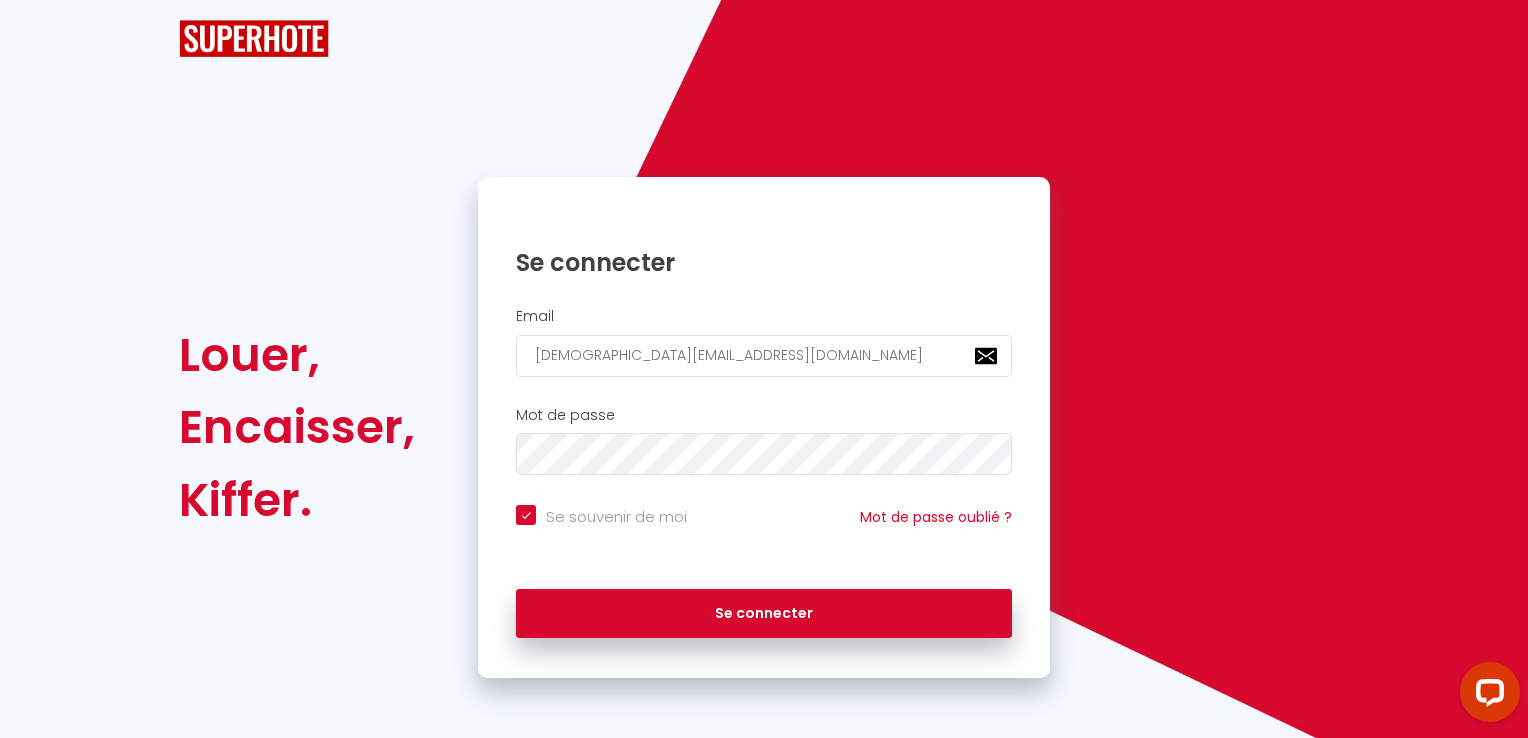 checkbox on "true" 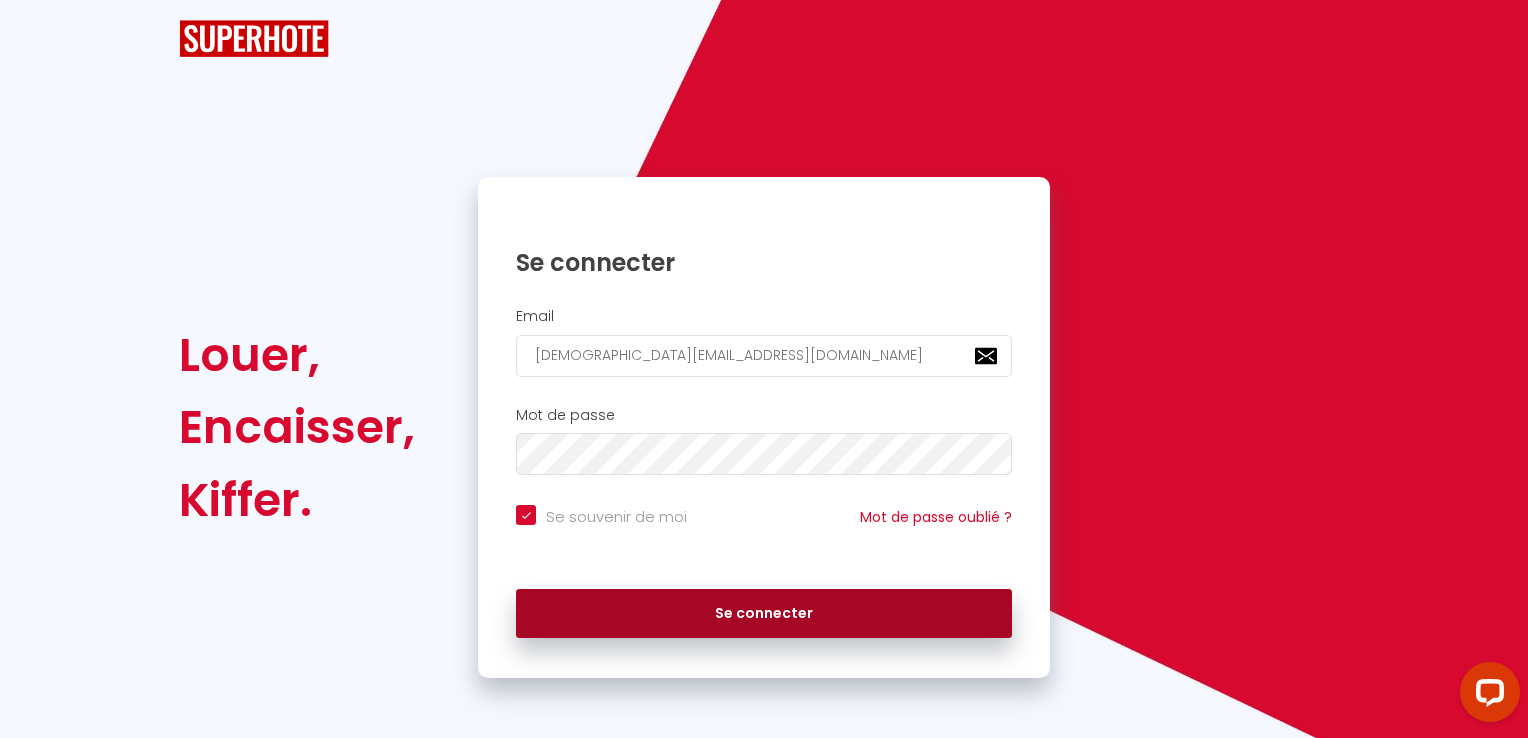 click on "Se connecter" at bounding box center [764, 614] 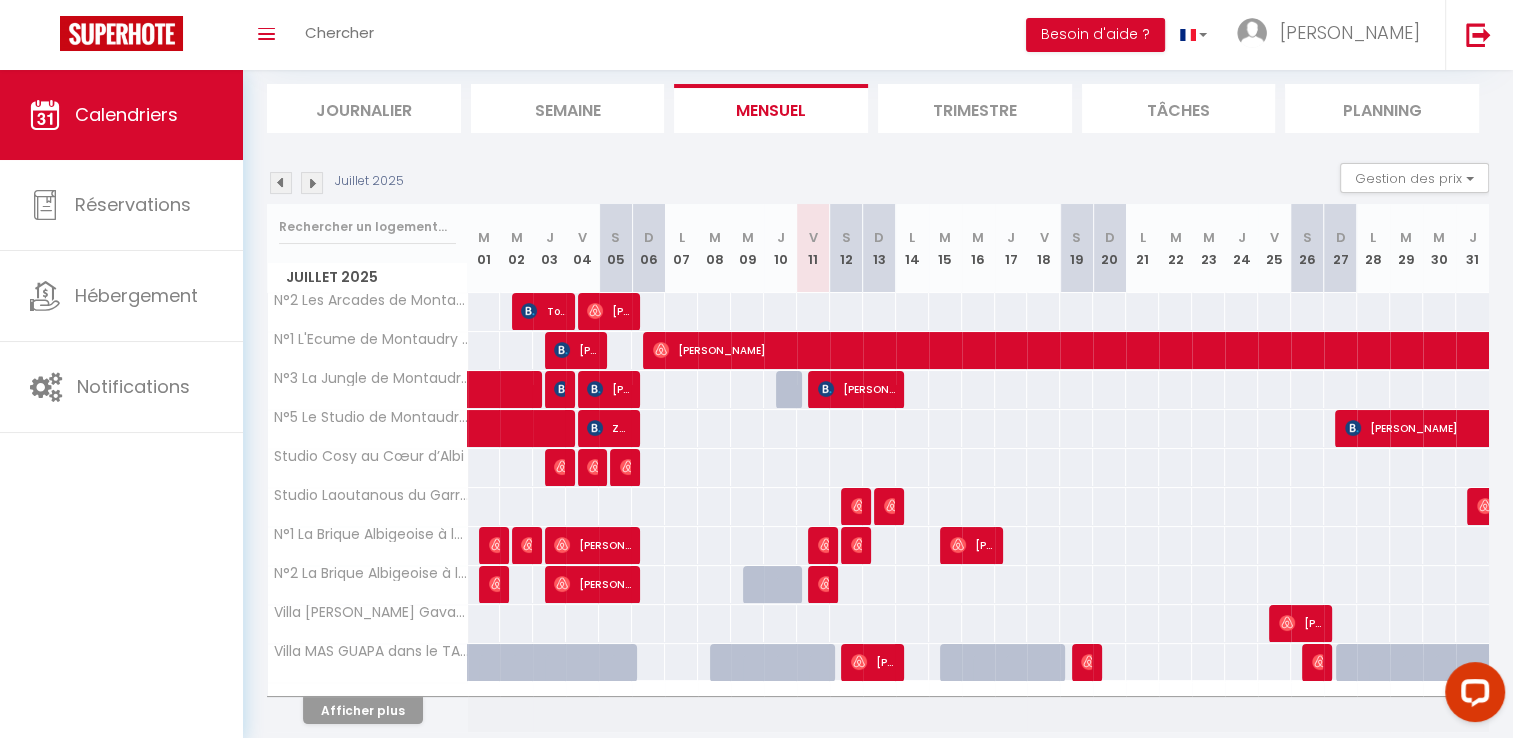 scroll, scrollTop: 131, scrollLeft: 0, axis: vertical 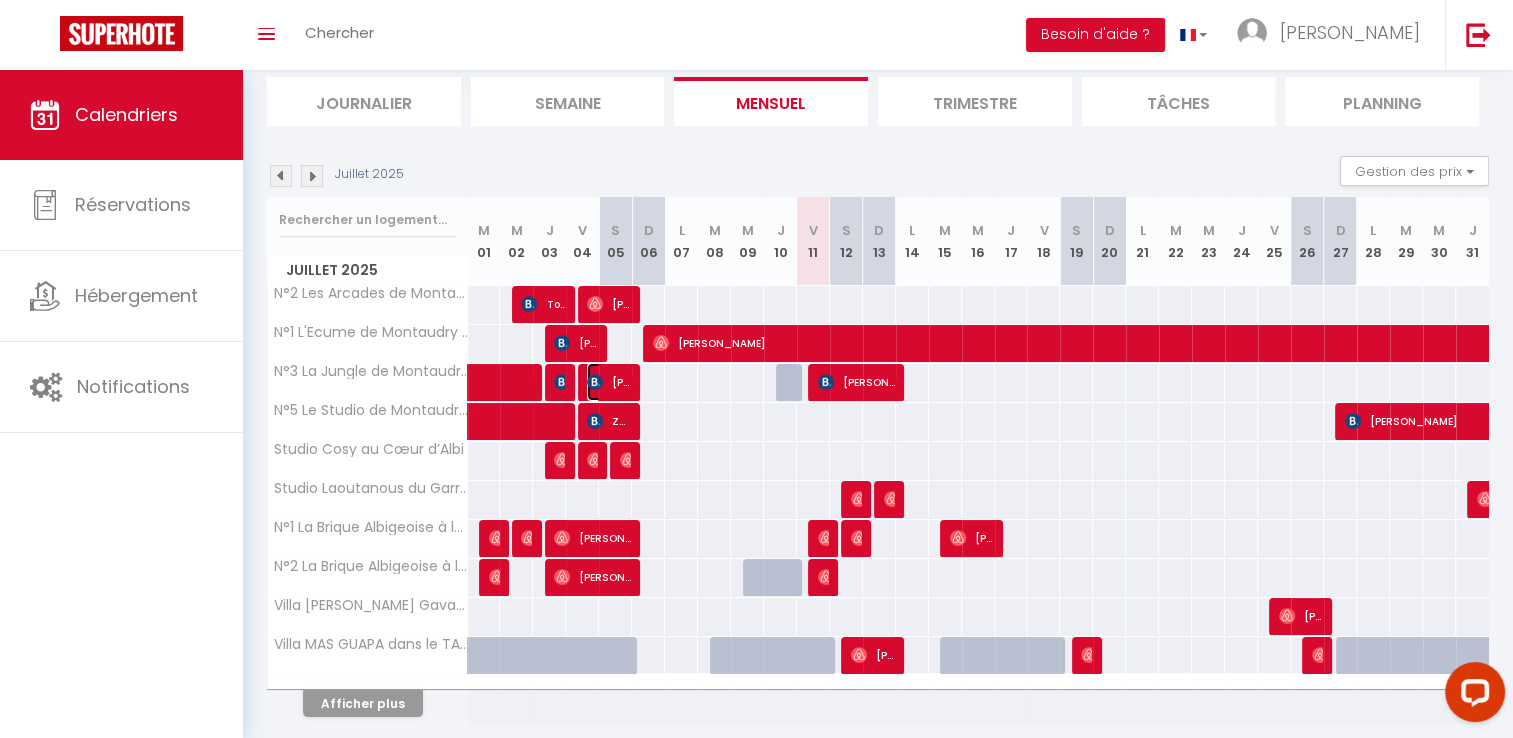 click at bounding box center (595, 382) 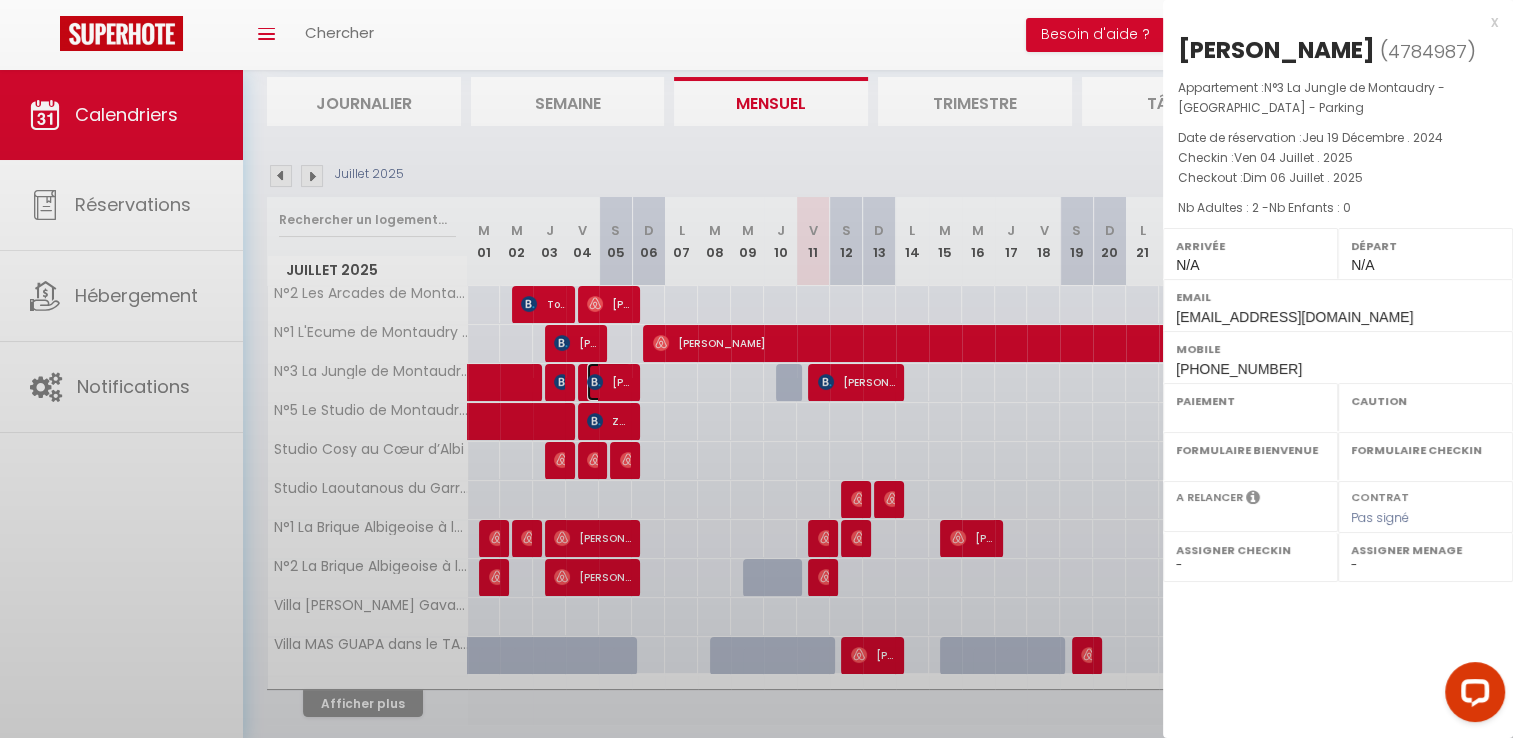 select on "OK" 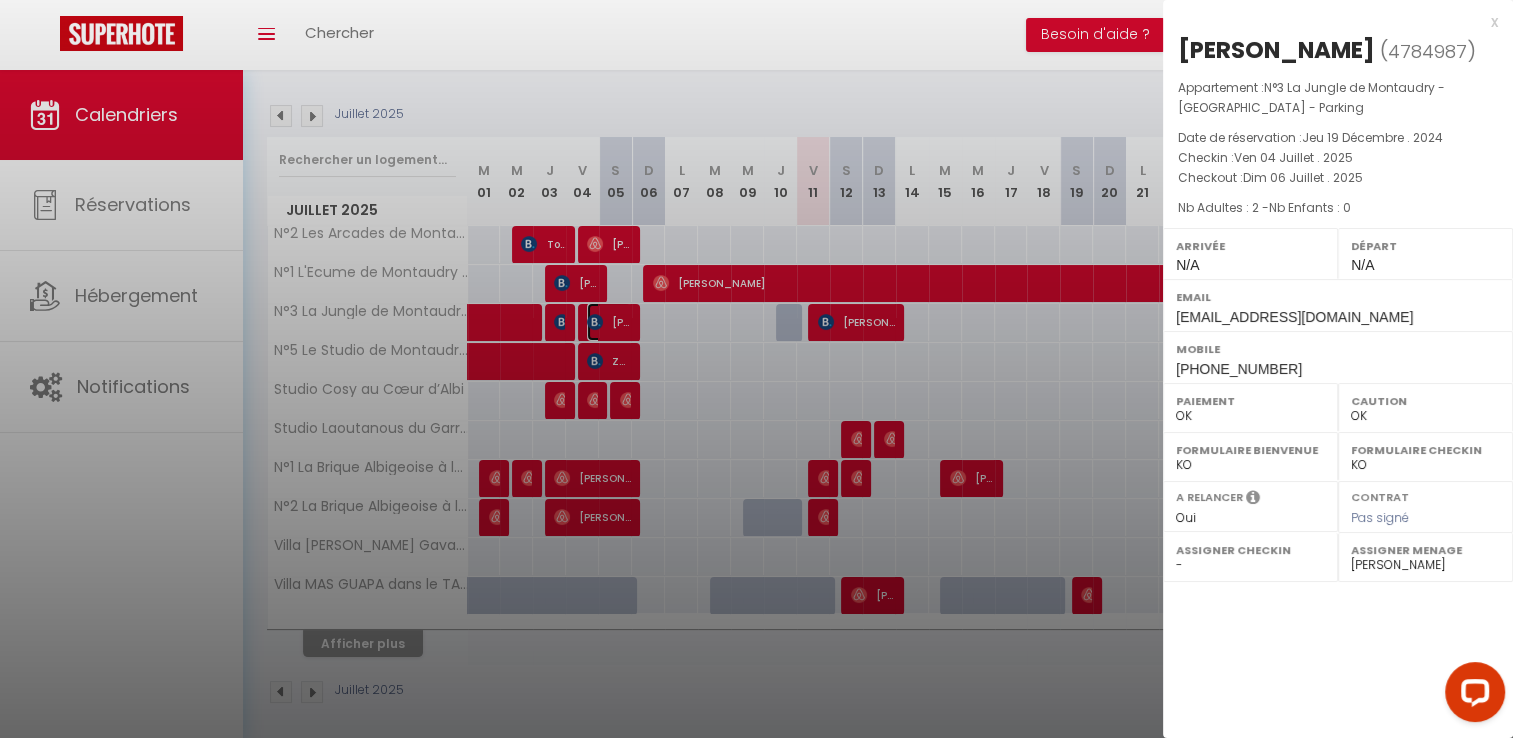 scroll, scrollTop: 196, scrollLeft: 0, axis: vertical 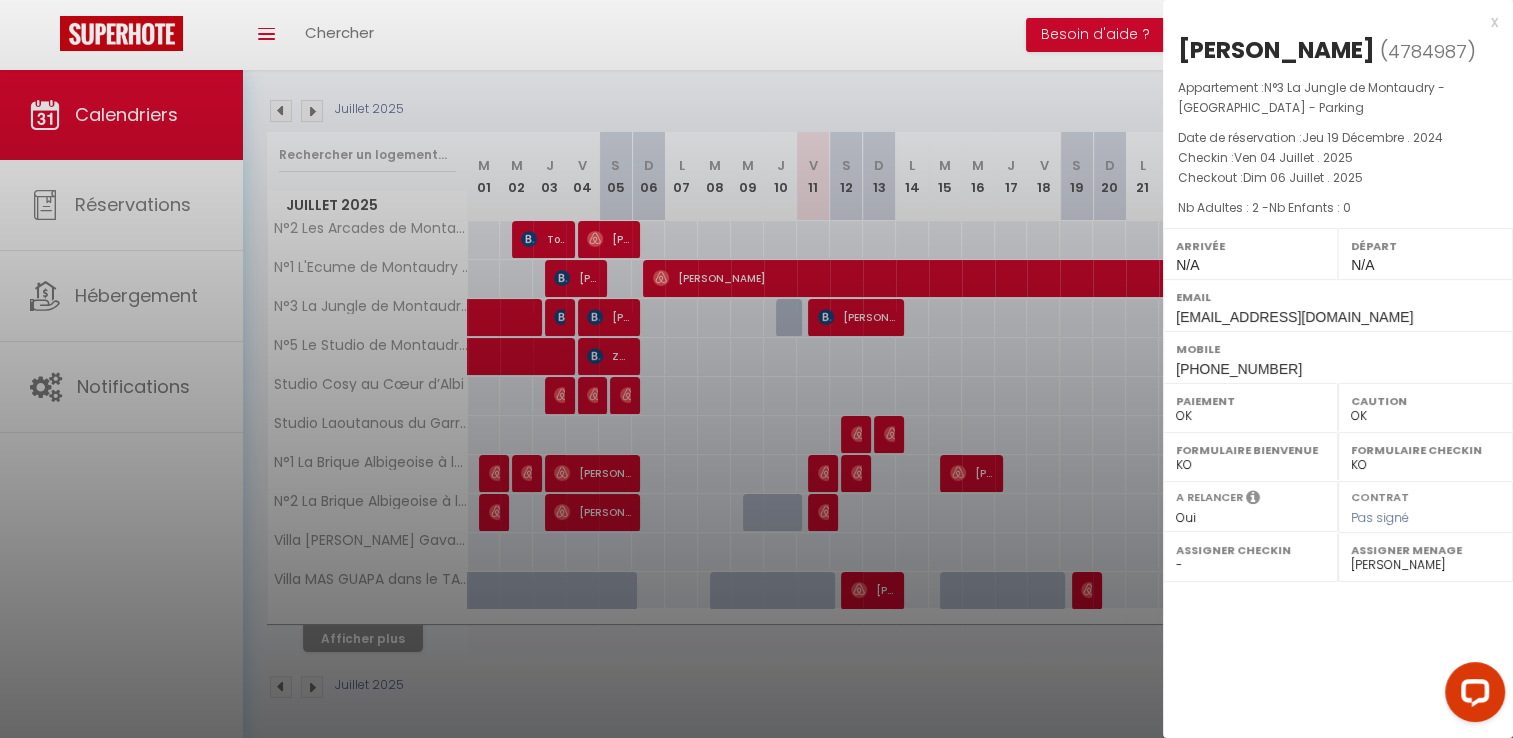 click on "x" at bounding box center (1330, 22) 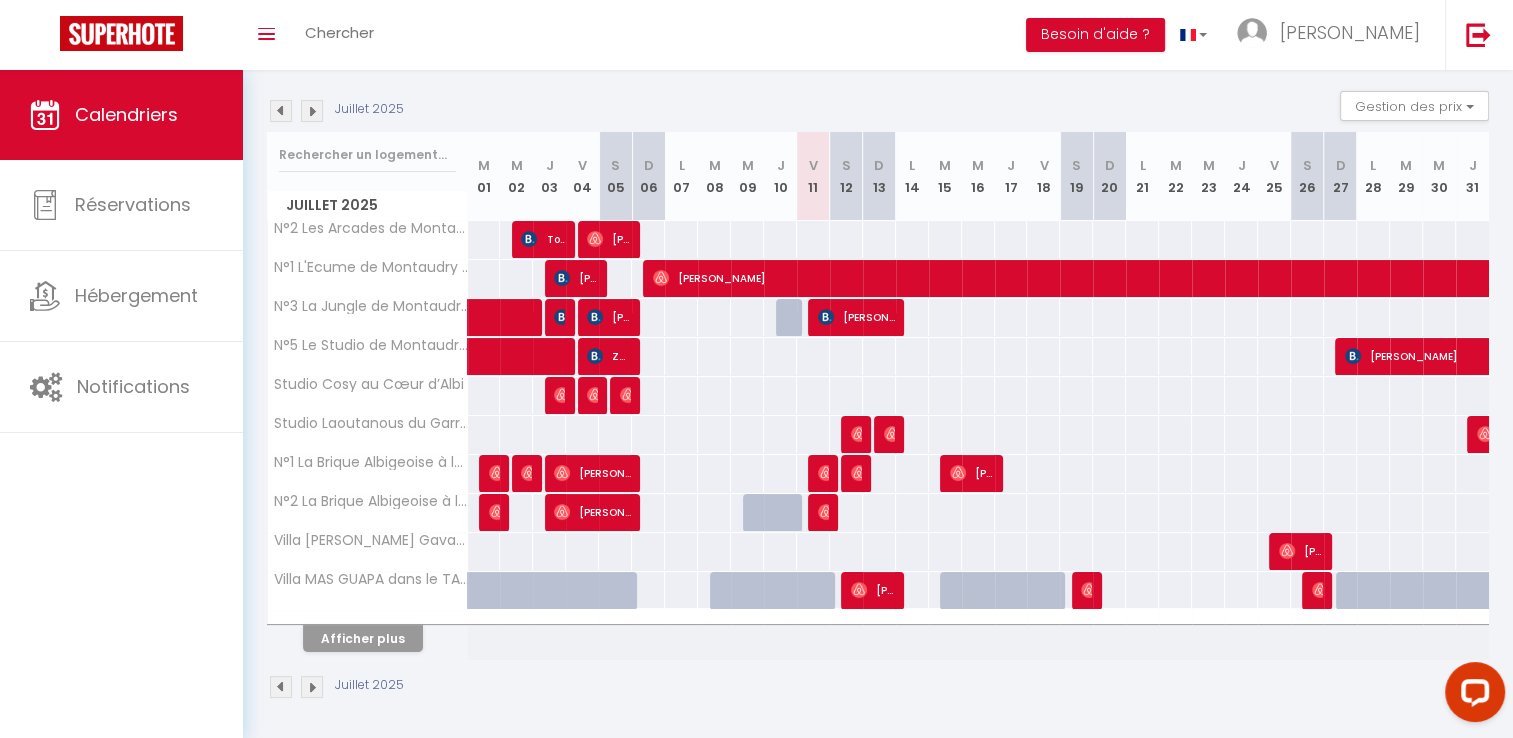 click on "Juillet 2025" at bounding box center [878, 689] 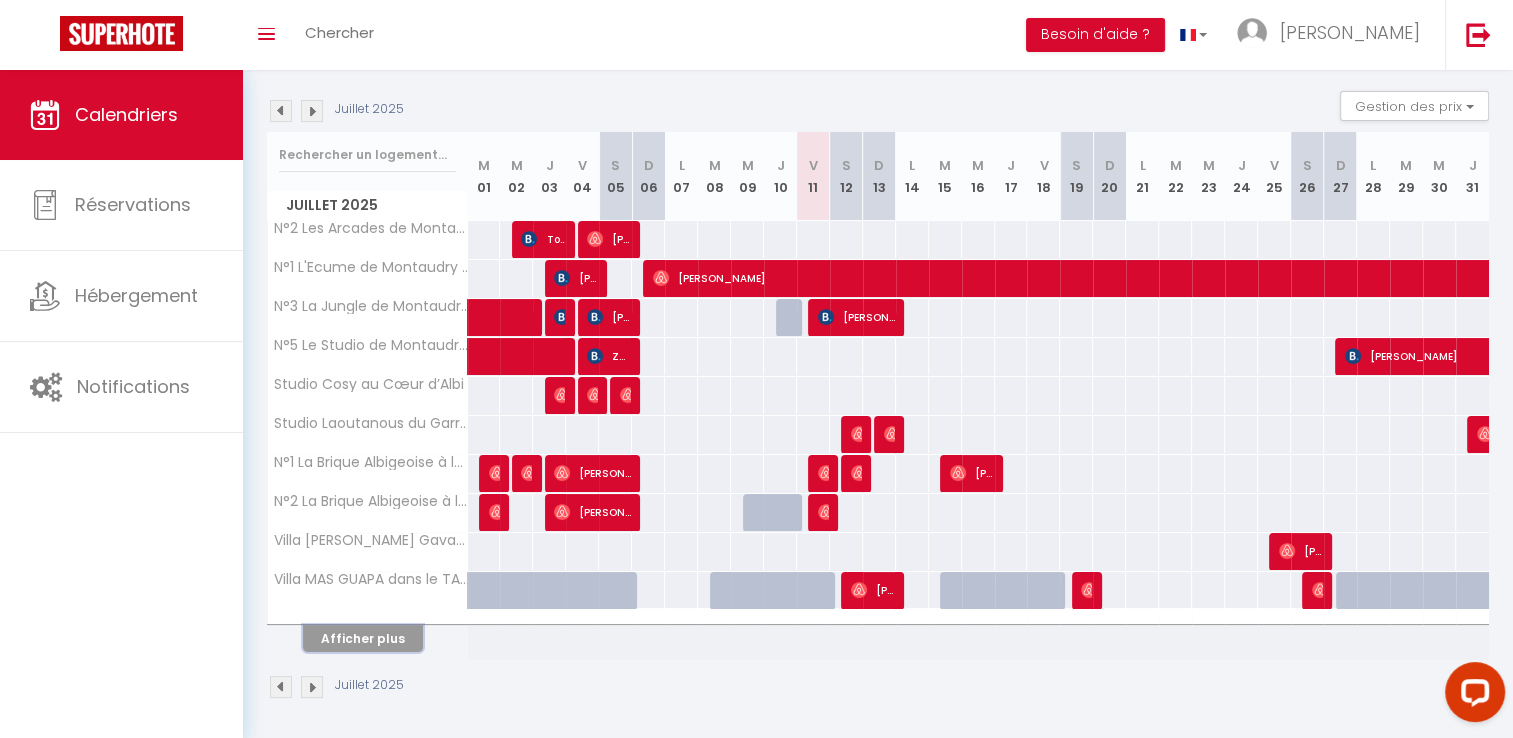 click on "Afficher plus" at bounding box center [363, 638] 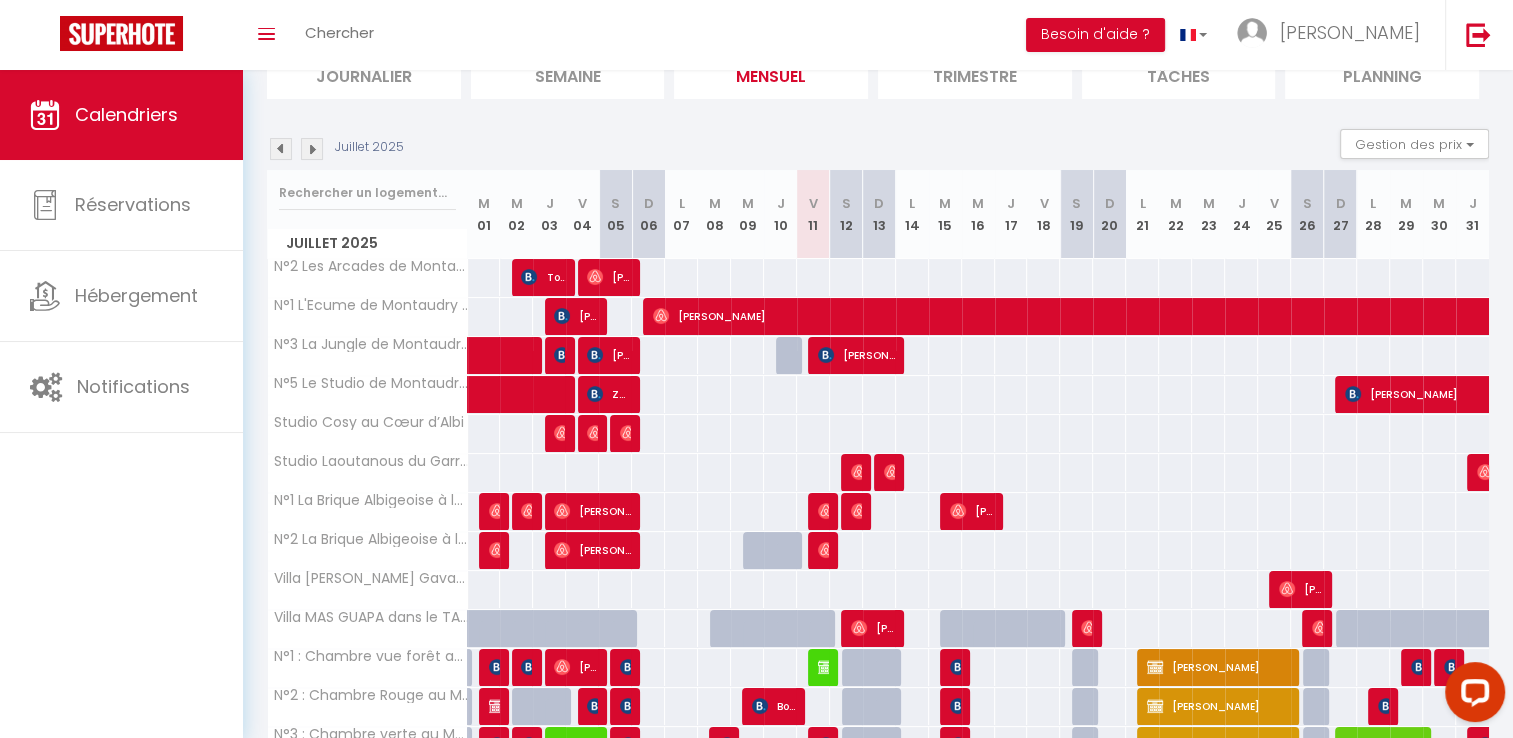 scroll, scrollTop: 155, scrollLeft: 0, axis: vertical 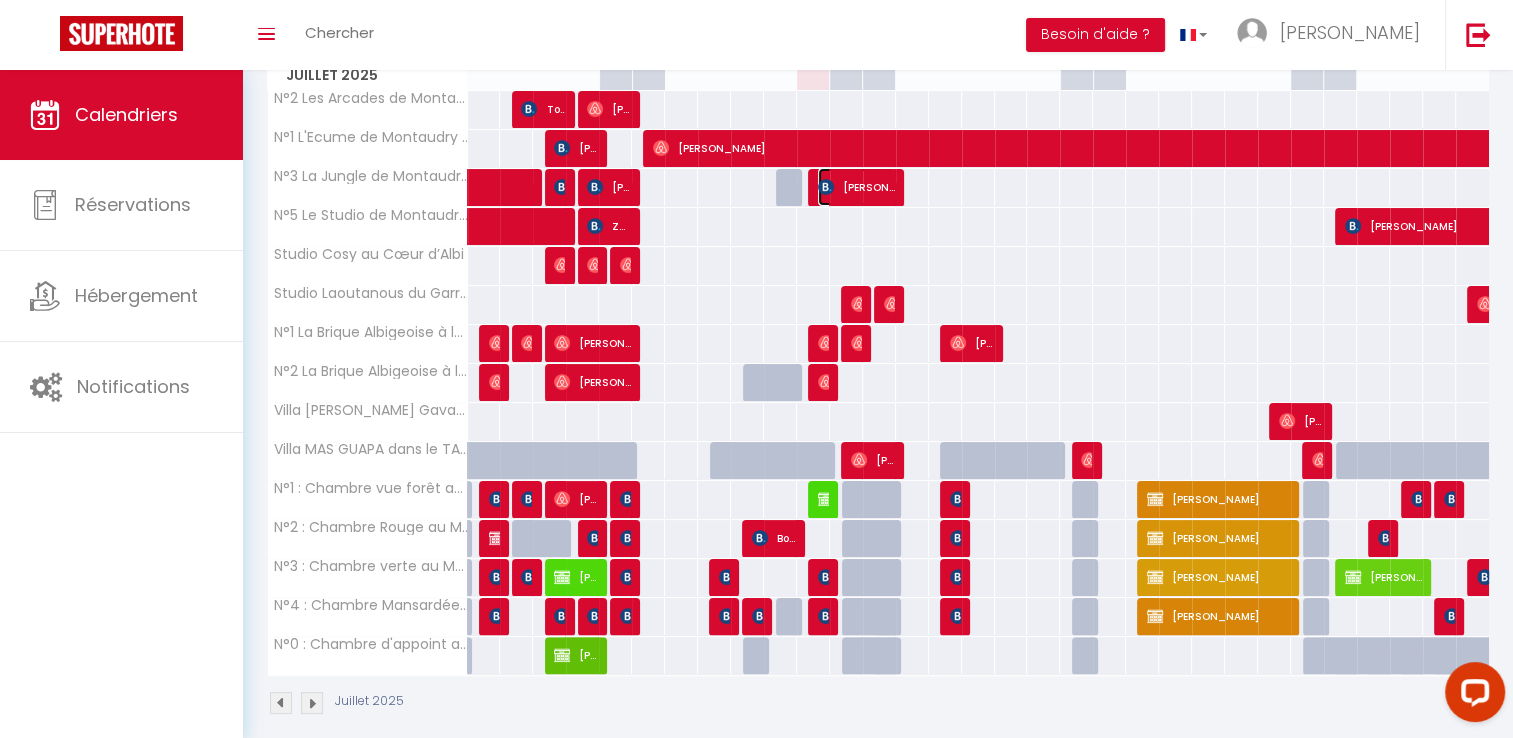 click at bounding box center (826, 187) 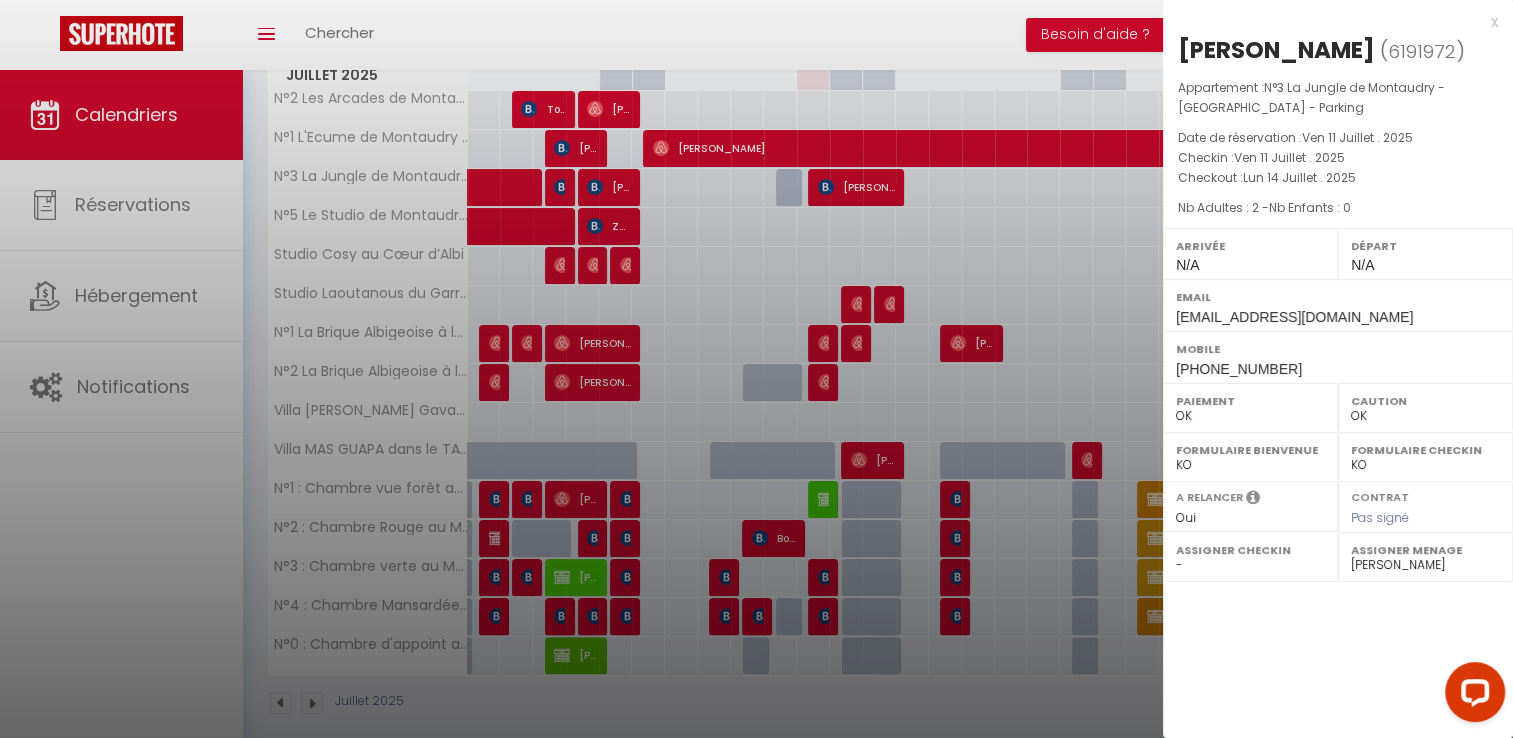 click at bounding box center (756, 369) 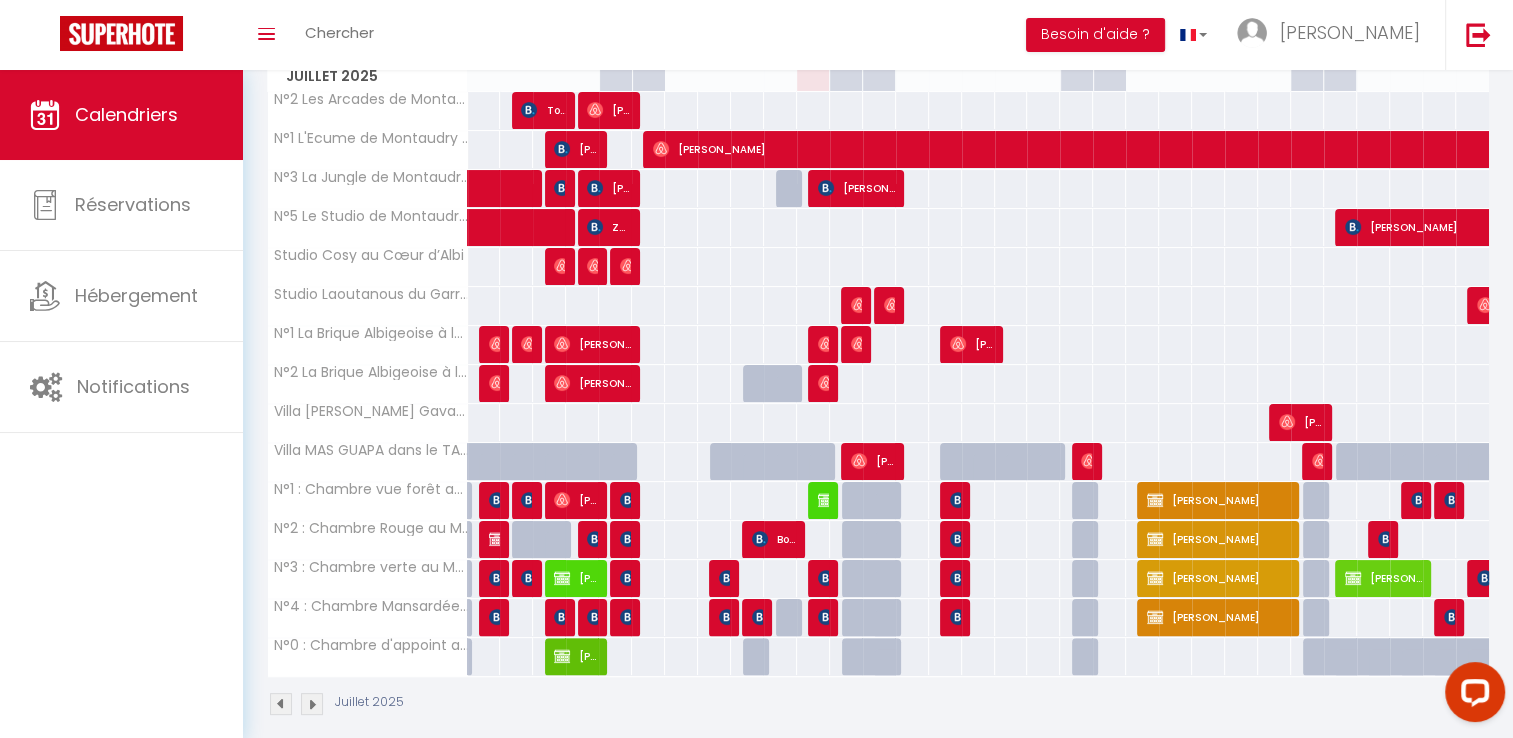 scroll, scrollTop: 342, scrollLeft: 0, axis: vertical 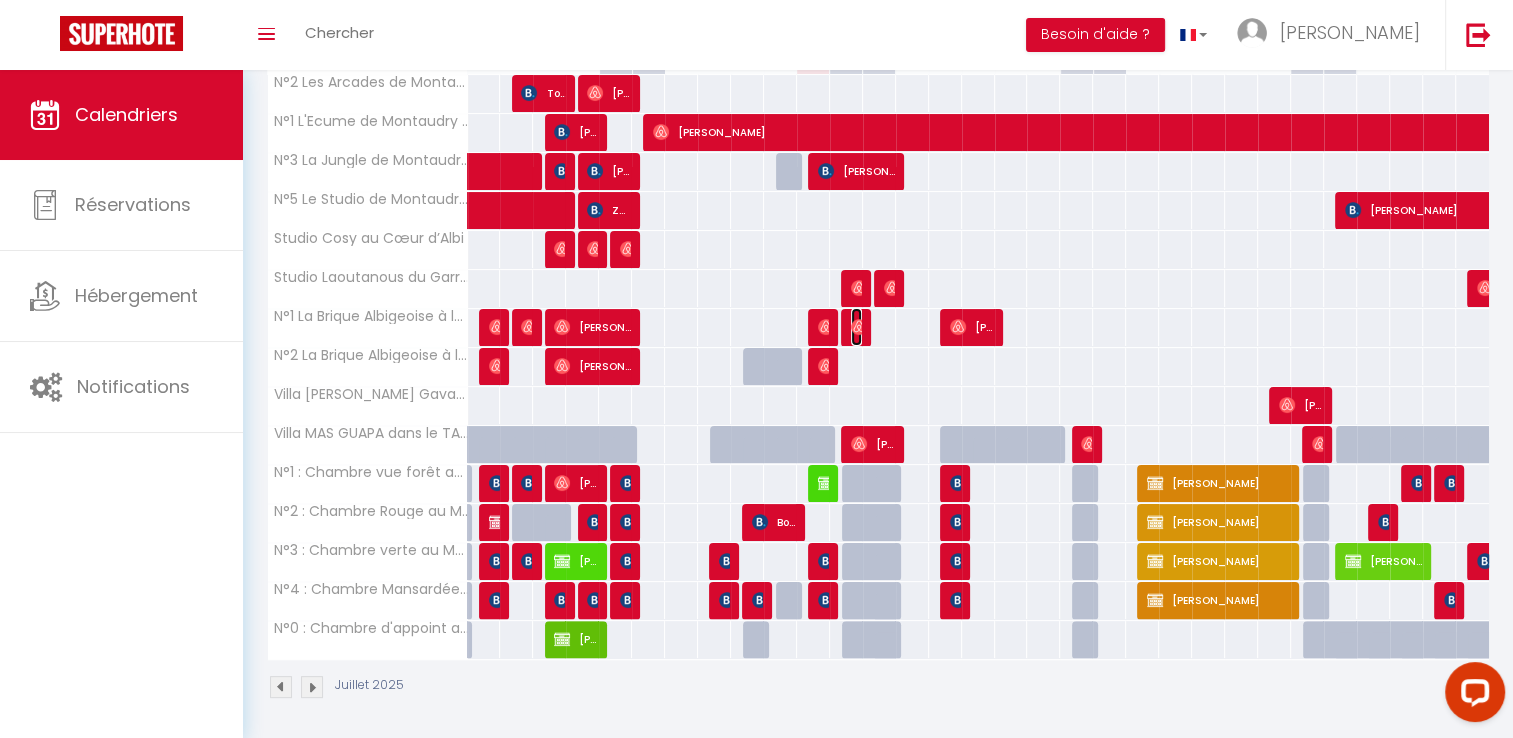 click at bounding box center [859, 327] 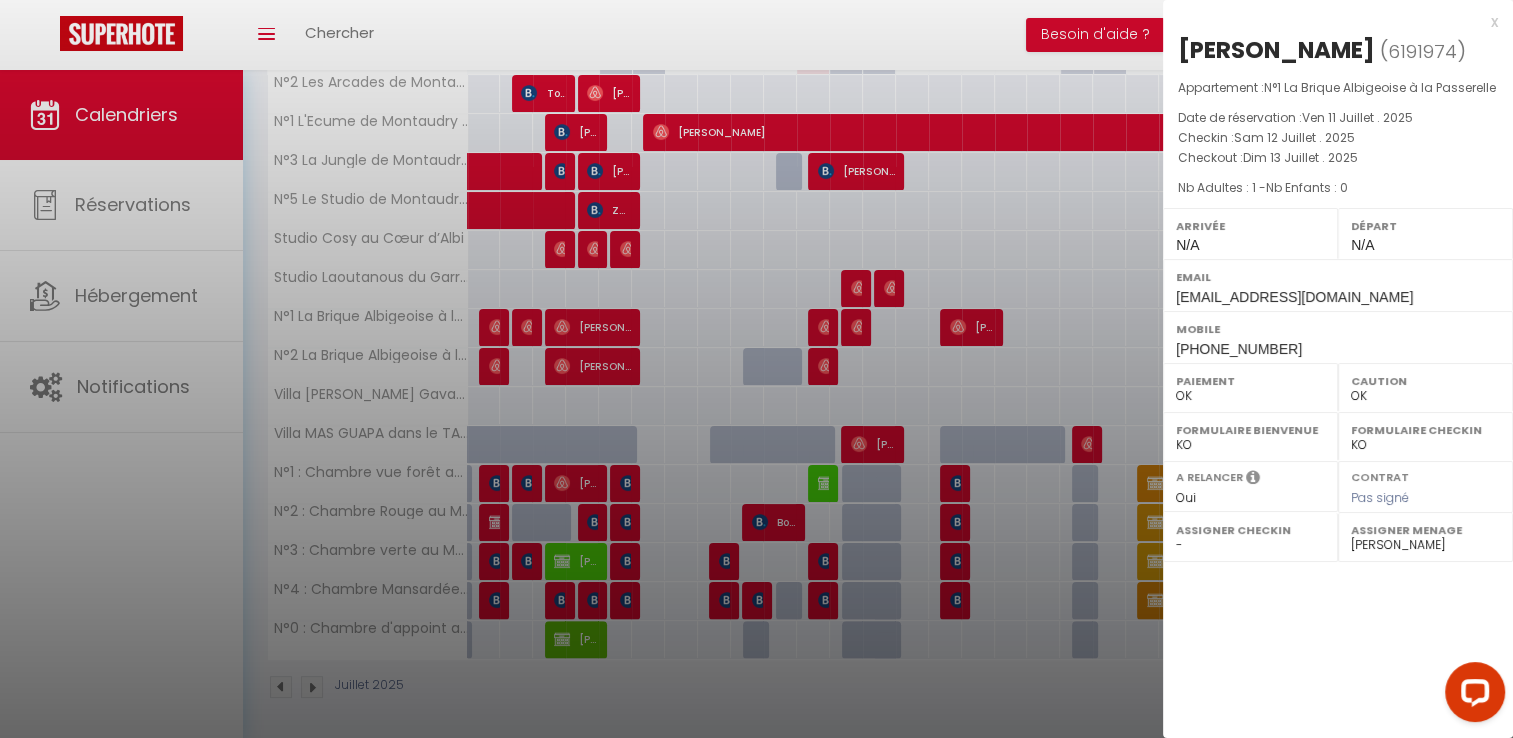click at bounding box center [756, 369] 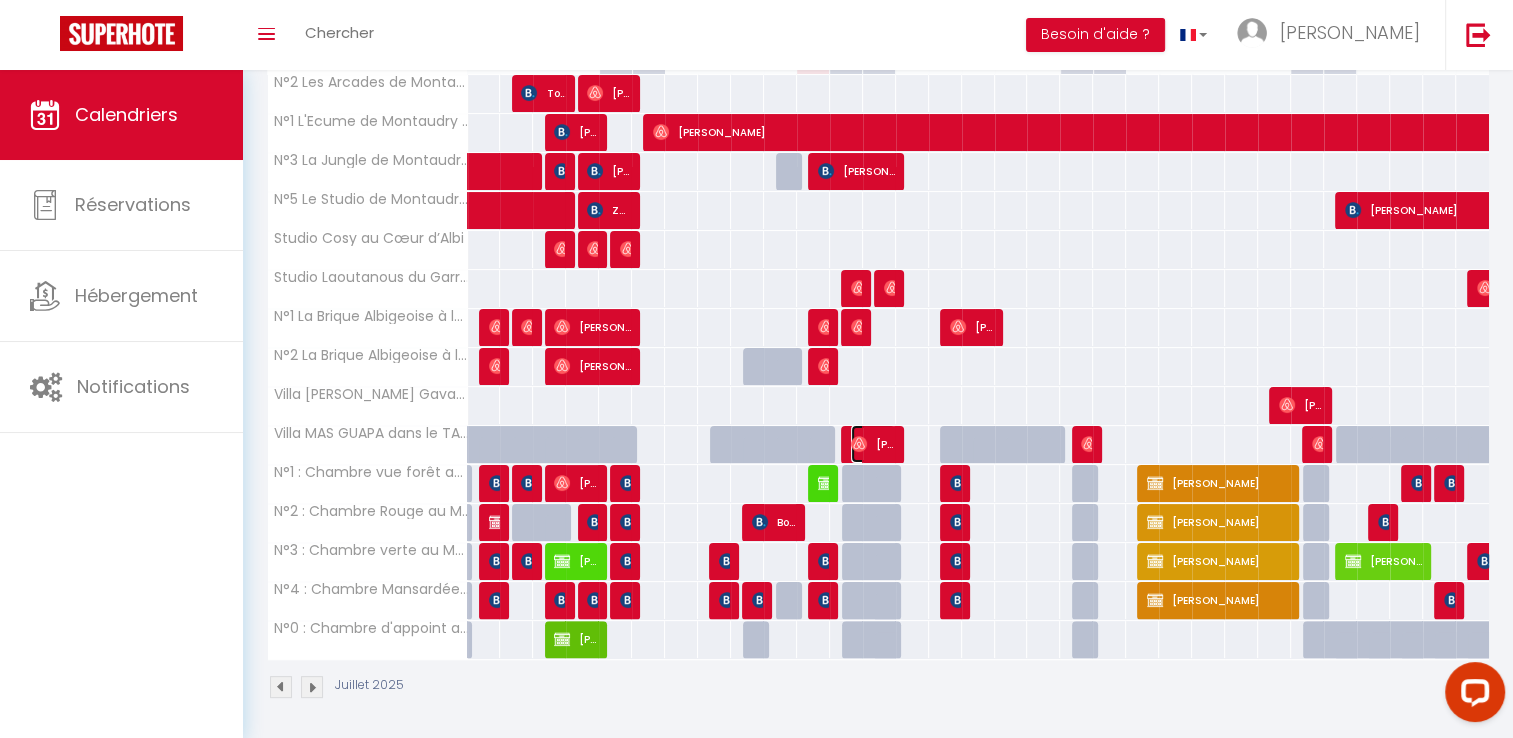 click at bounding box center [859, 444] 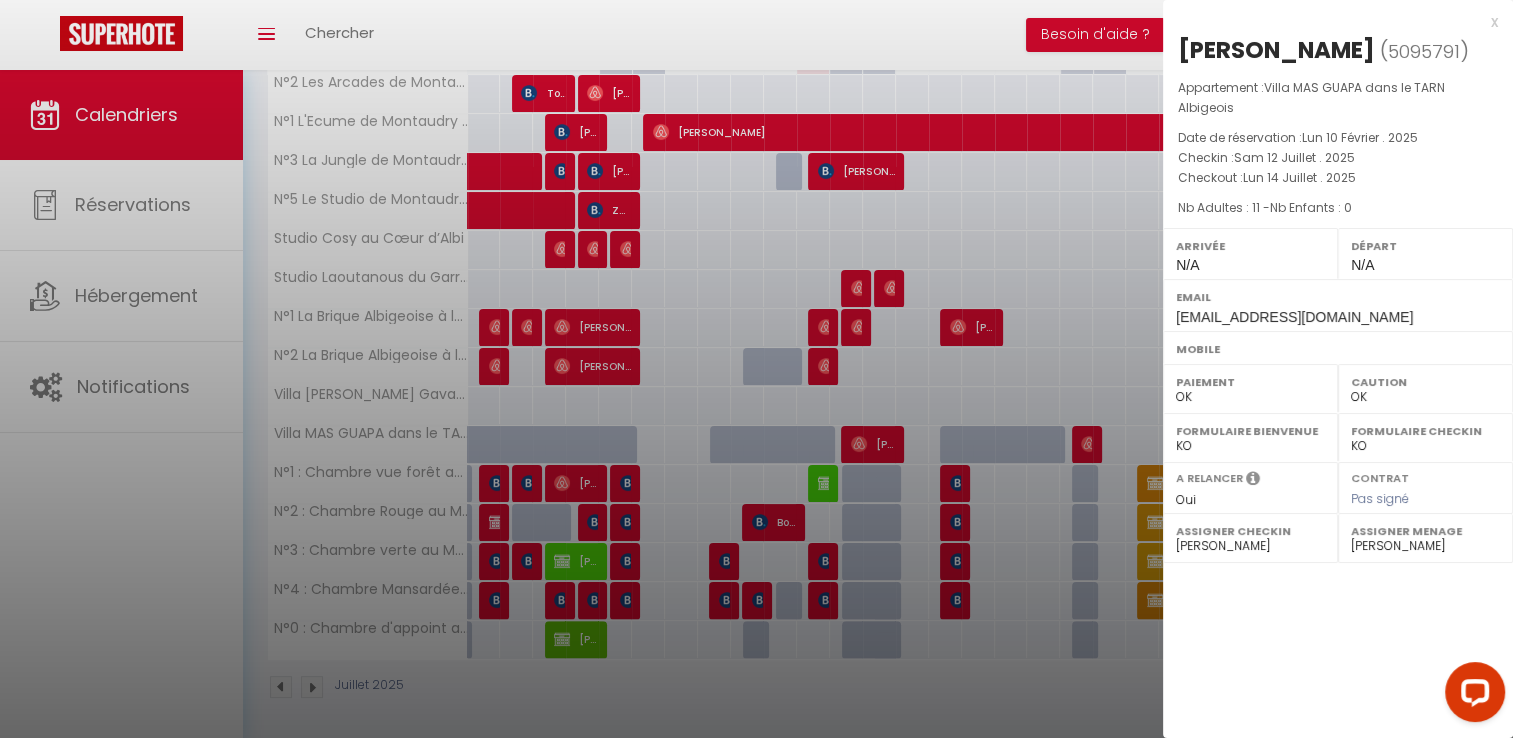 click at bounding box center [756, 369] 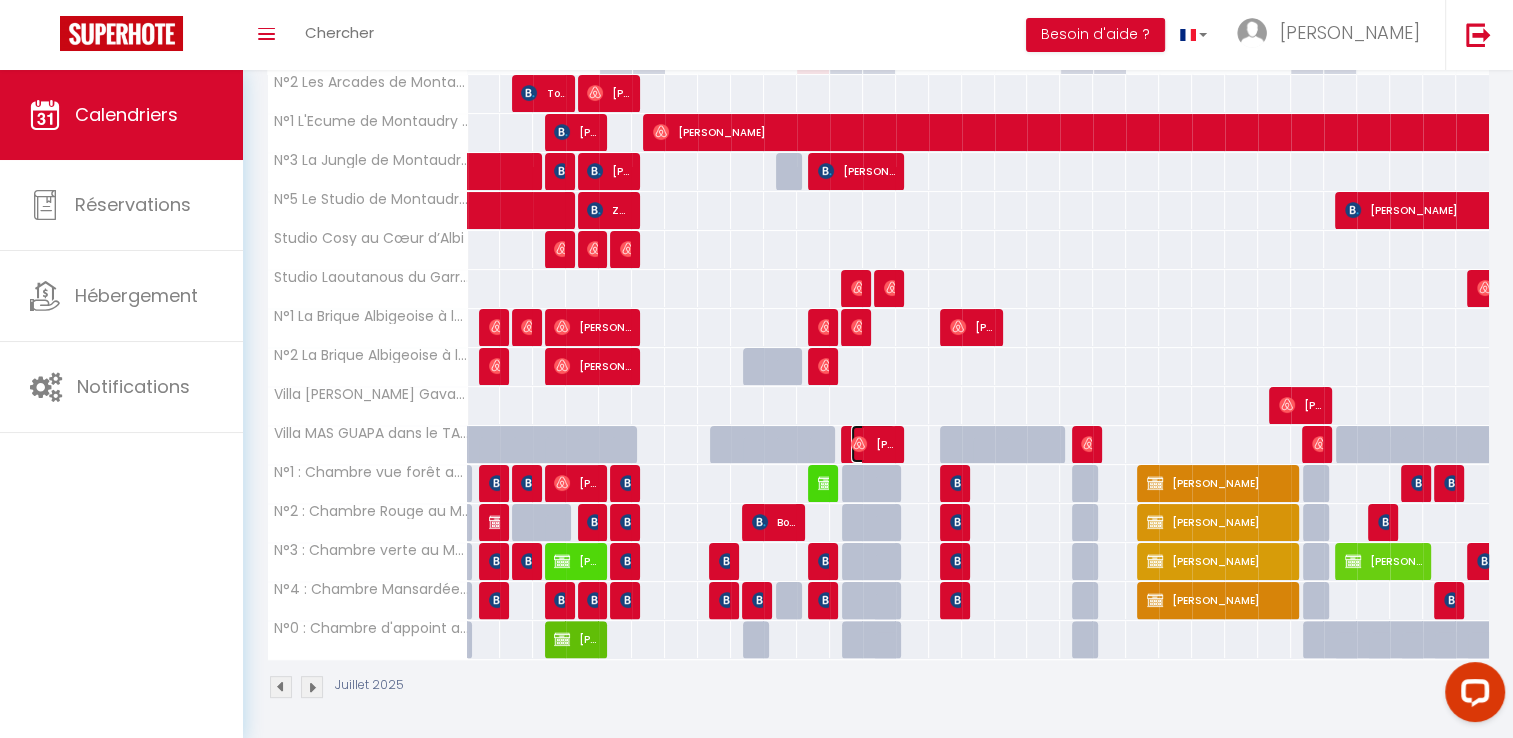 click at bounding box center (859, 444) 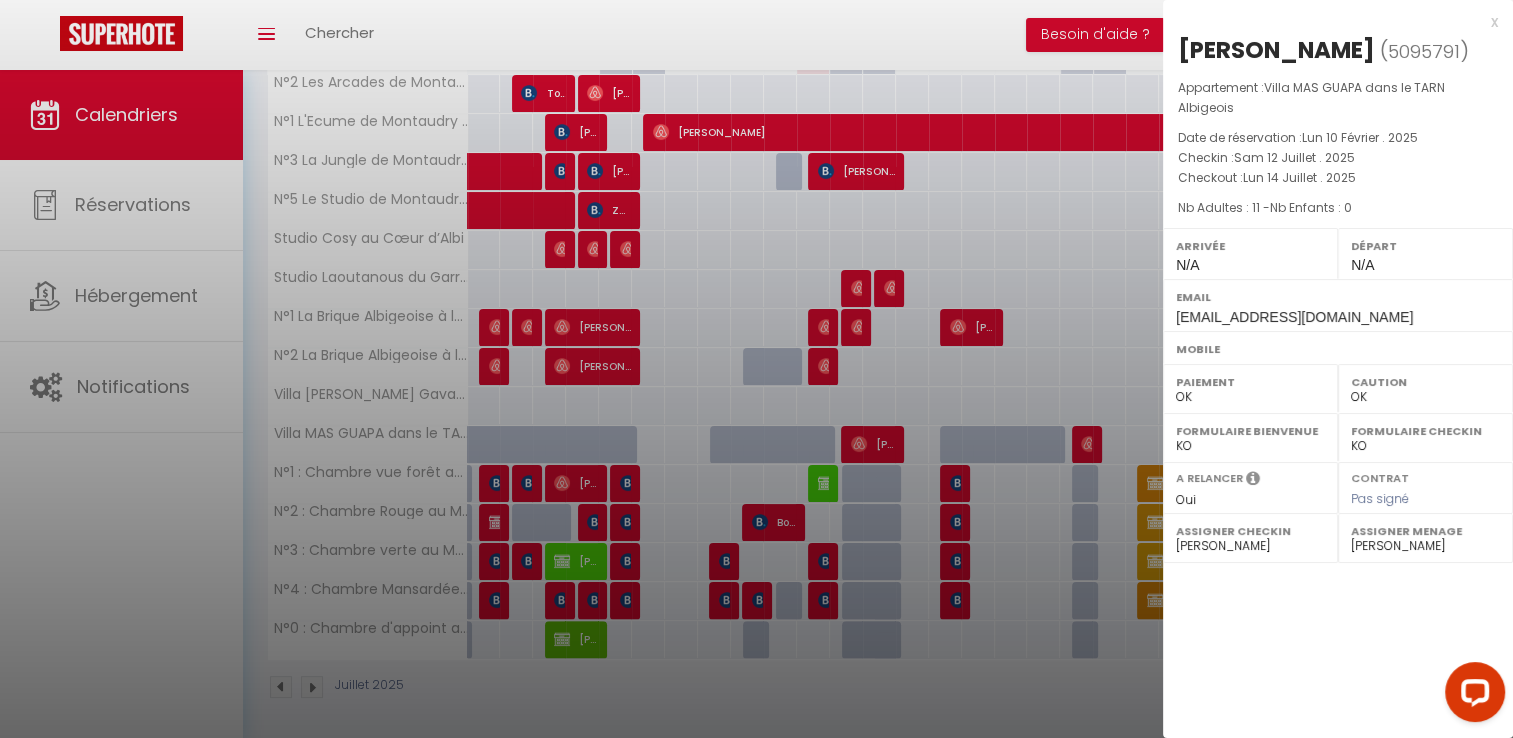 click at bounding box center [756, 369] 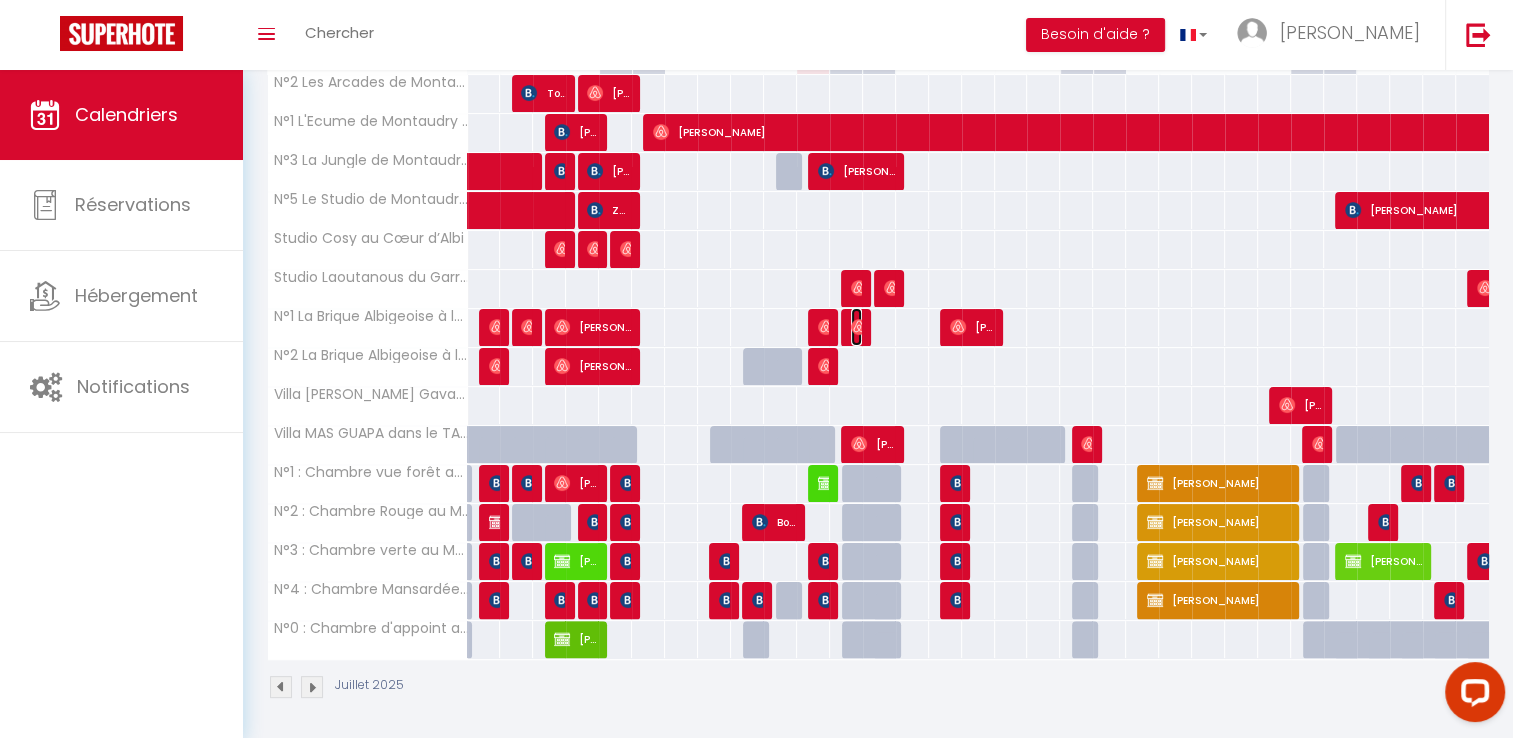 click at bounding box center (859, 327) 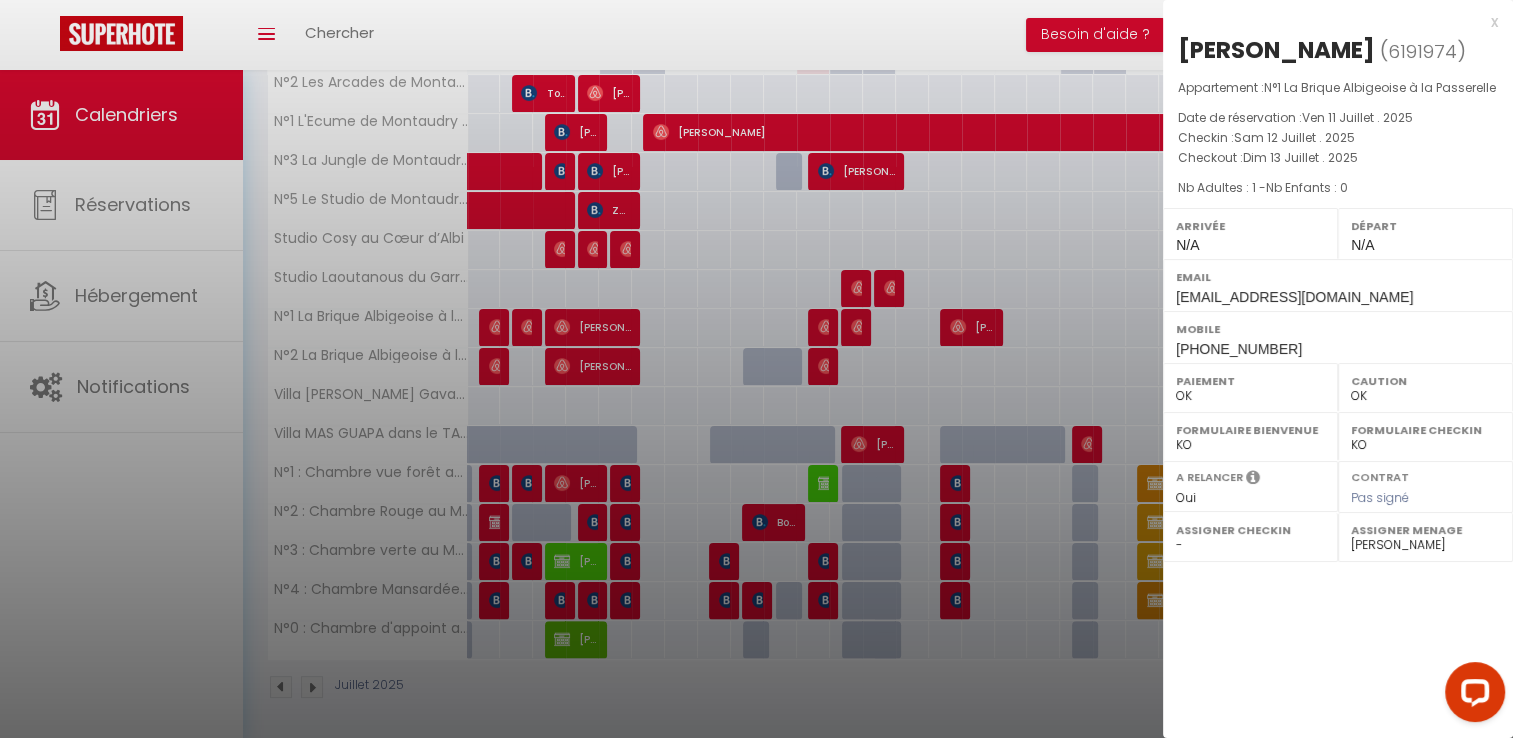 click at bounding box center [756, 369] 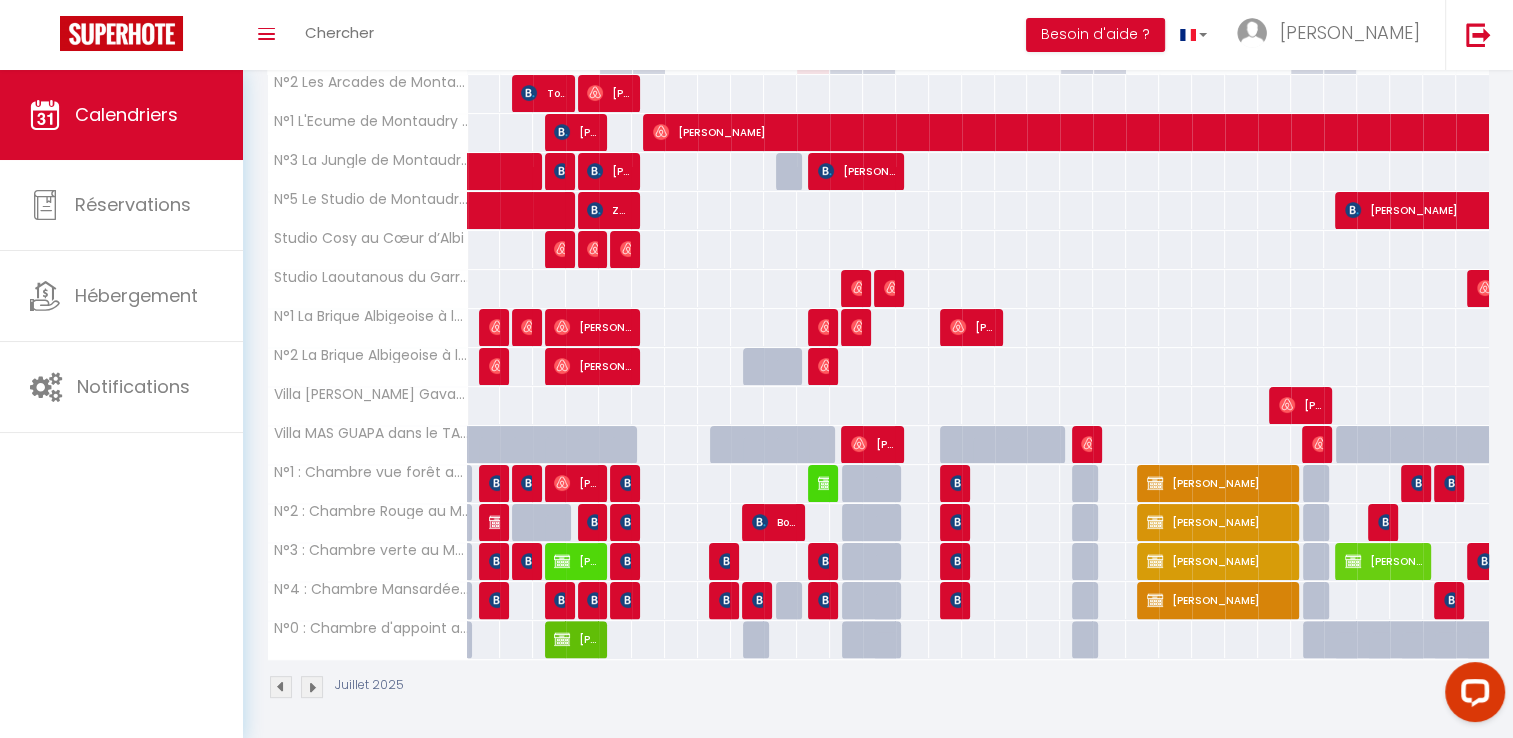 click at bounding box center (821, 328) 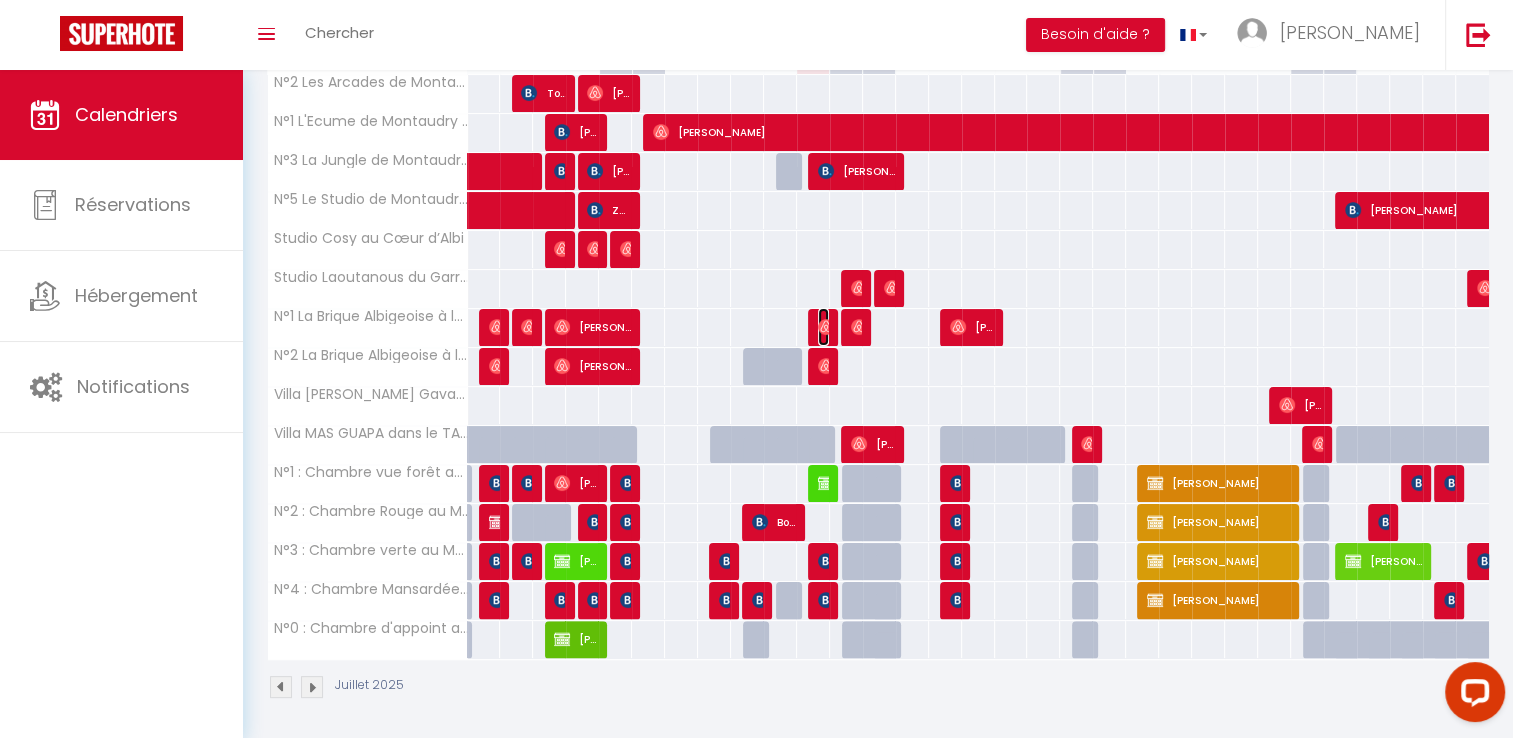 click at bounding box center (826, 327) 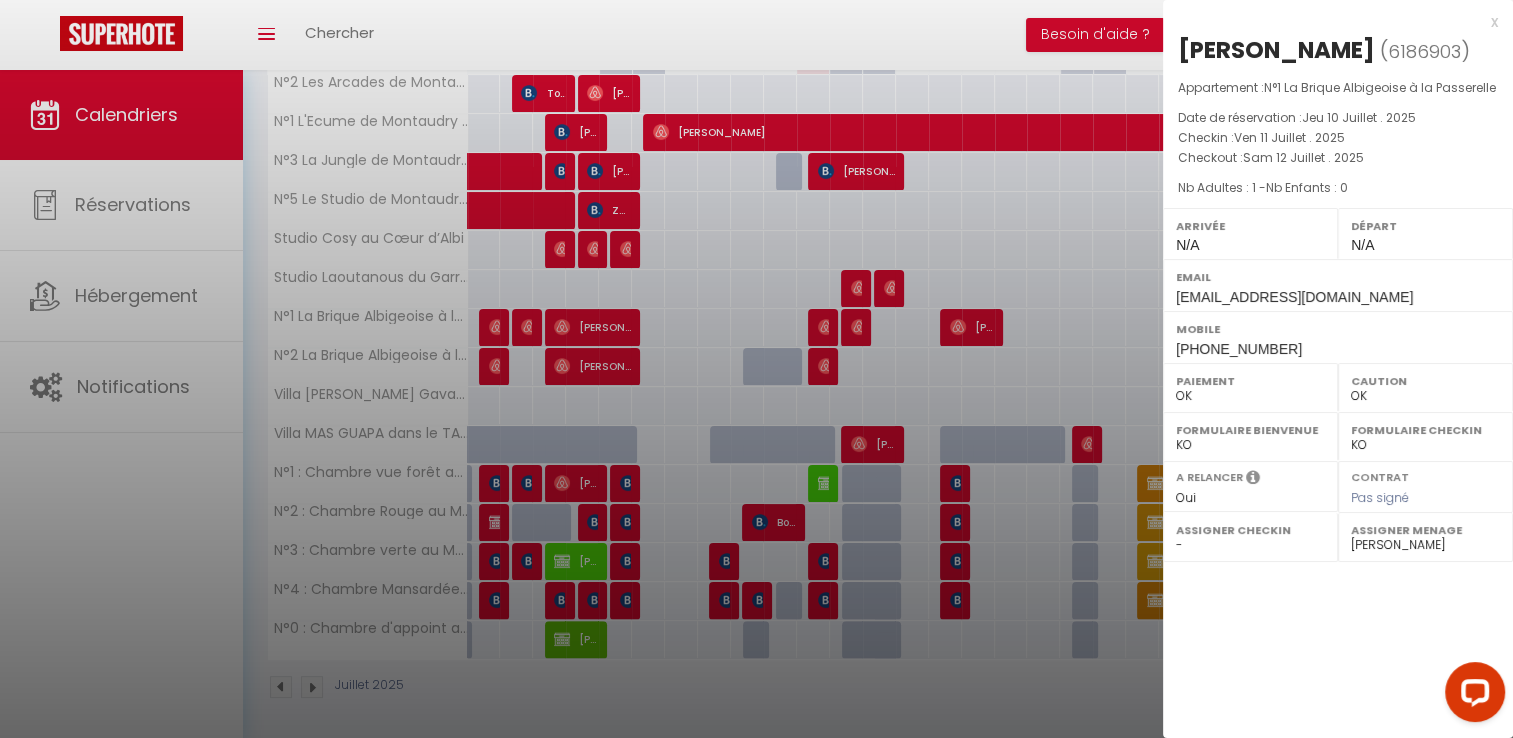 click at bounding box center (756, 369) 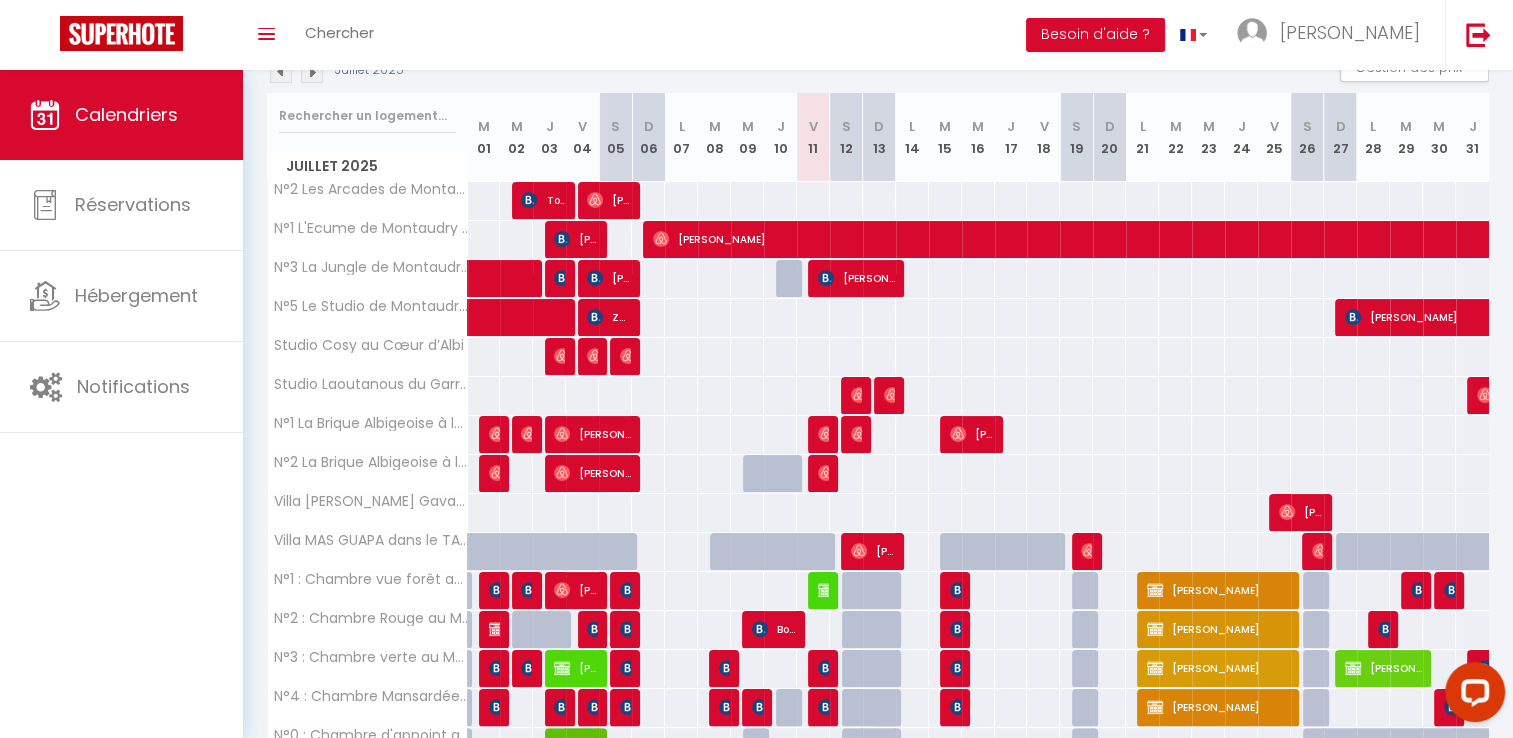 scroll, scrollTop: 234, scrollLeft: 0, axis: vertical 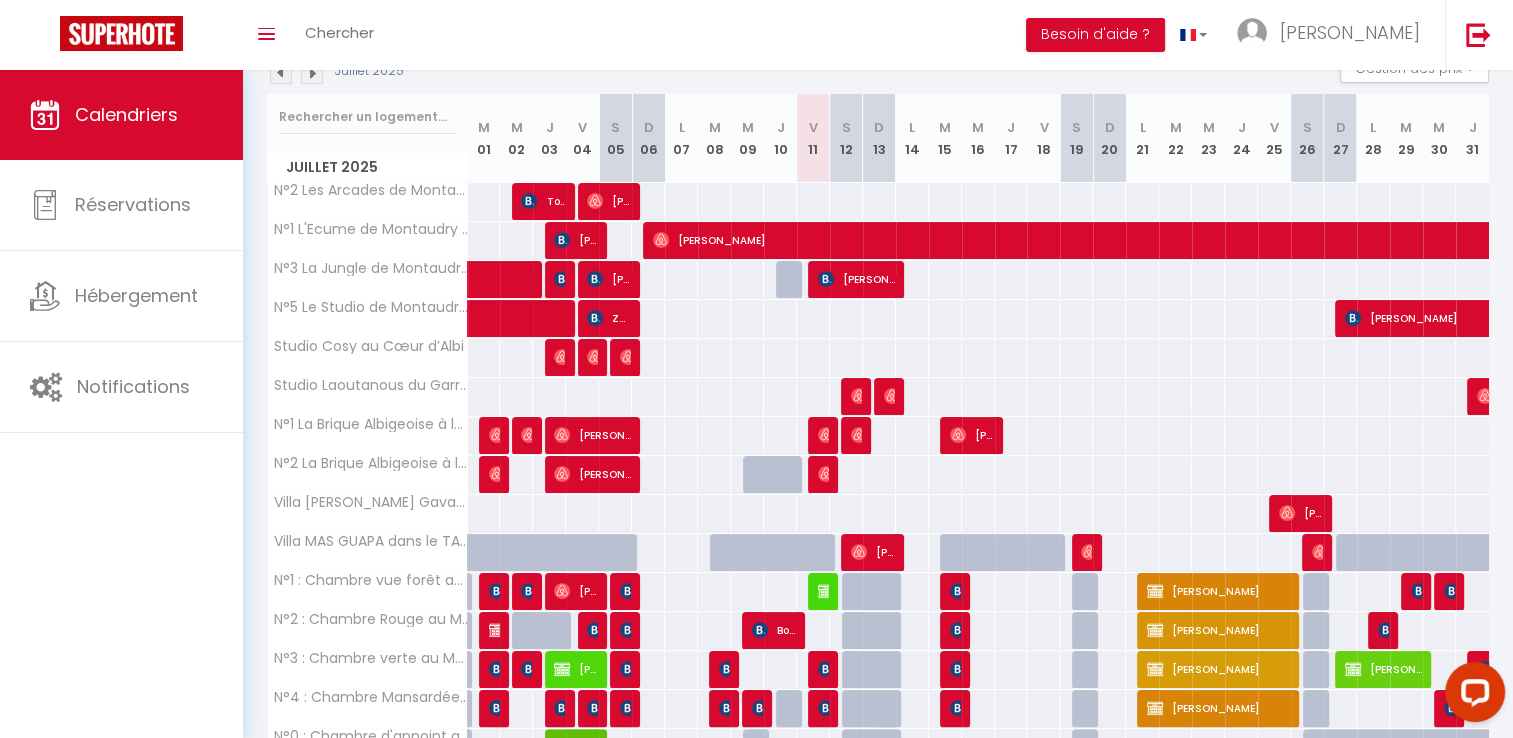 click at bounding box center [887, 397] 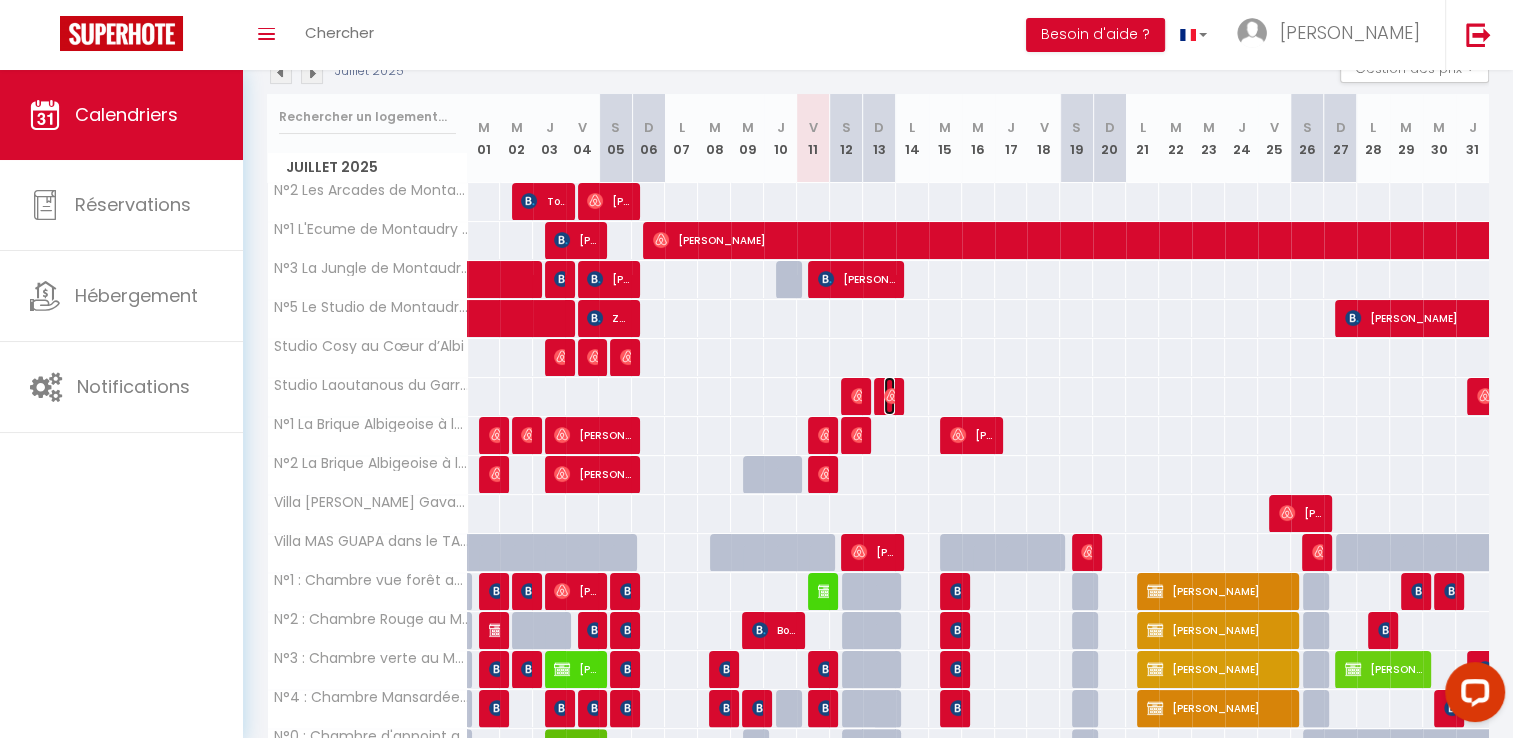 click at bounding box center [892, 396] 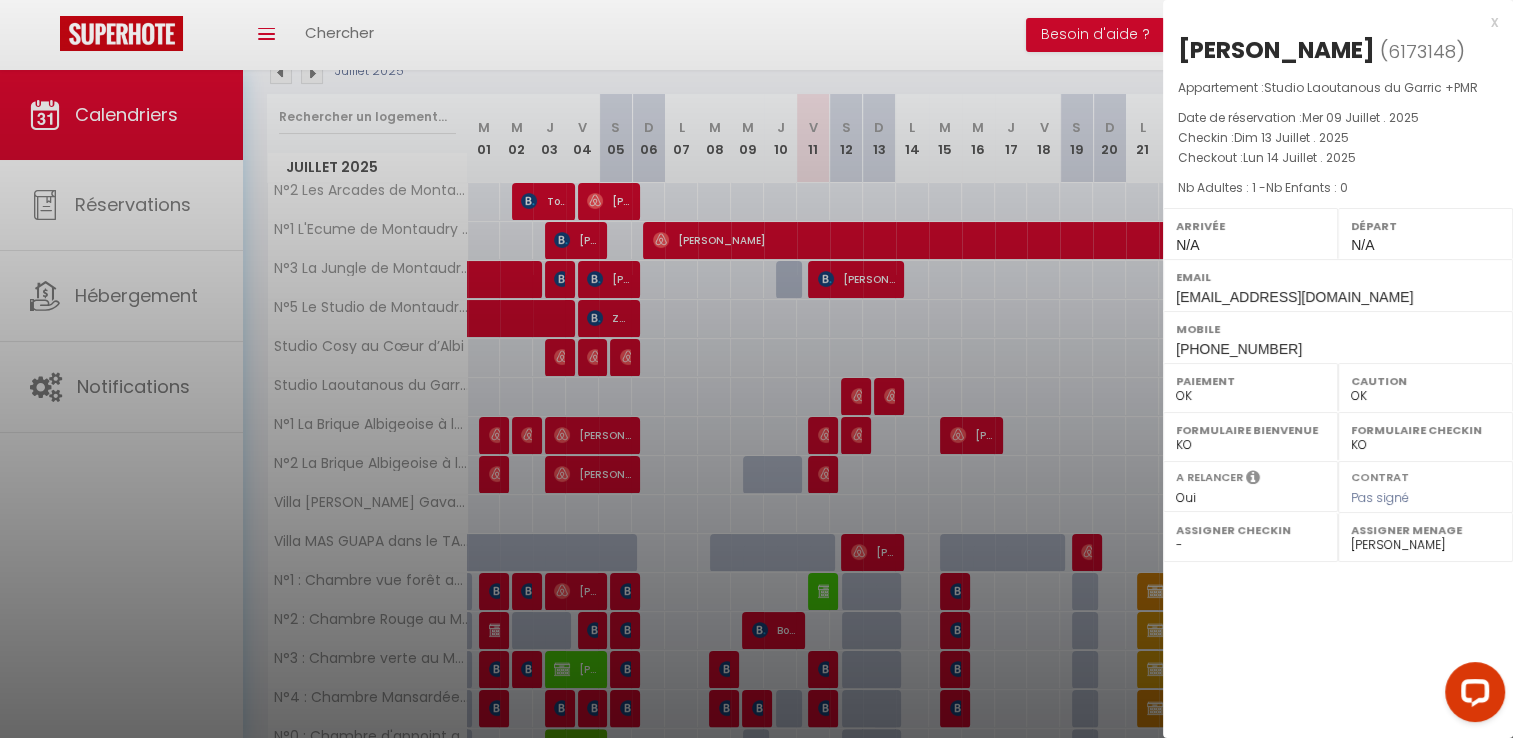 click at bounding box center [756, 369] 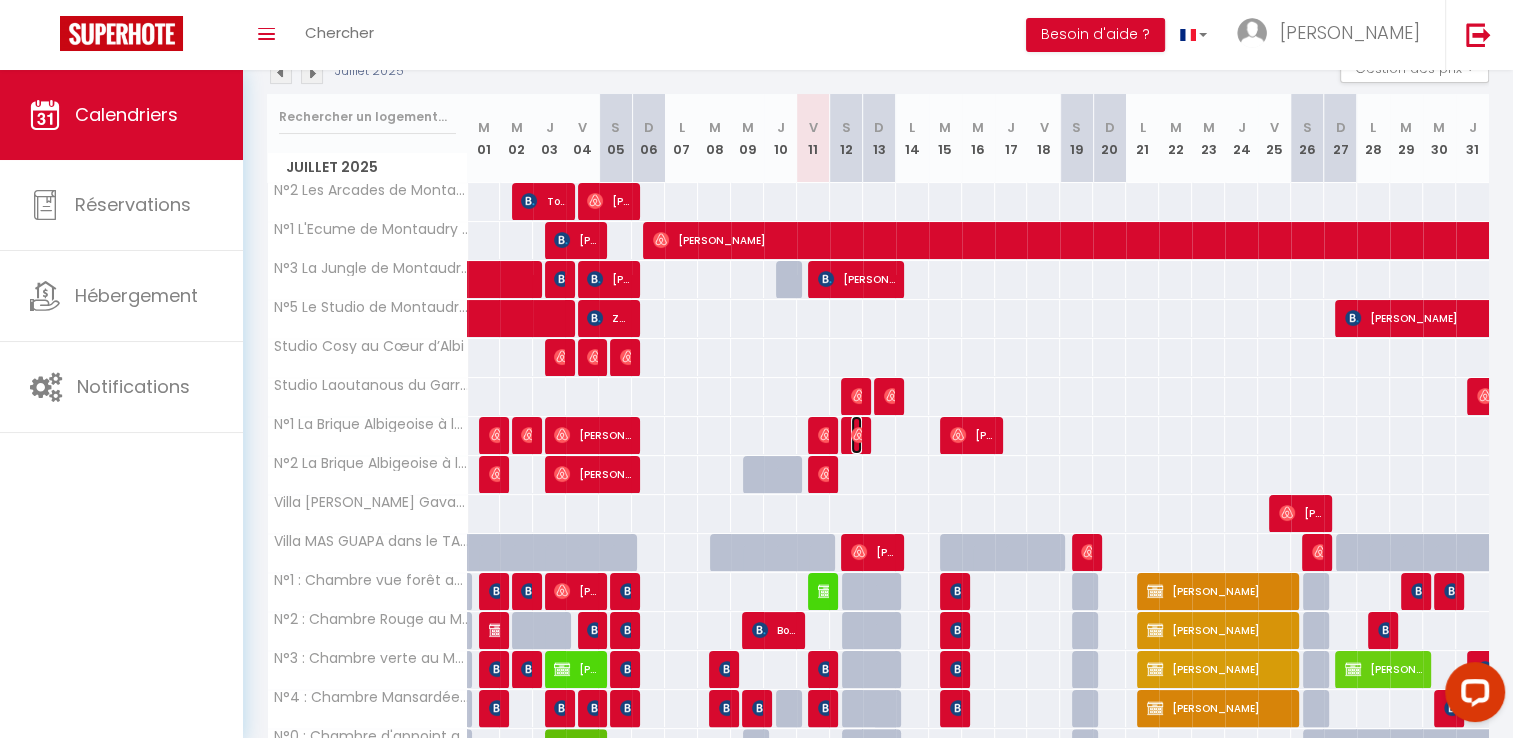 click at bounding box center (859, 435) 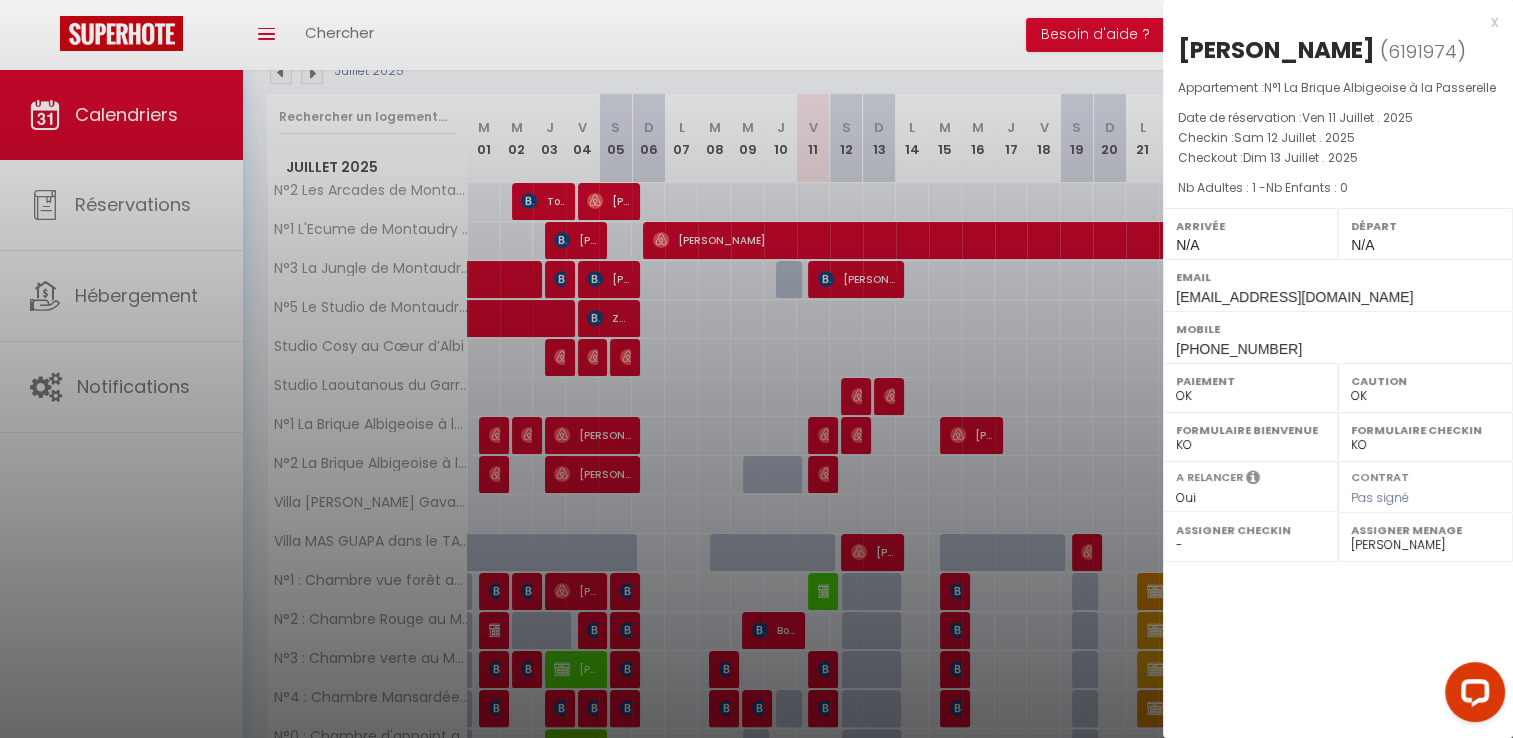click at bounding box center [756, 369] 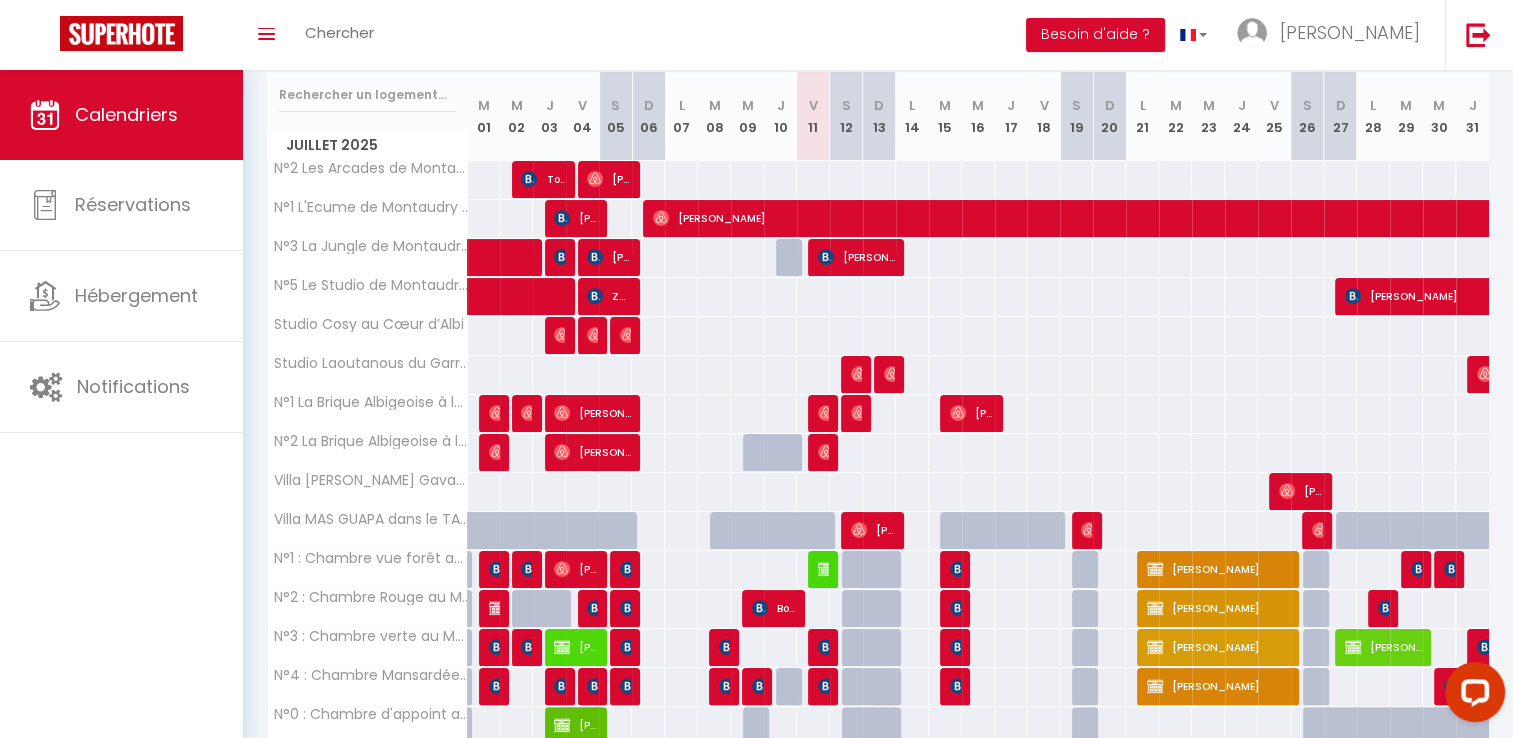 scroll, scrollTop: 244, scrollLeft: 0, axis: vertical 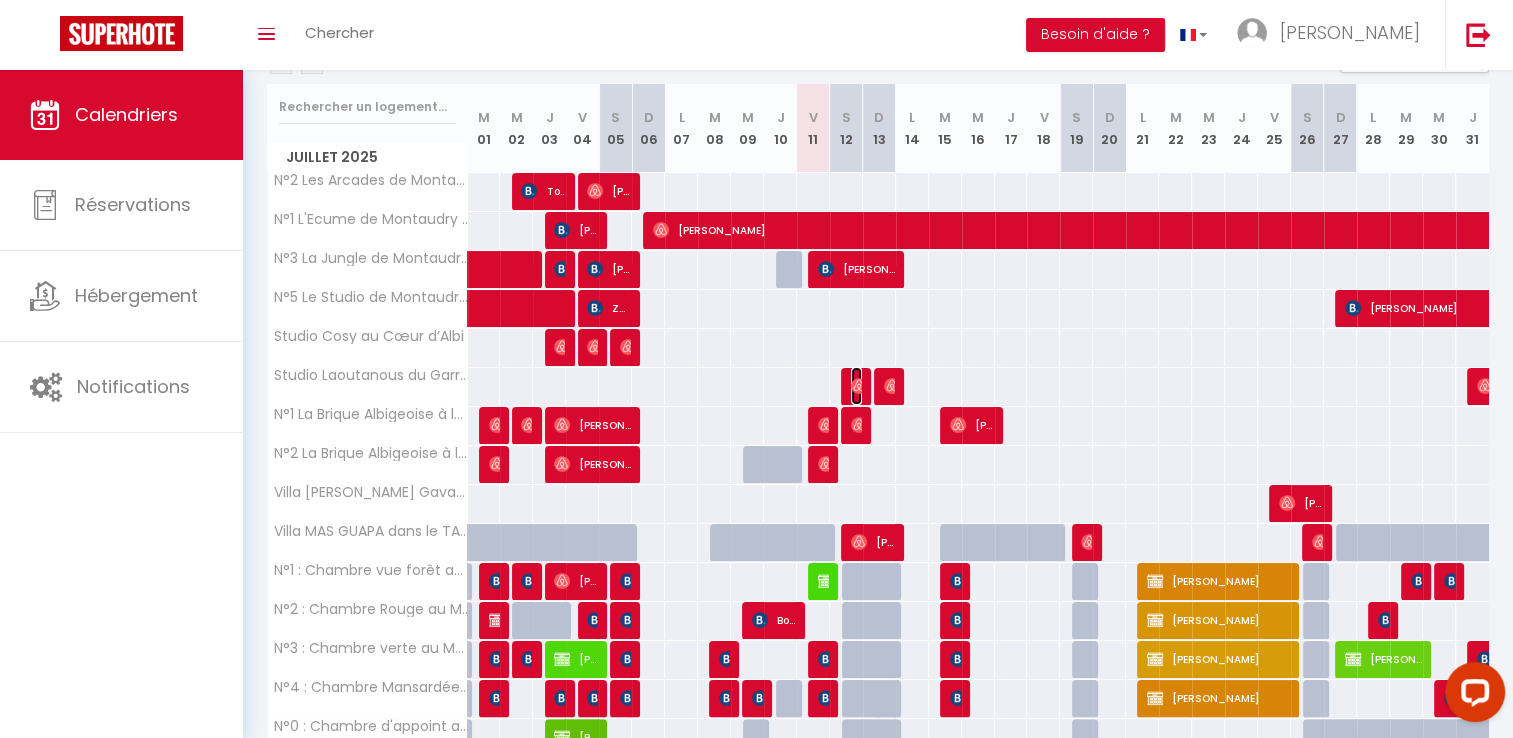 click at bounding box center [859, 386] 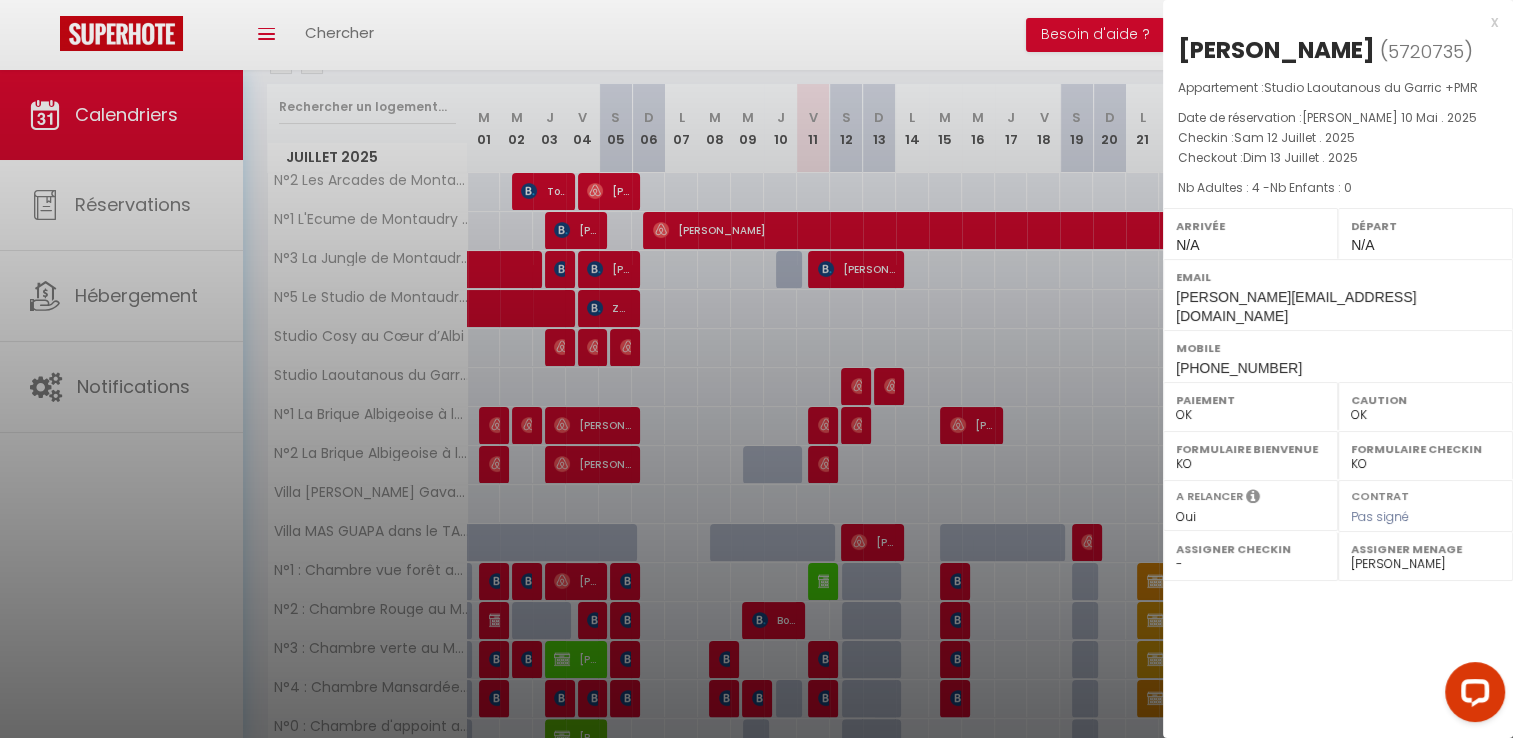 click on "x" at bounding box center (1330, 22) 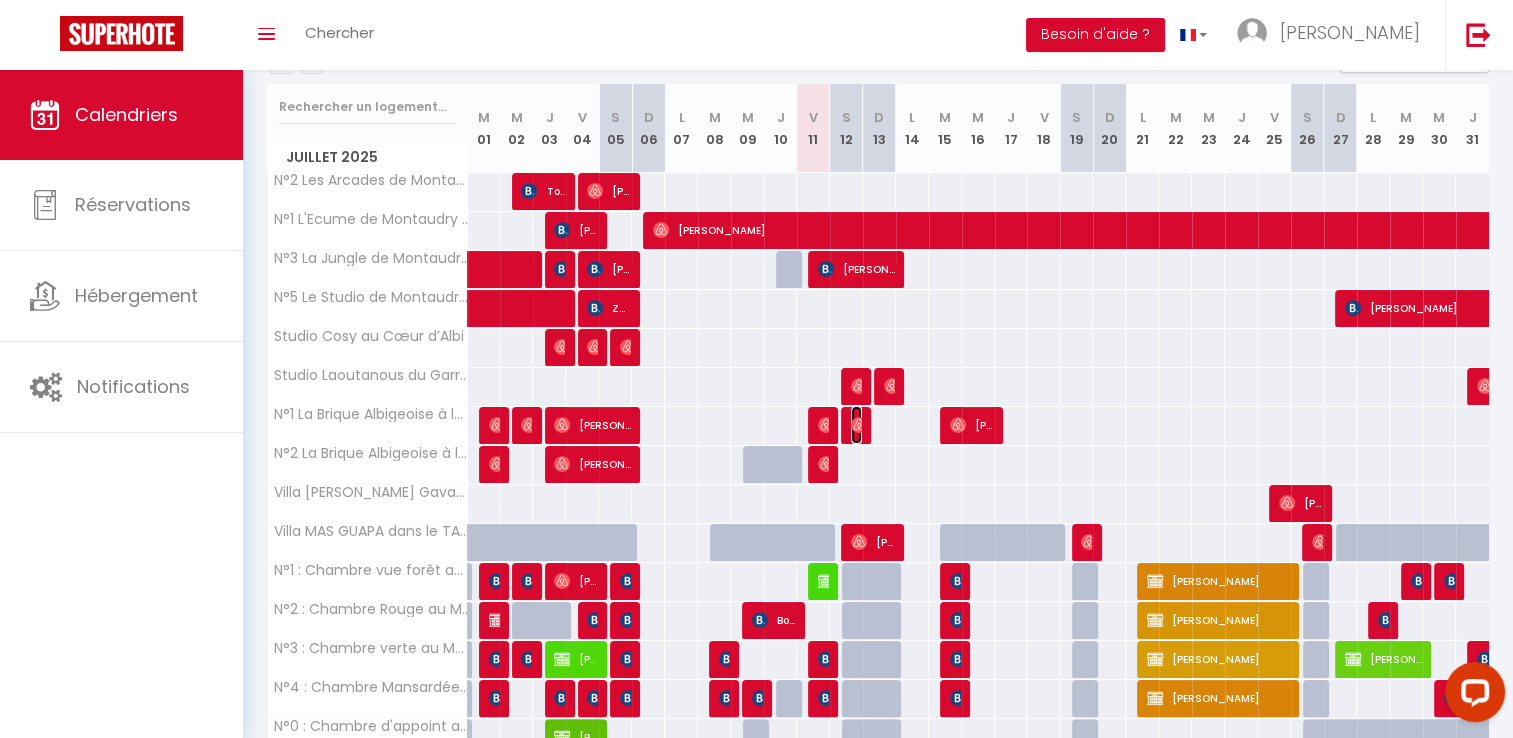 click at bounding box center (859, 425) 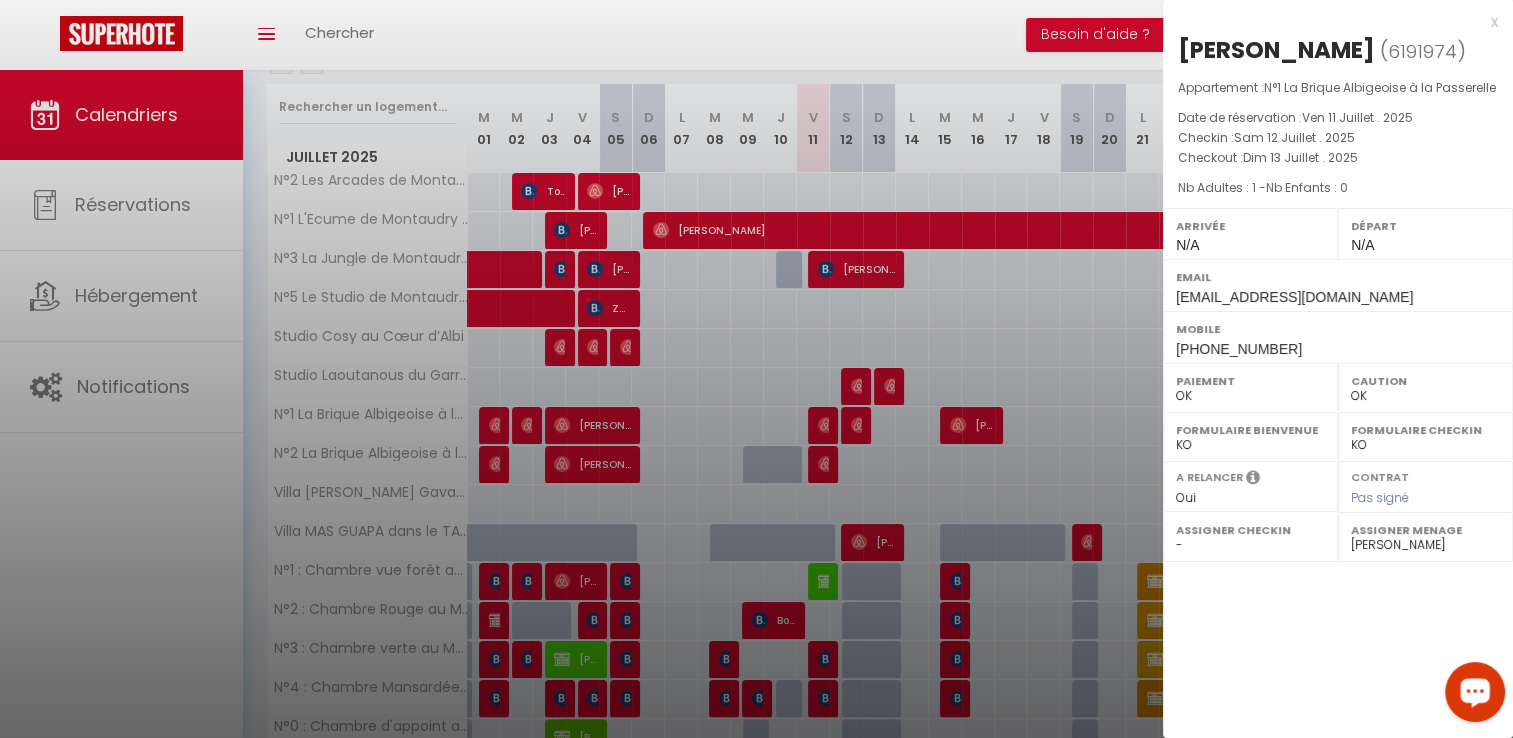click at bounding box center [1475, 691] 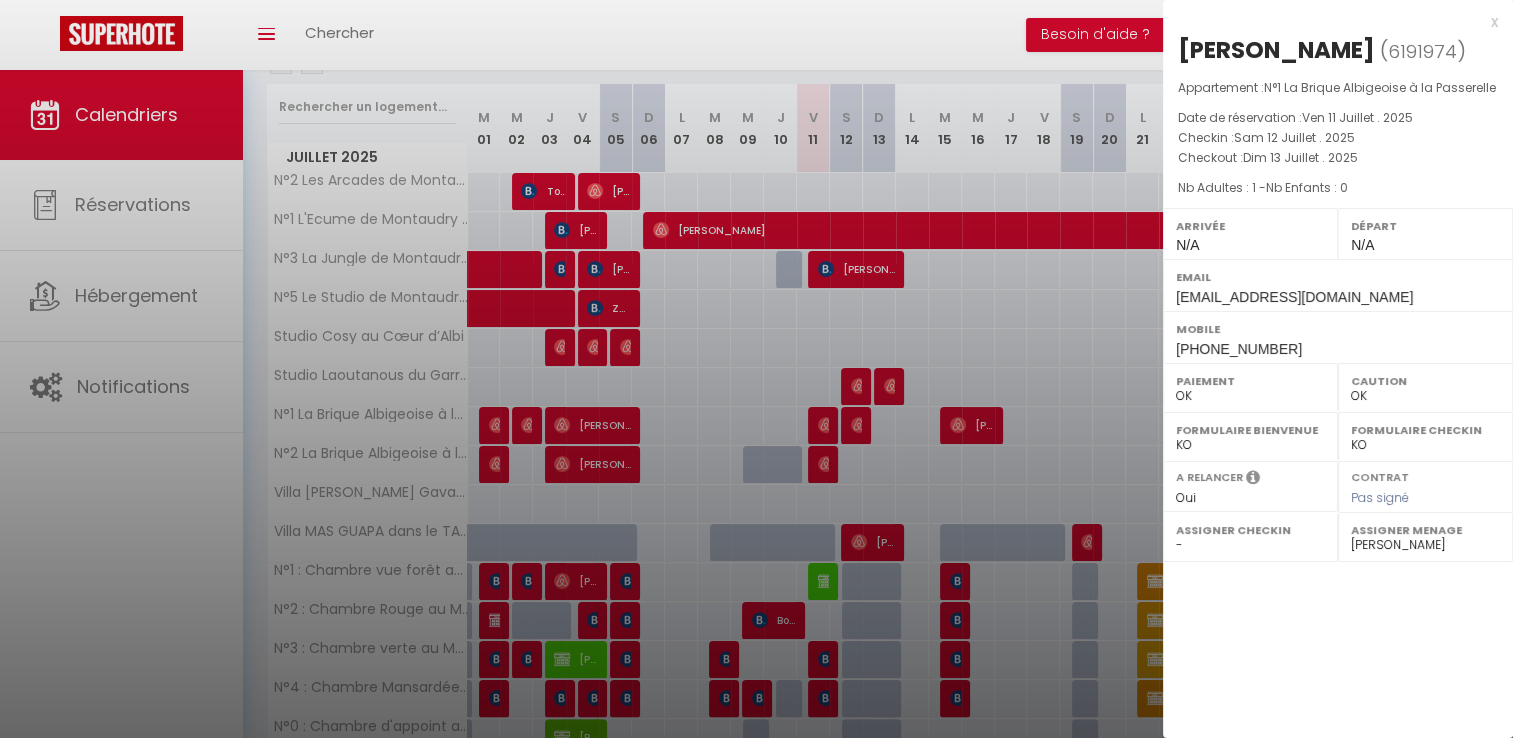 click on "x
[PERSON_NAME]
( 6191974 )
Appartement :
N°1 La Brique Albigeoise à la Passerelle
Date de réservation :
Ven 11 Juillet . 2025
Checkin :
[PERSON_NAME] 12 Juillet . 2025
Checkout :
Dim 13 Juillet . 2025
Nb Adultes : 1 -
Nb Enfants :
0             Arrivée
N/A   Départ
N/A   Email
[EMAIL_ADDRESS][DOMAIN_NAME]   Mobile
[PHONE_NUMBER]   Paiement
OK   KO   Caution   OK   KO   Formulaire Bienvenue
OK   KO   Formulaire Checkin
OK   KO    A relancer     Oui   Non   Contrat" at bounding box center [1338, 186] 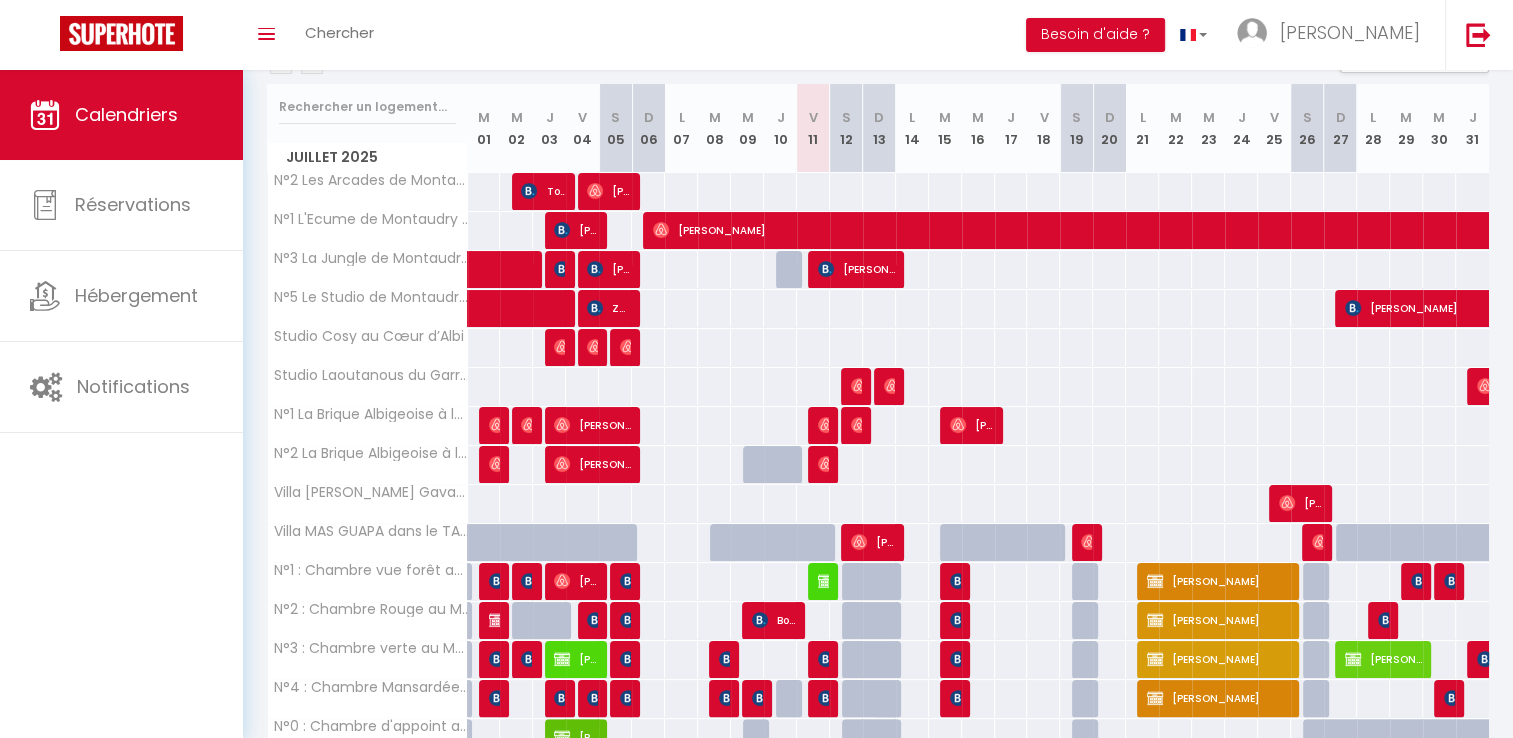 click on "Toggle menubar     Chercher   BUTTON
Besoin d'aide ?
[PERSON_NAME]   Paramètres" at bounding box center [821, 35] 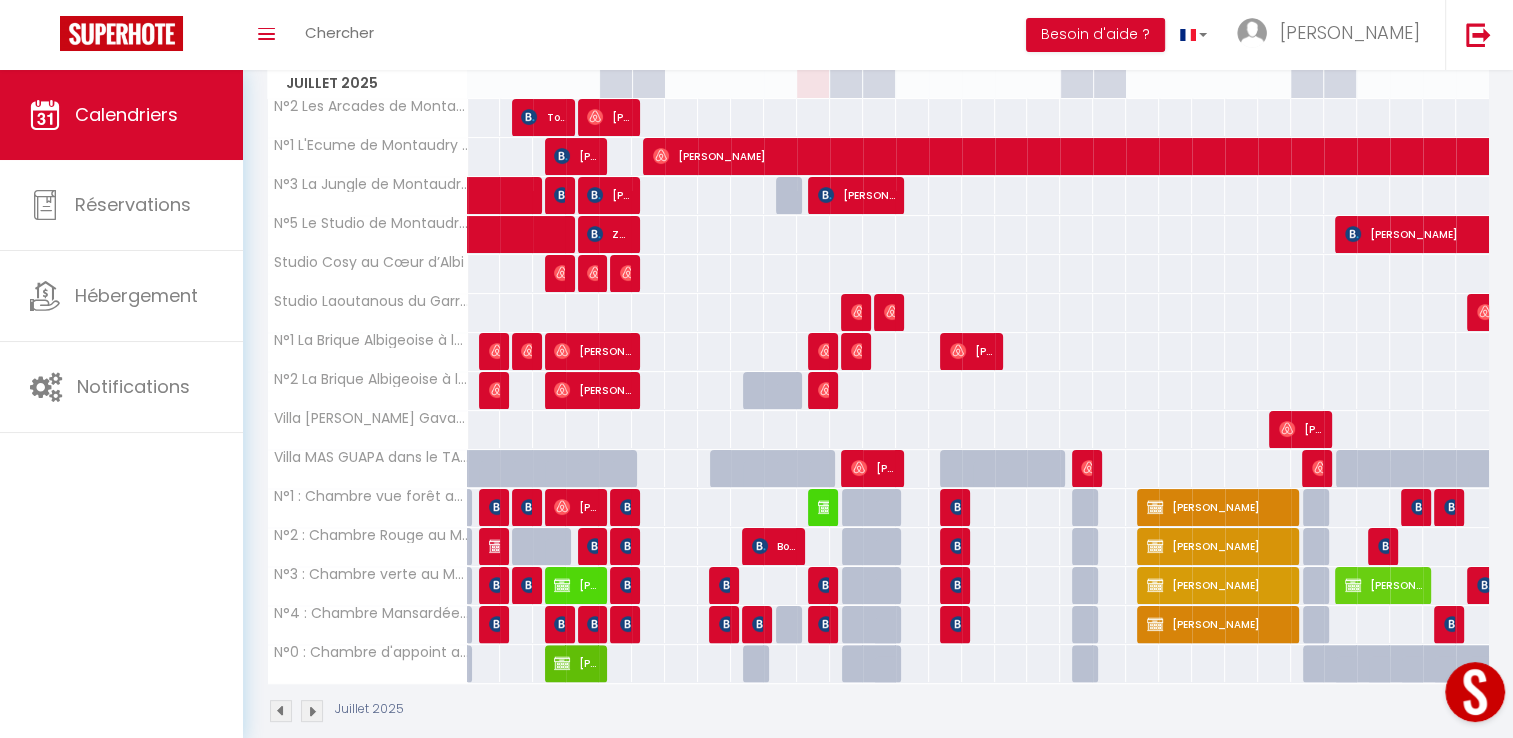 scroll, scrollTop: 342, scrollLeft: 0, axis: vertical 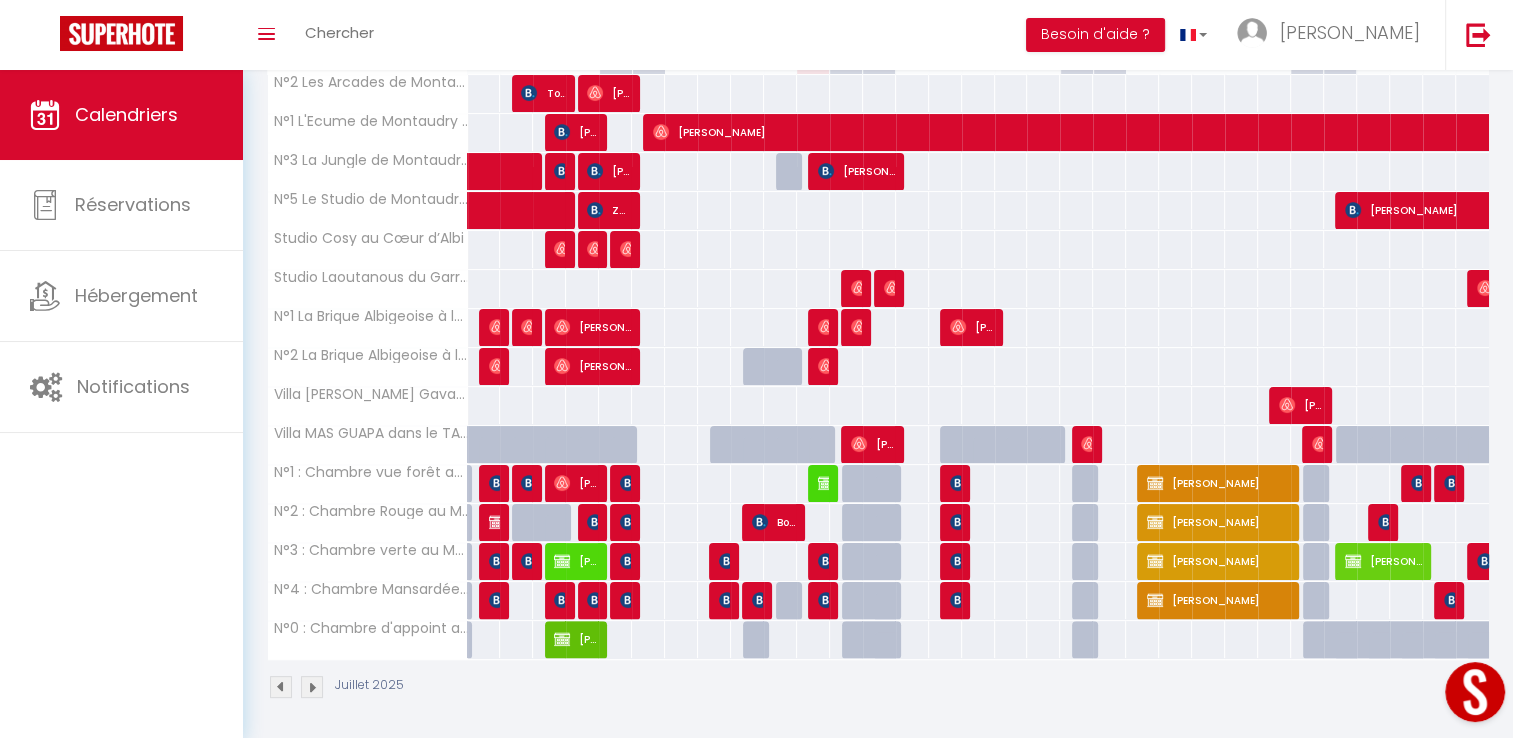 click at bounding box center [821, 367] 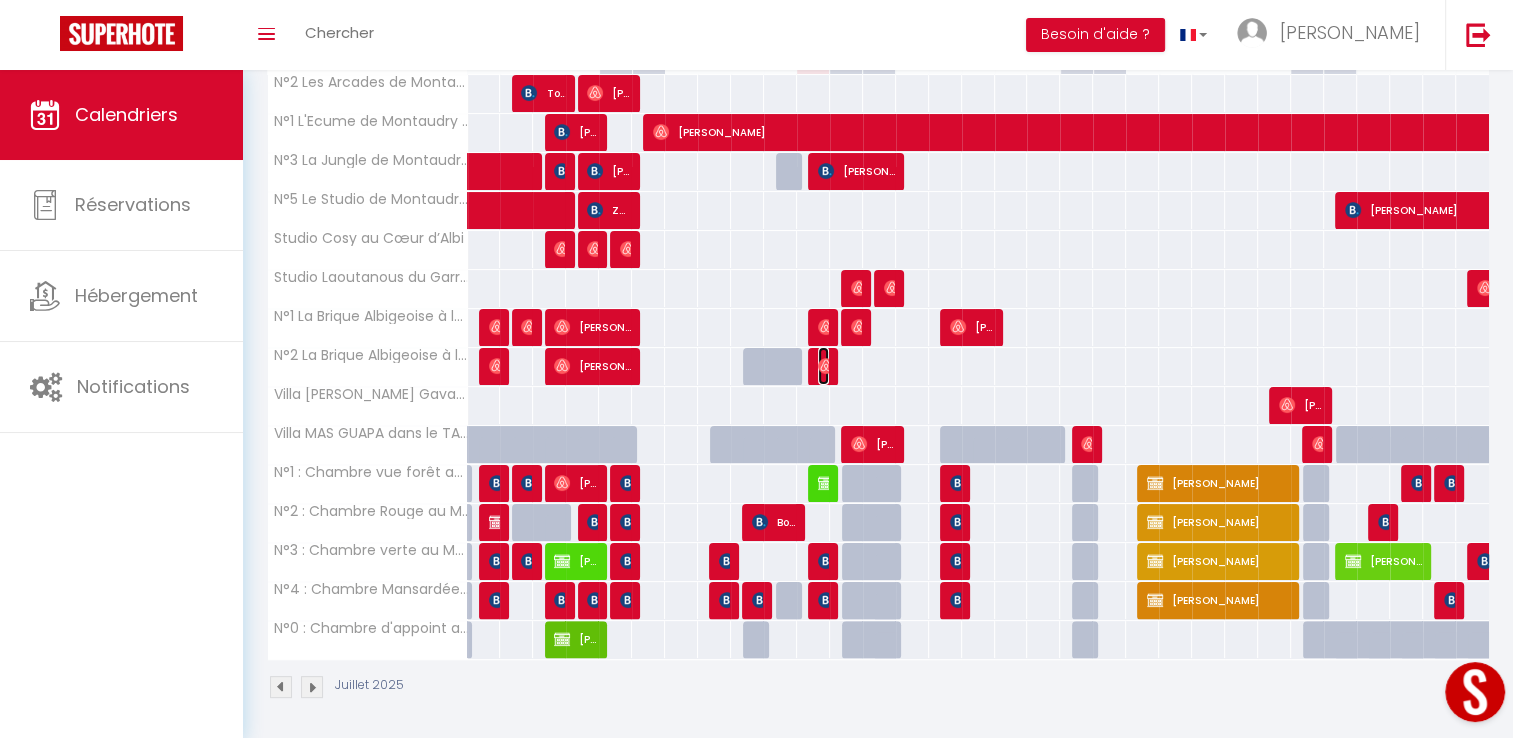 click at bounding box center (826, 366) 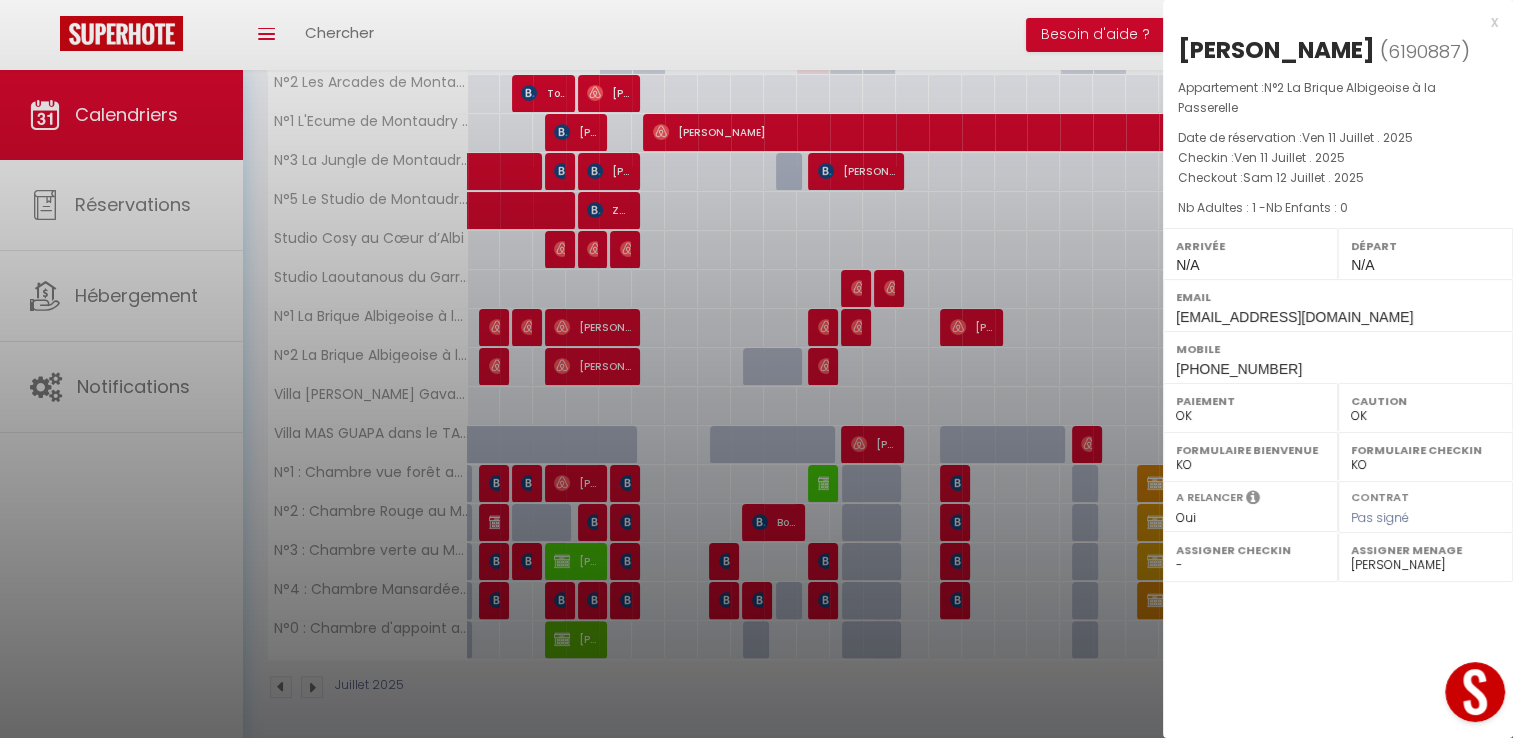 click at bounding box center (756, 369) 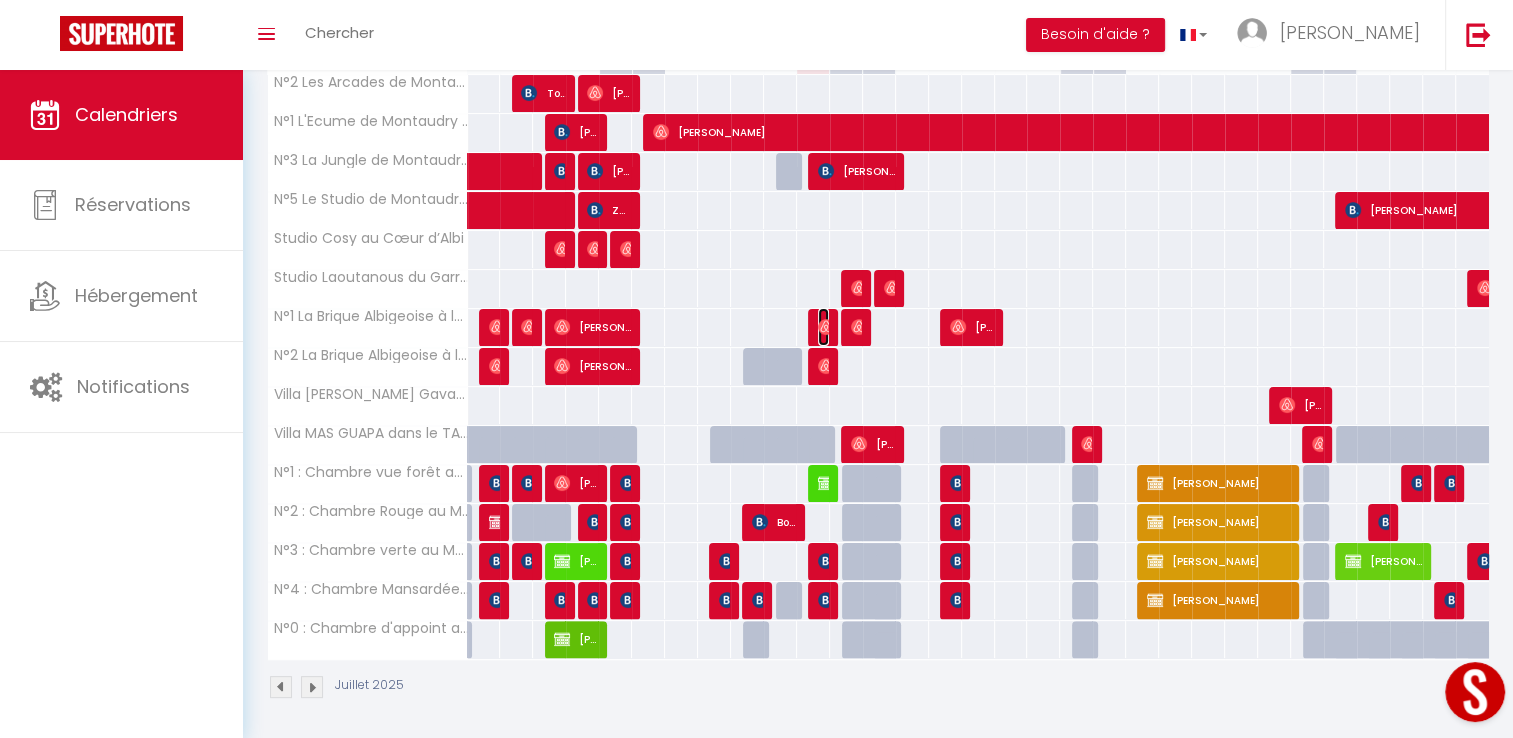 click at bounding box center [826, 327] 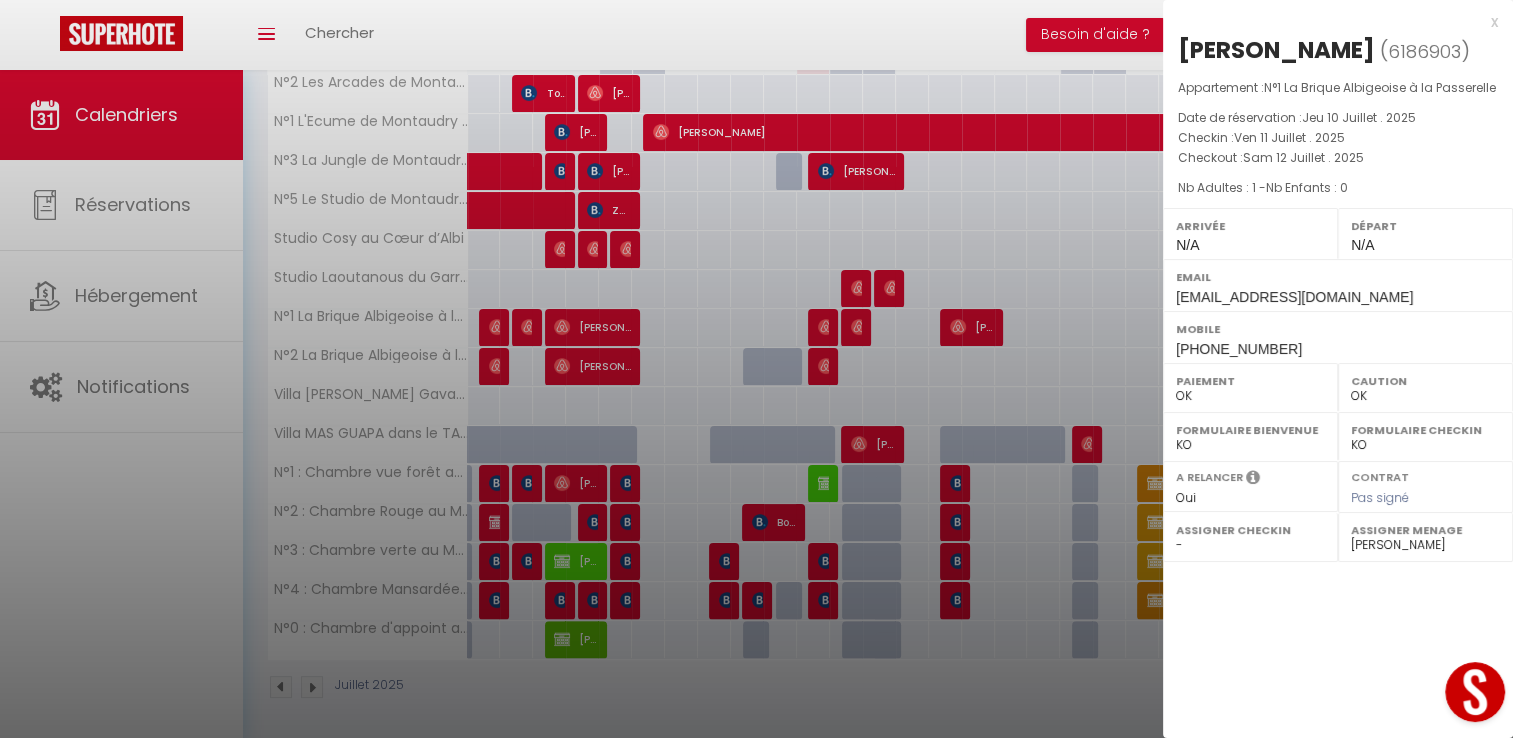 click at bounding box center (756, 369) 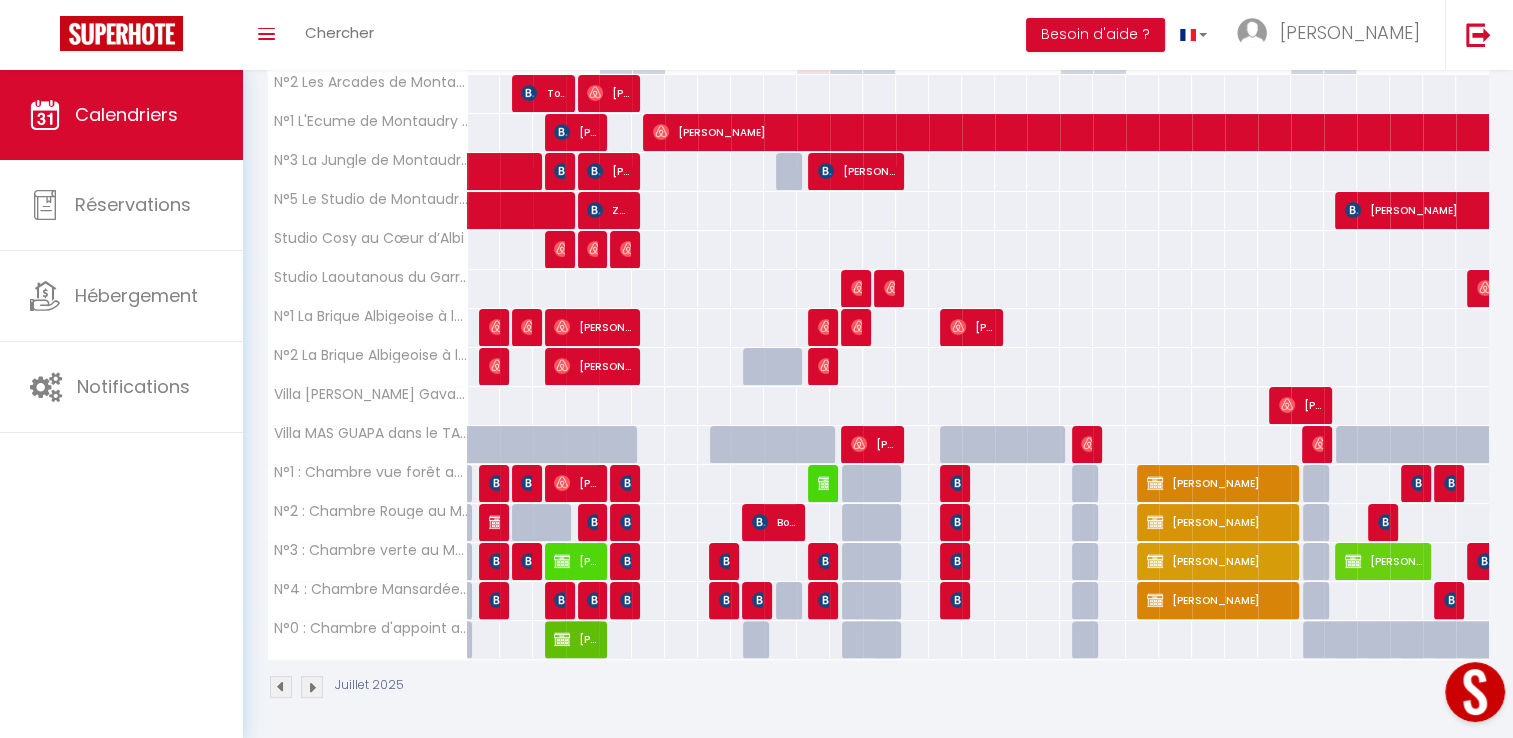 click at bounding box center (824, 367) 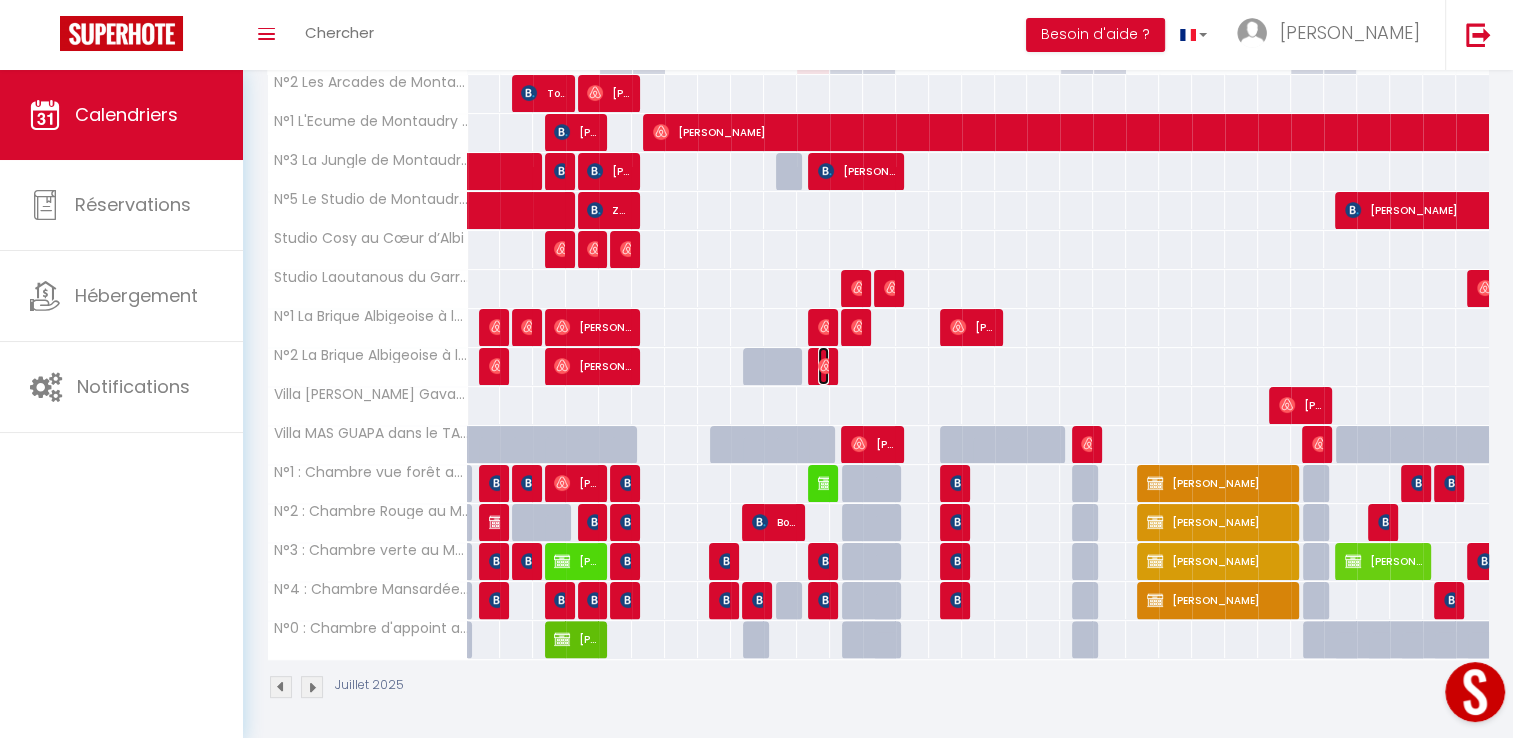 click at bounding box center [826, 366] 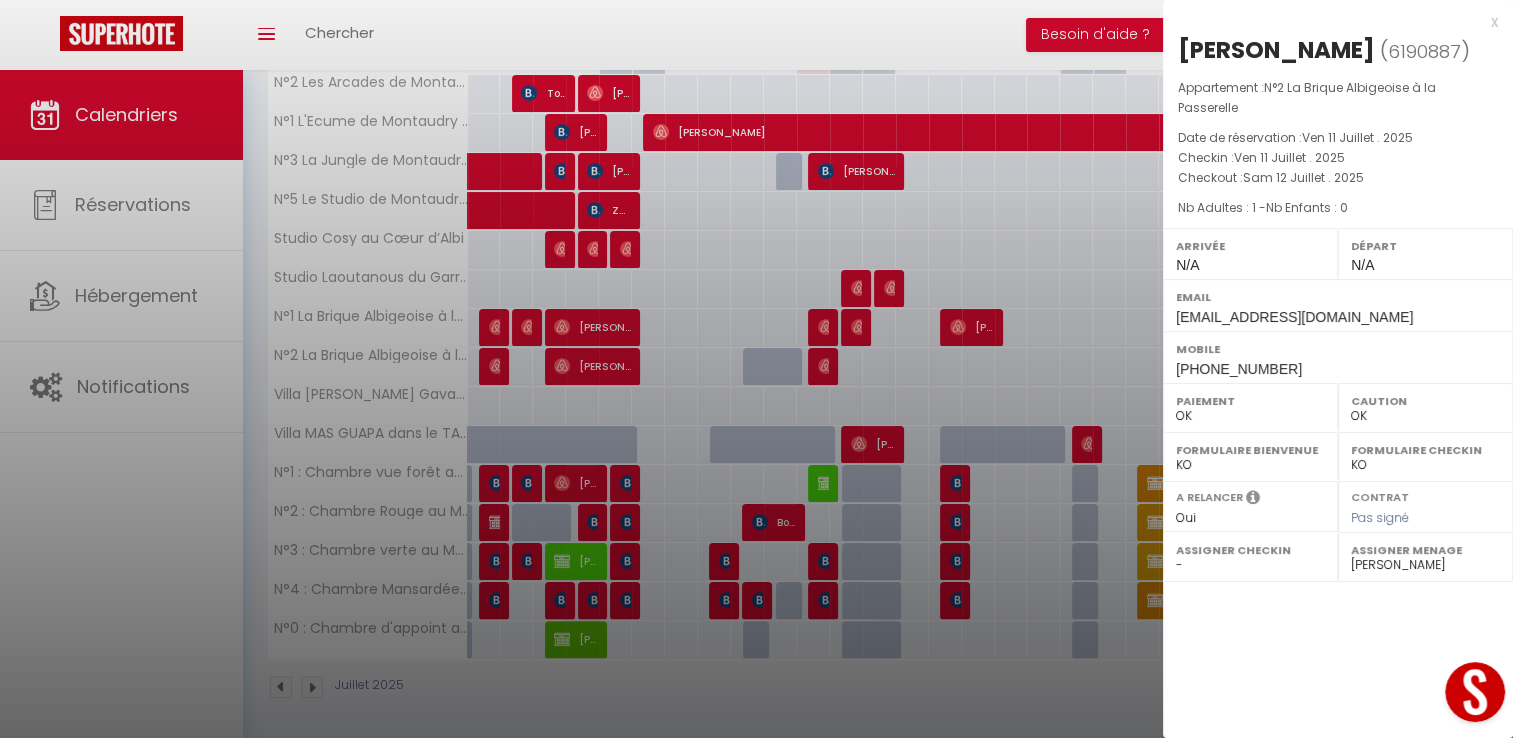 click at bounding box center (756, 369) 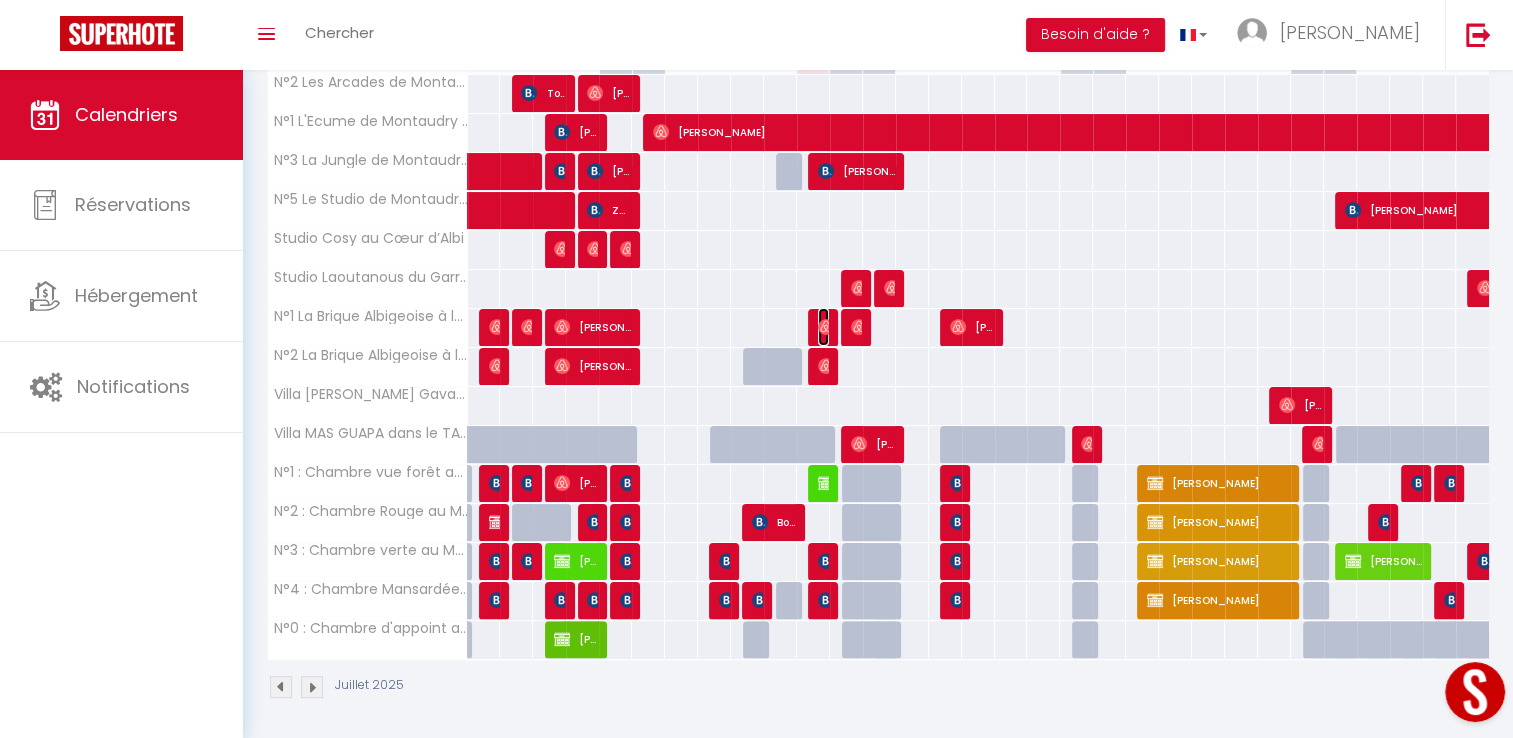 click at bounding box center [826, 327] 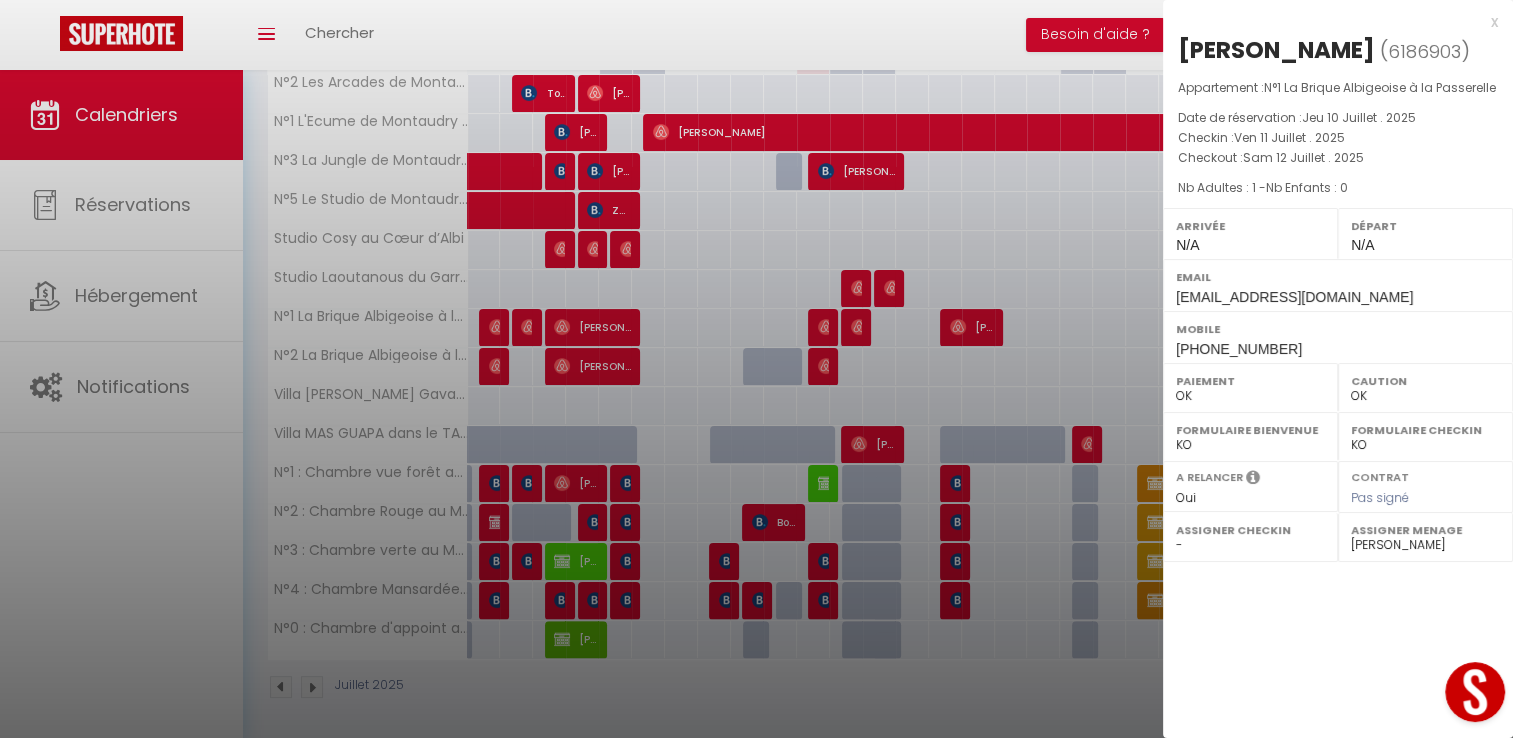 click at bounding box center [756, 369] 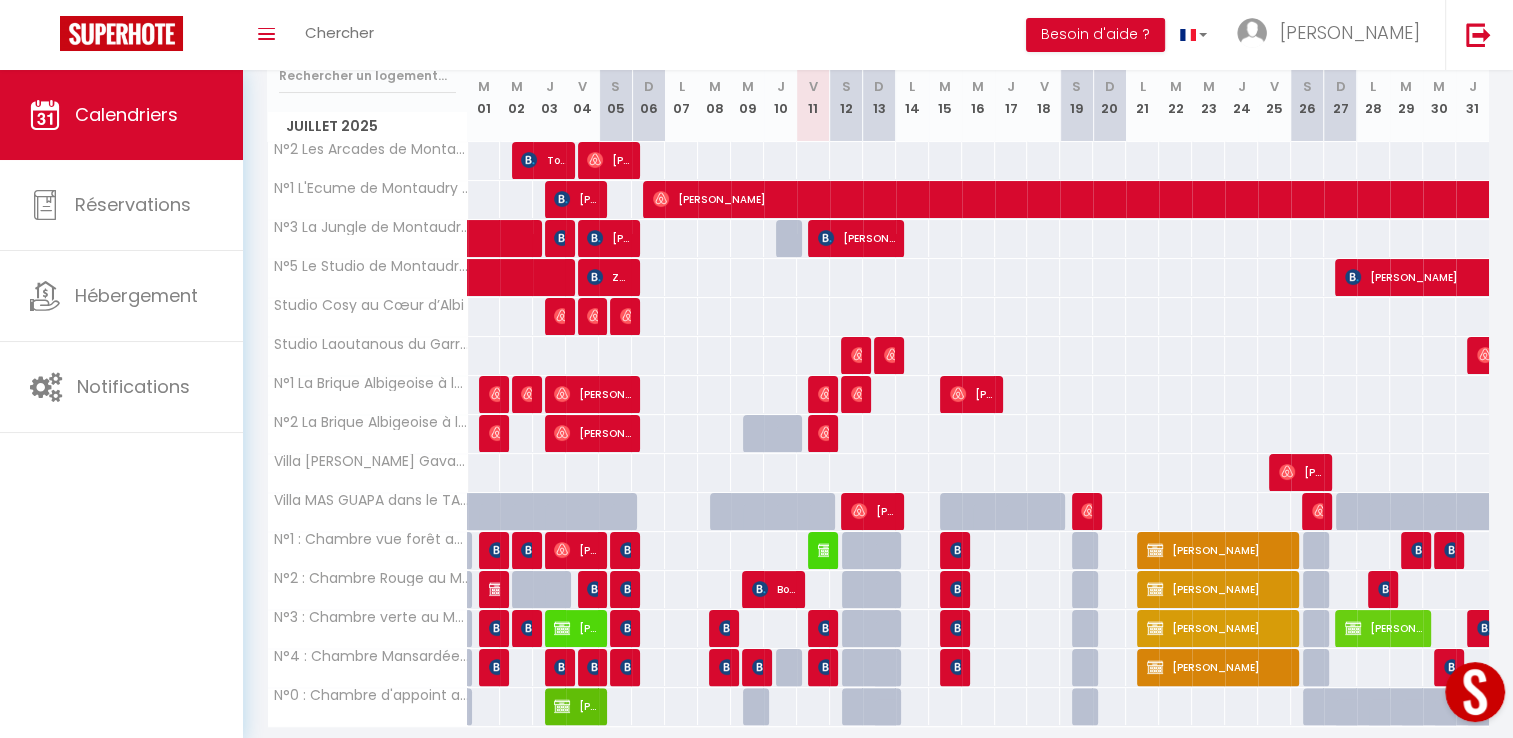 scroll, scrollTop: 274, scrollLeft: 0, axis: vertical 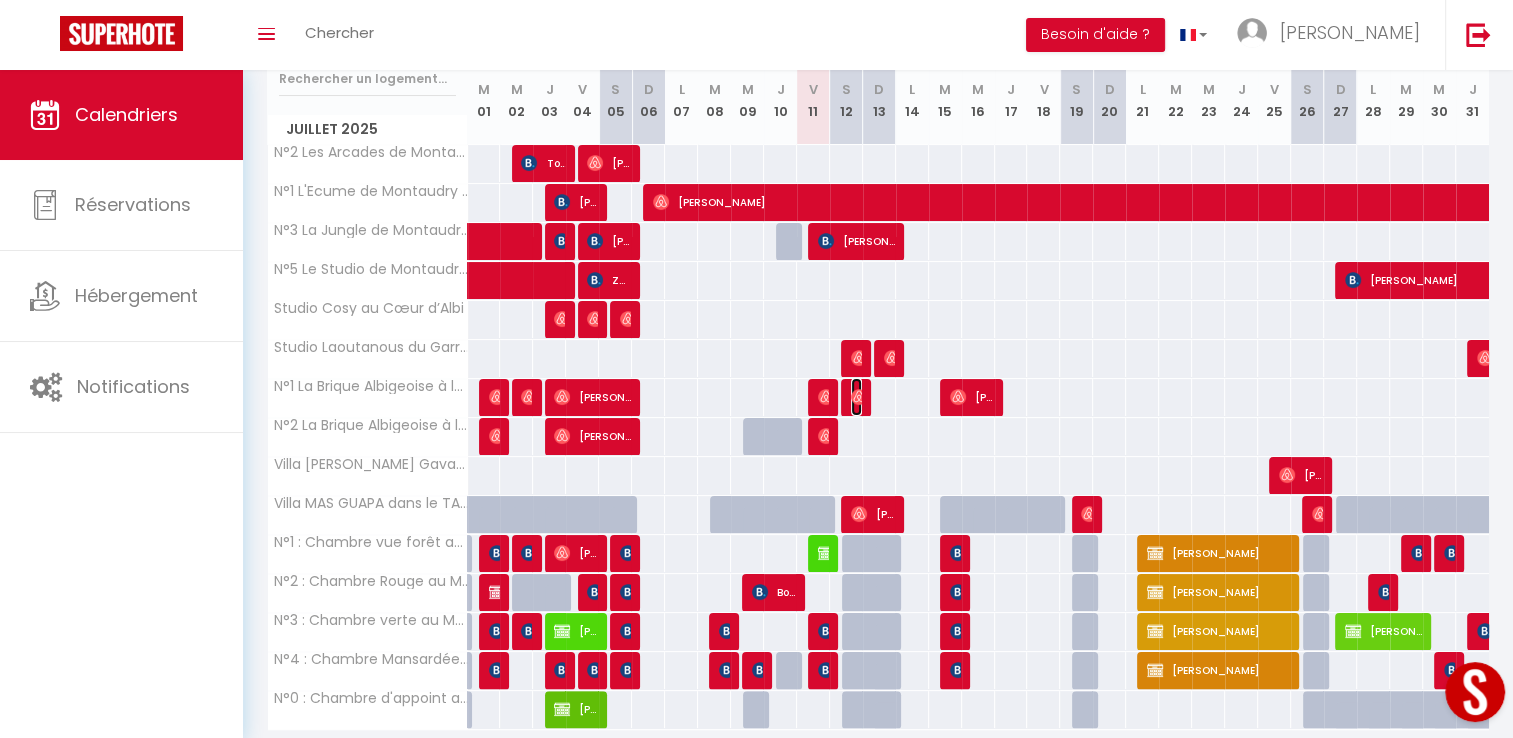 click on "[PERSON_NAME]" at bounding box center (856, 397) 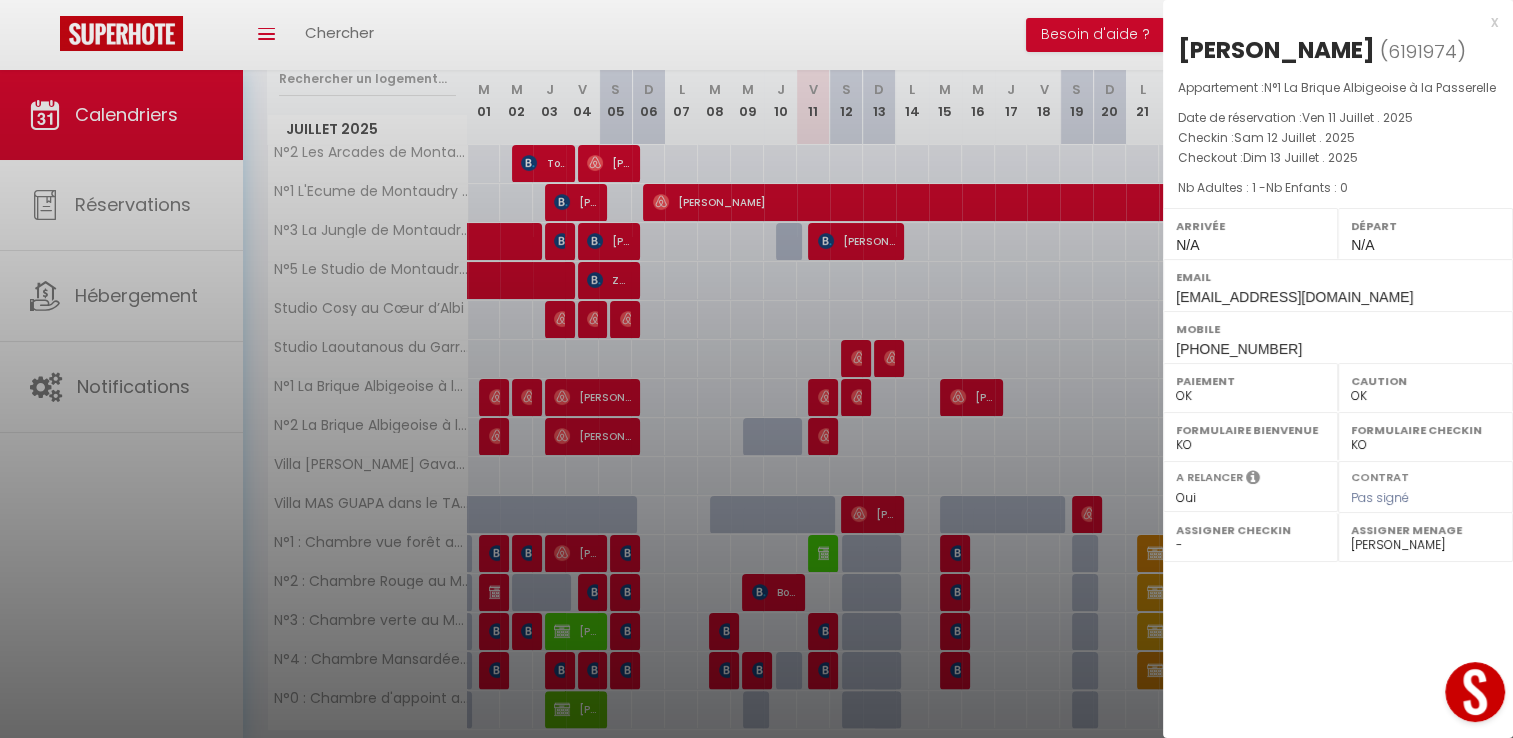 click at bounding box center [756, 369] 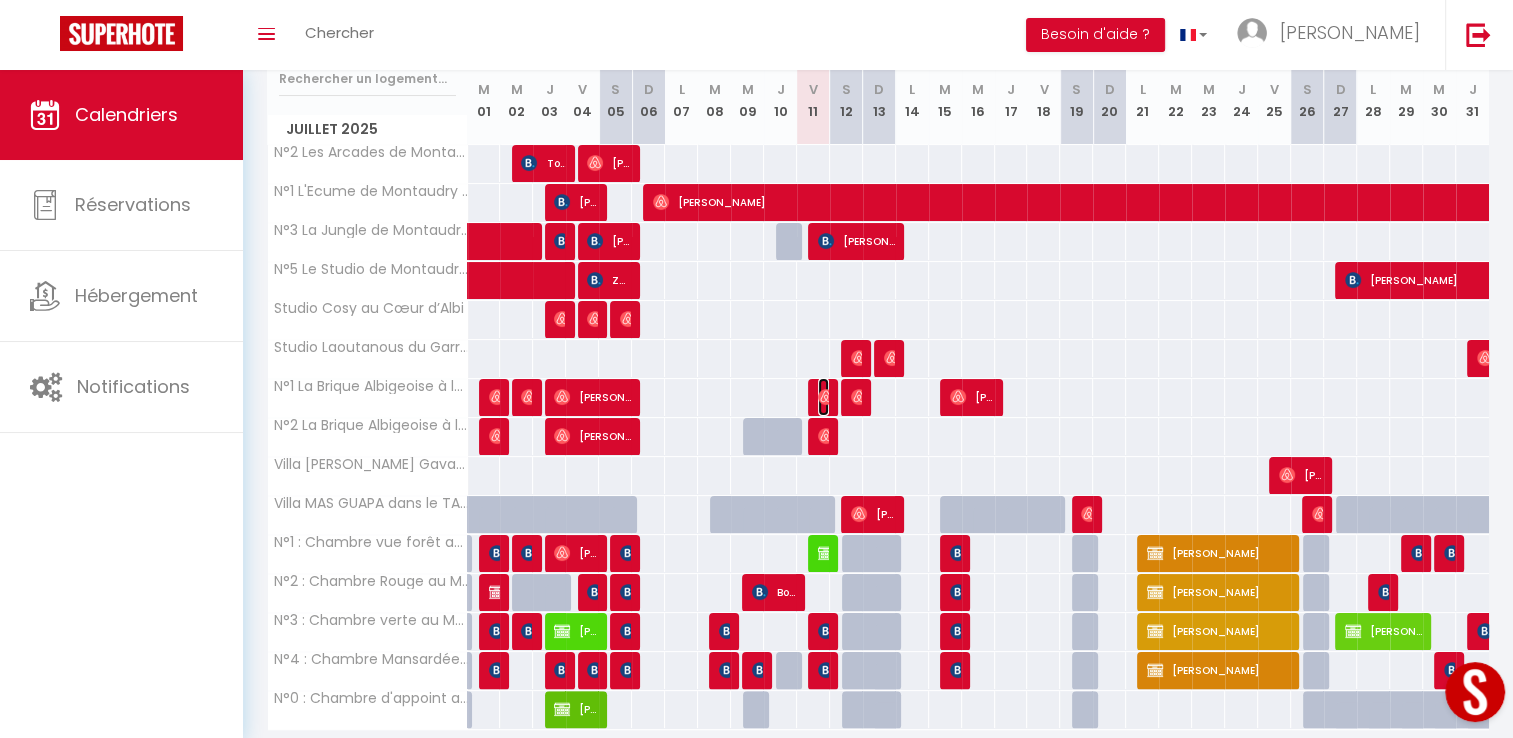 click at bounding box center [826, 397] 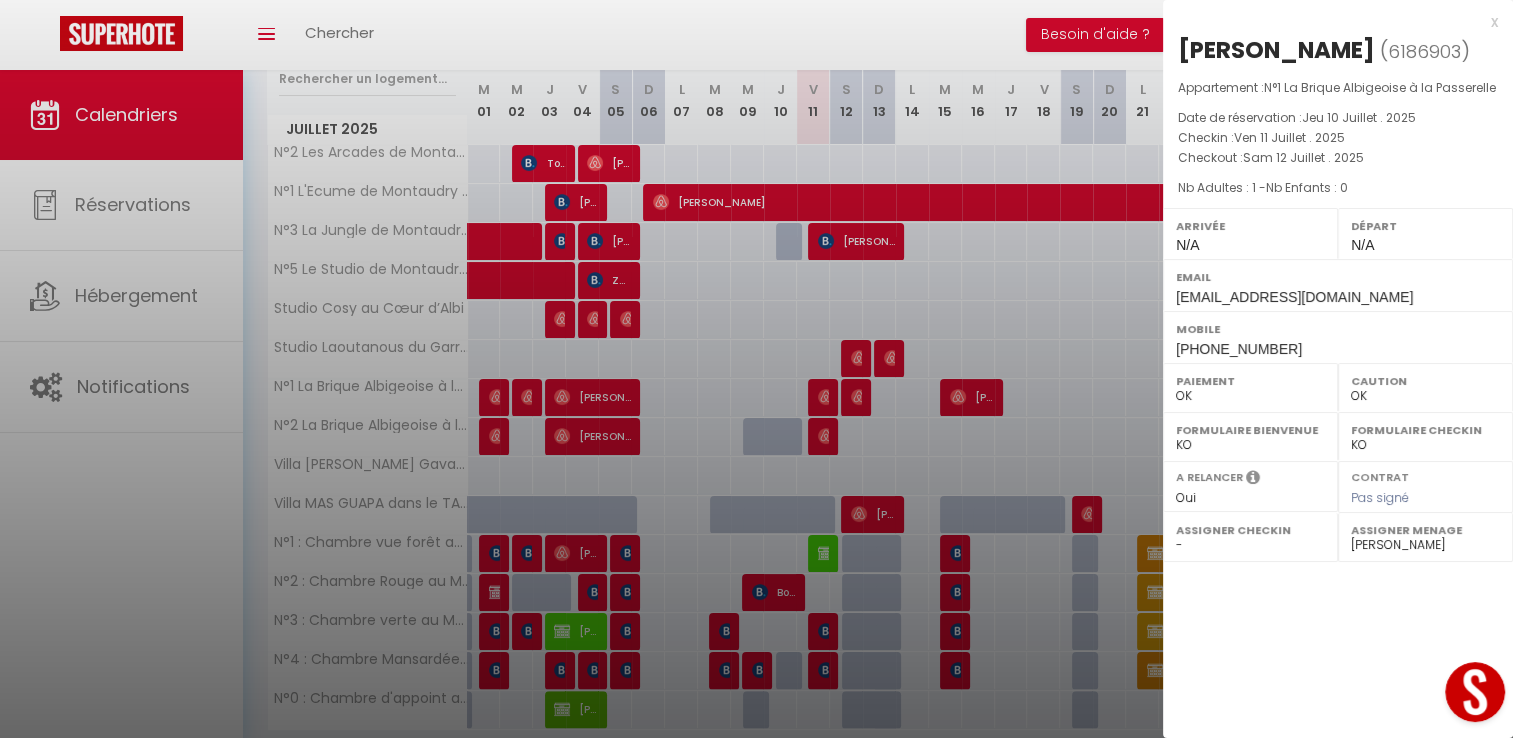 click at bounding box center (756, 369) 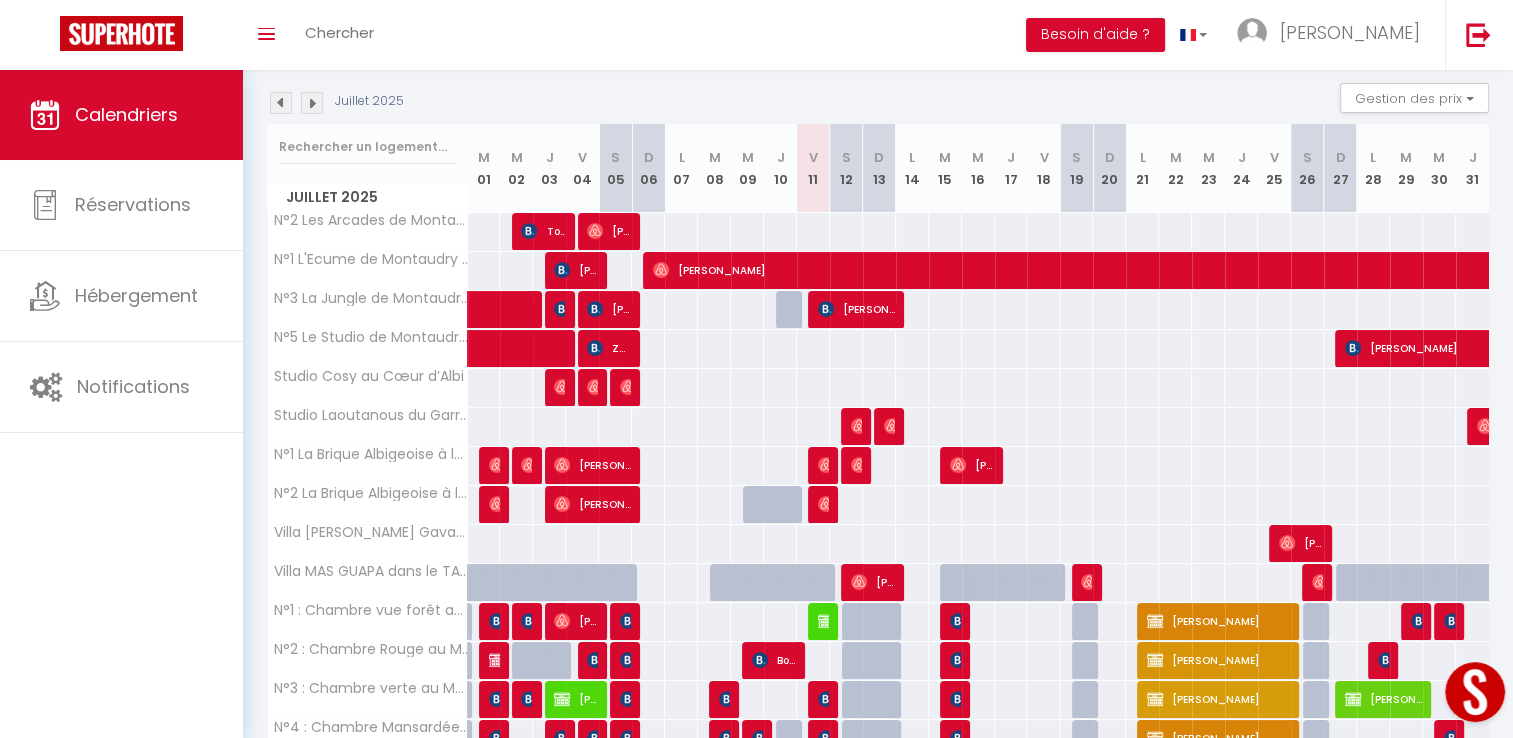 scroll, scrollTop: 202, scrollLeft: 0, axis: vertical 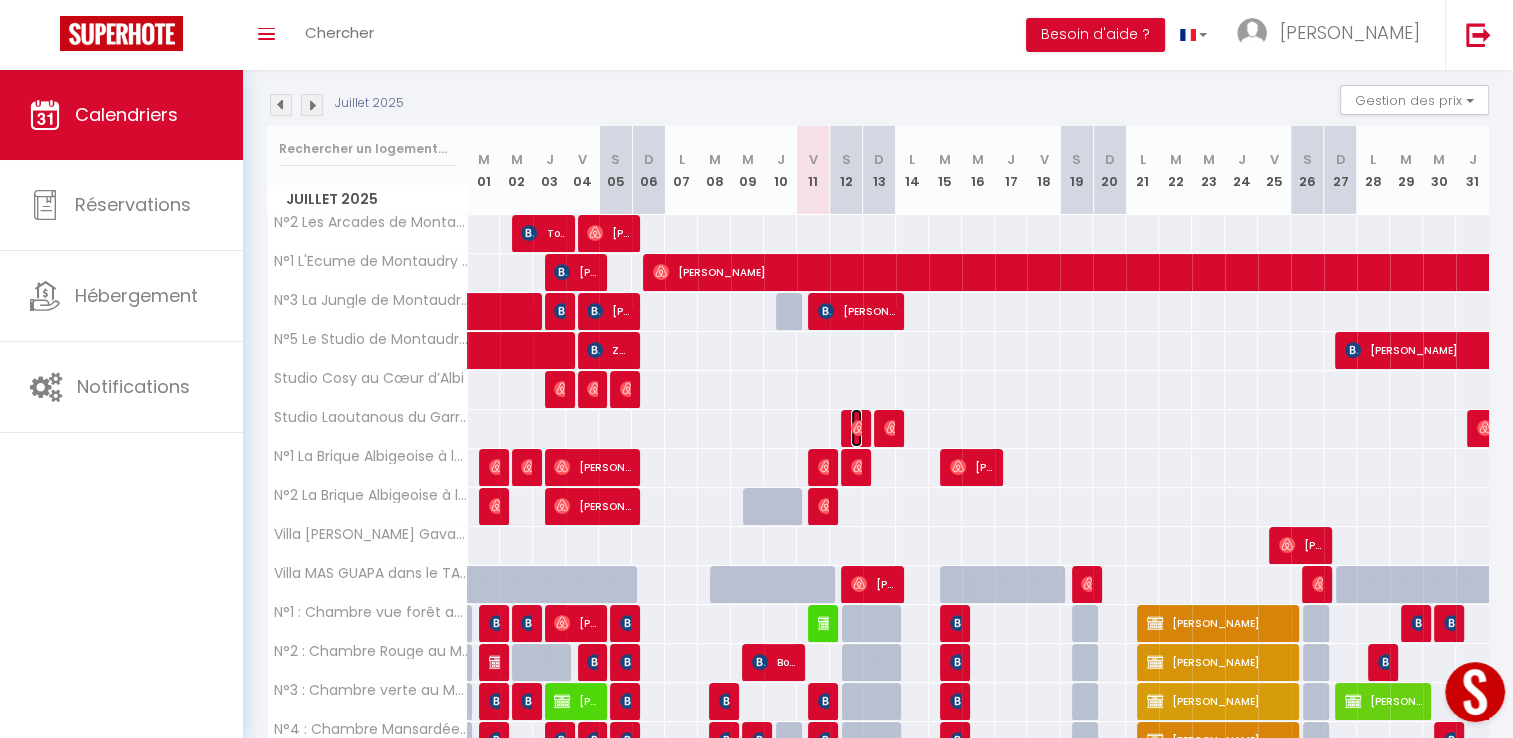 click on "[PERSON_NAME]" at bounding box center [856, 428] 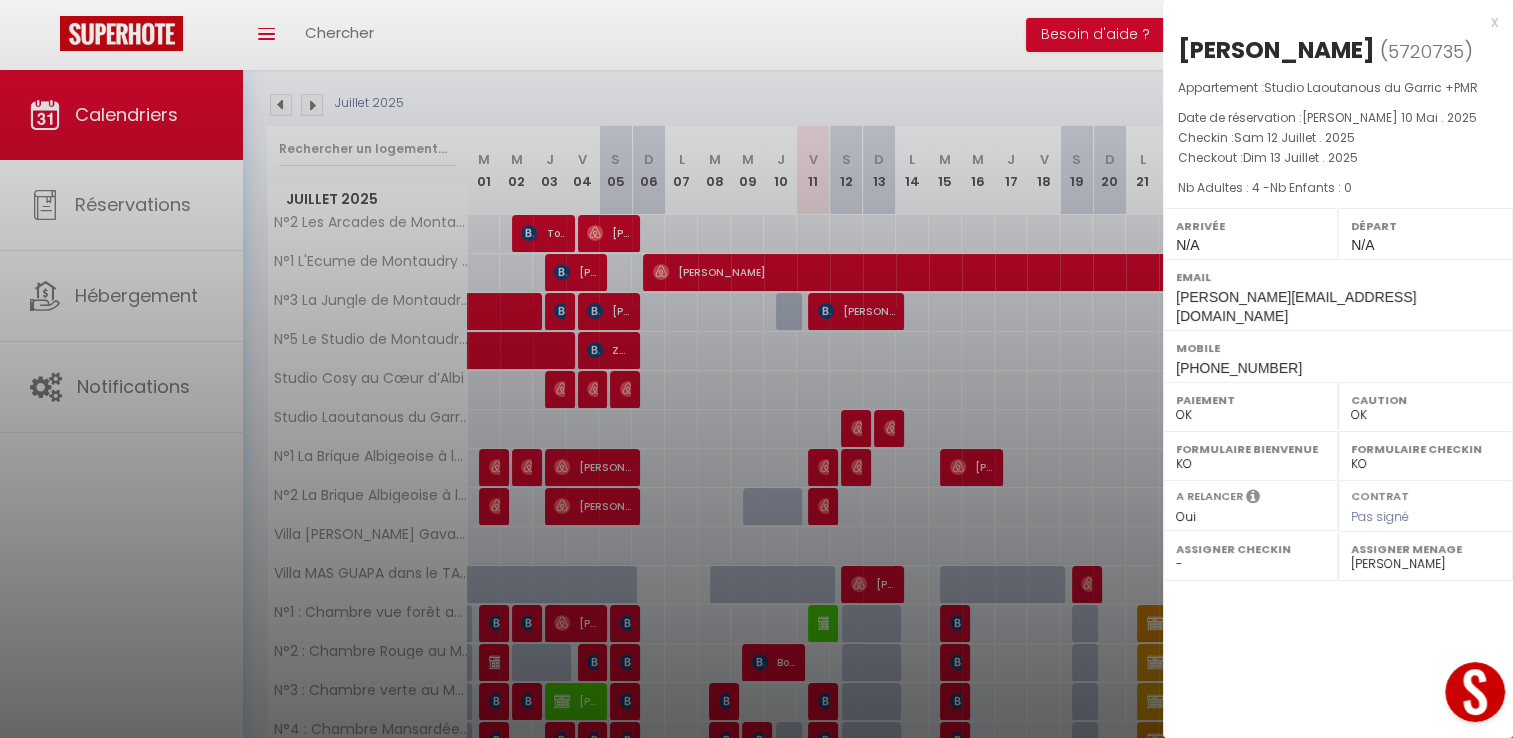 click at bounding box center (756, 369) 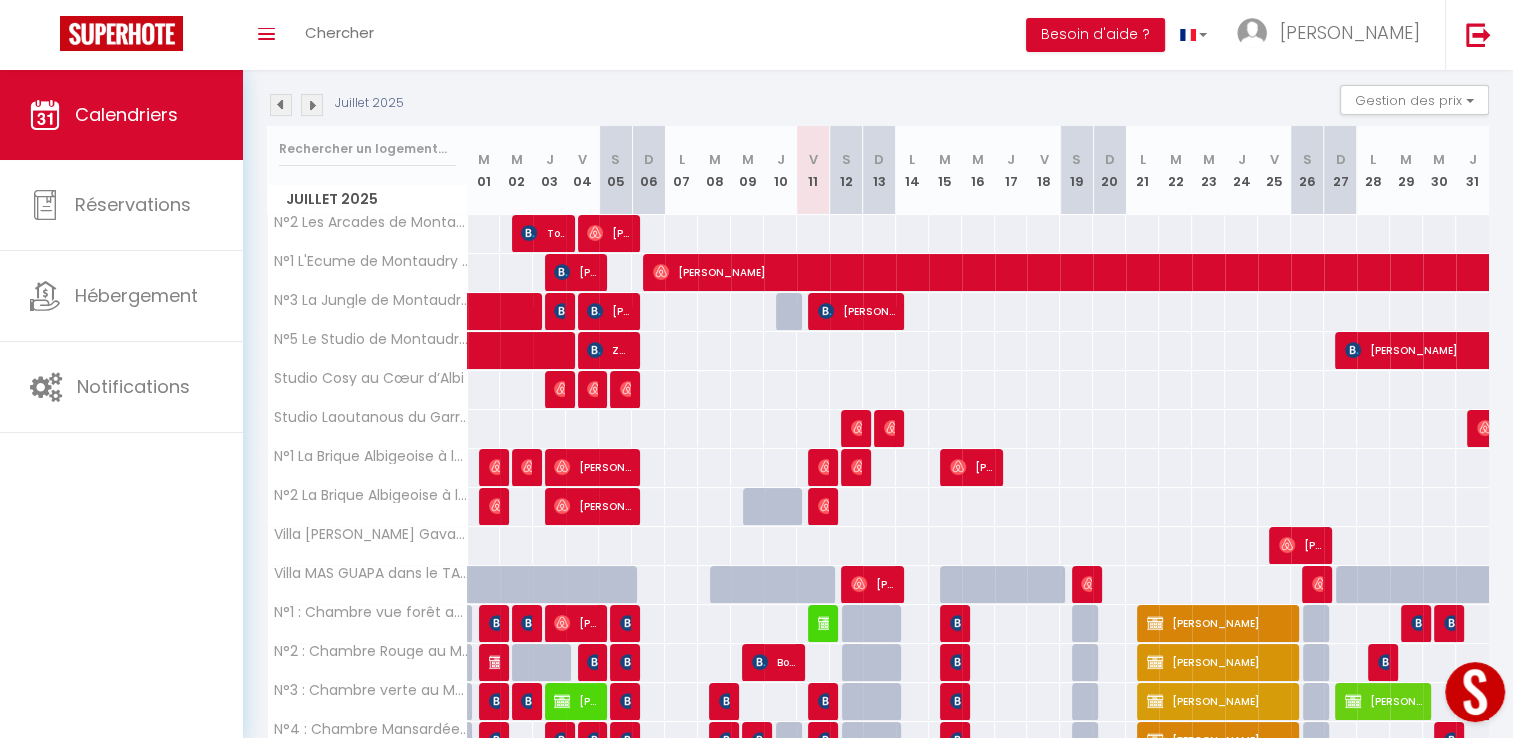 click at bounding box center (887, 429) 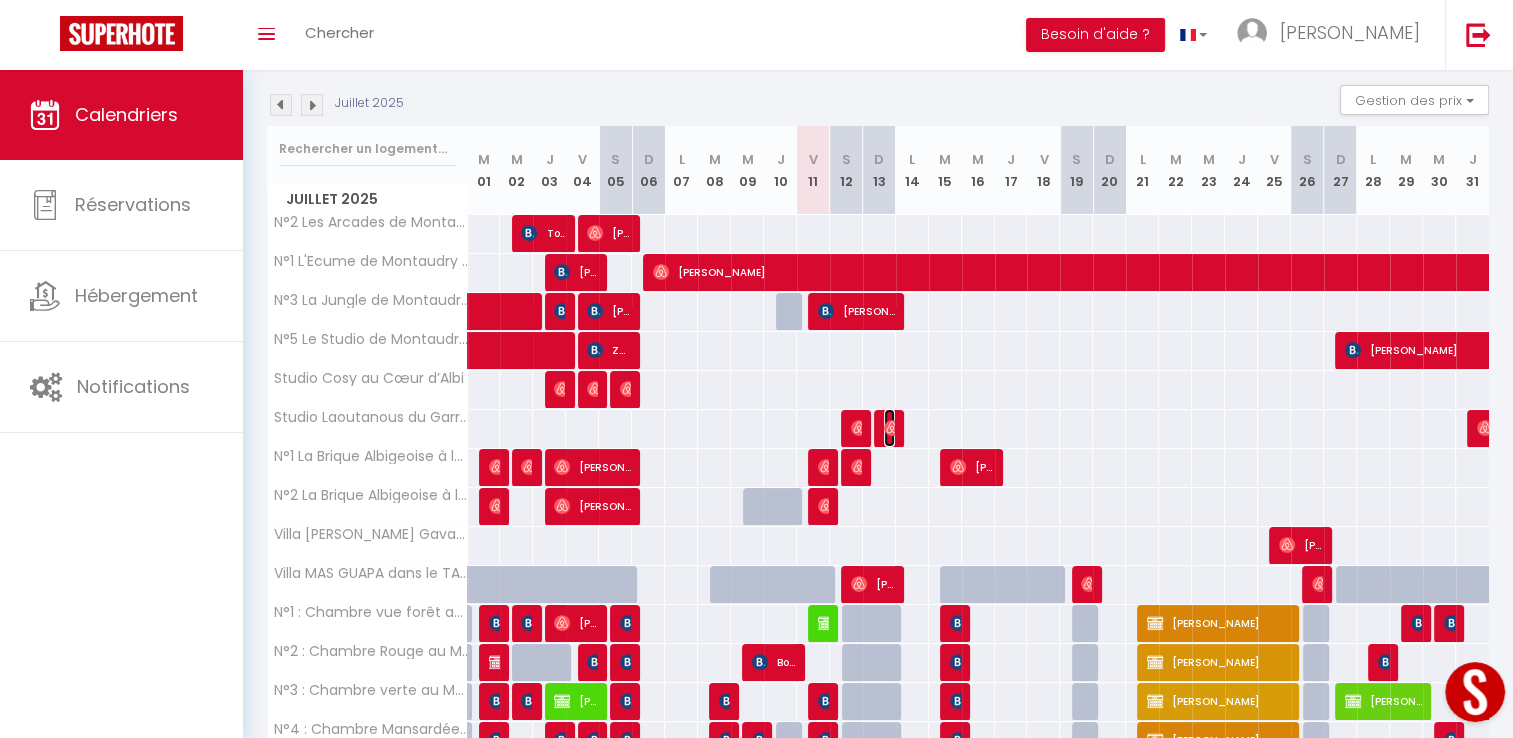 click at bounding box center [892, 428] 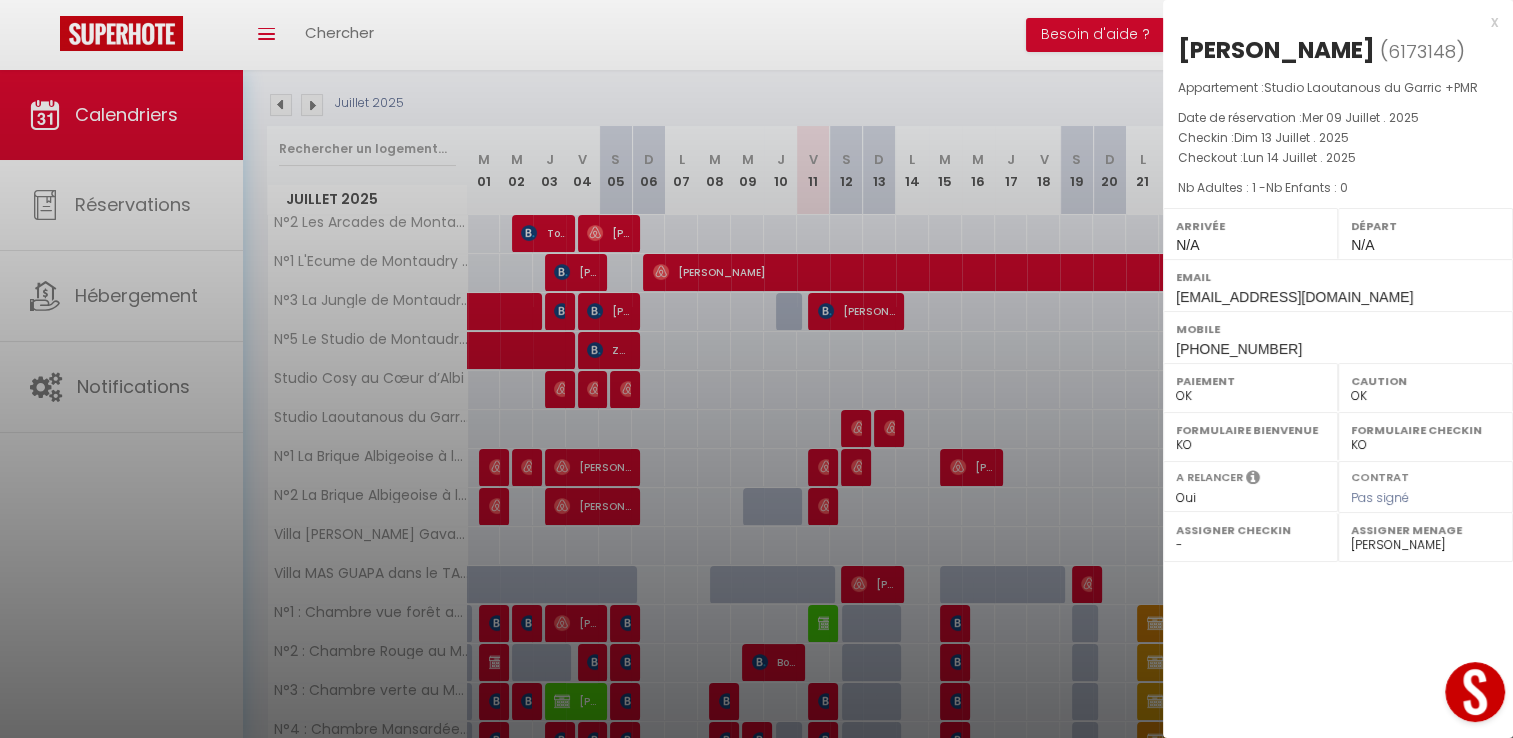 click at bounding box center (756, 369) 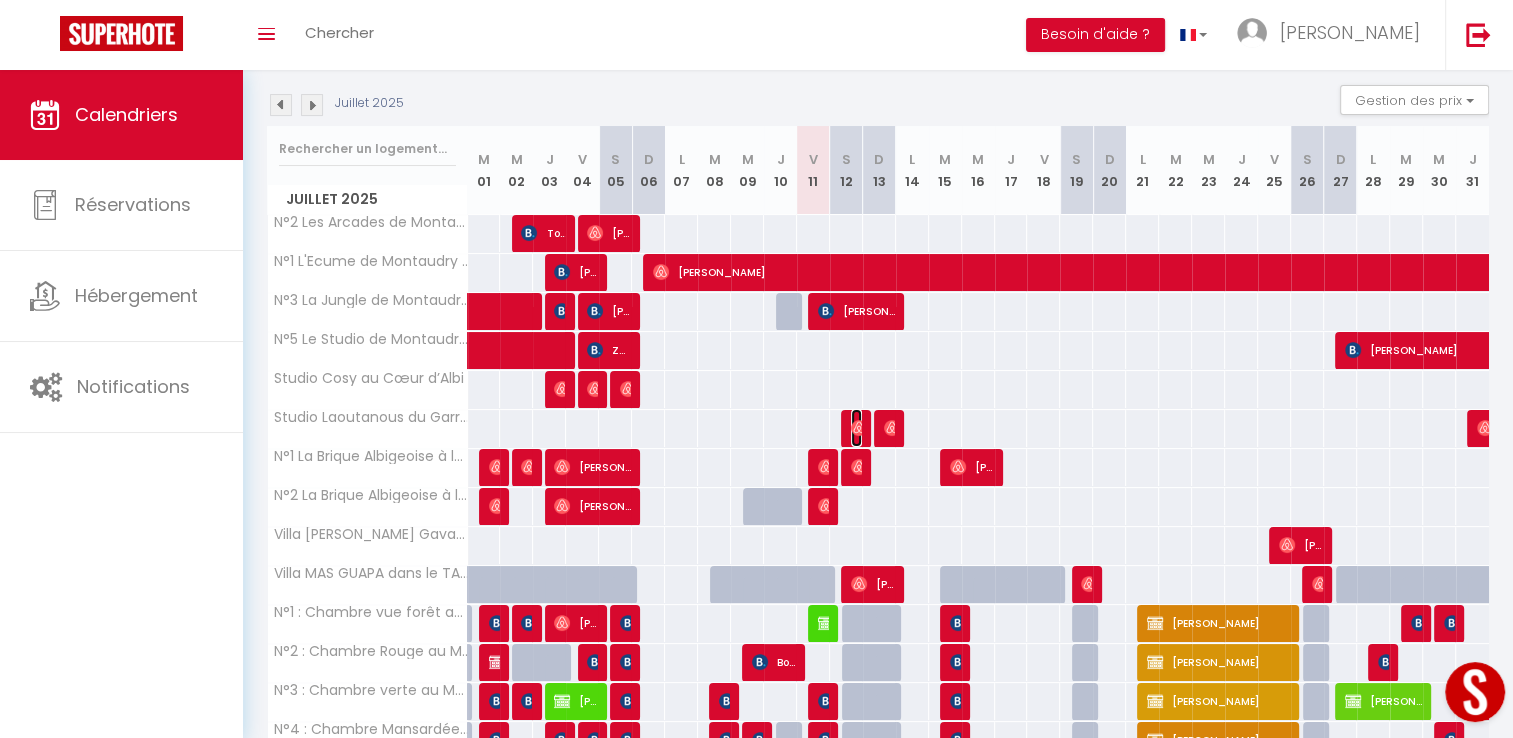 click at bounding box center (859, 428) 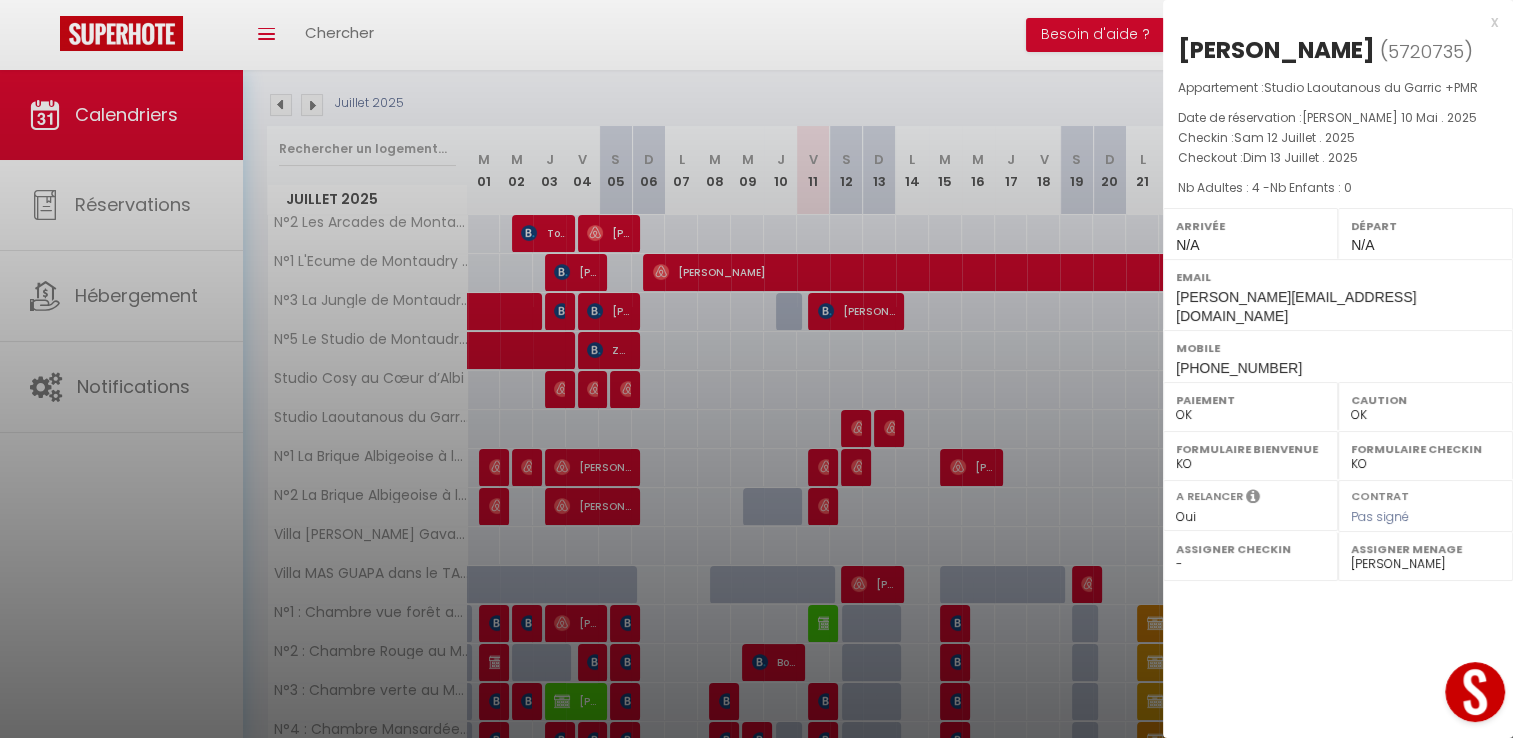 click at bounding box center (756, 369) 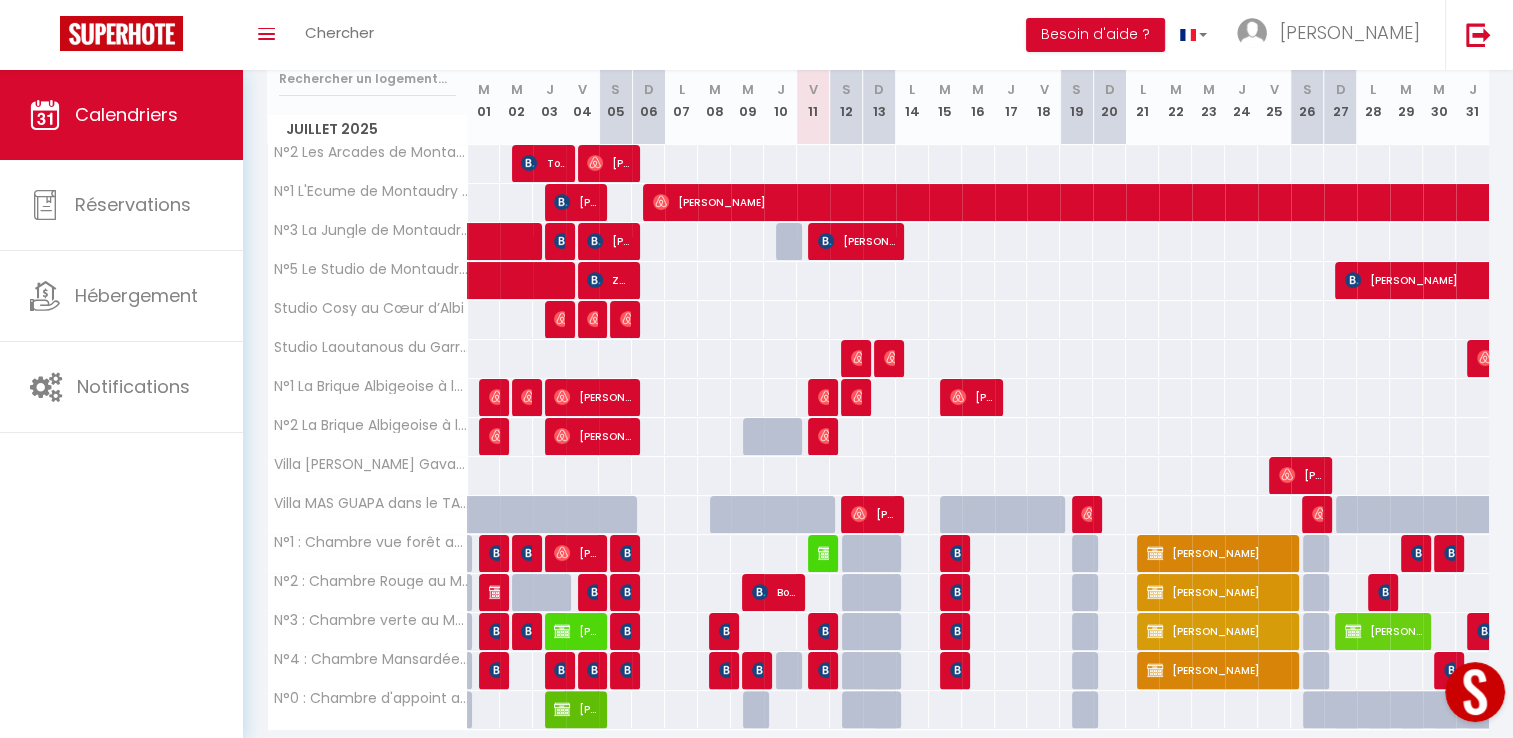scroll, scrollTop: 272, scrollLeft: 0, axis: vertical 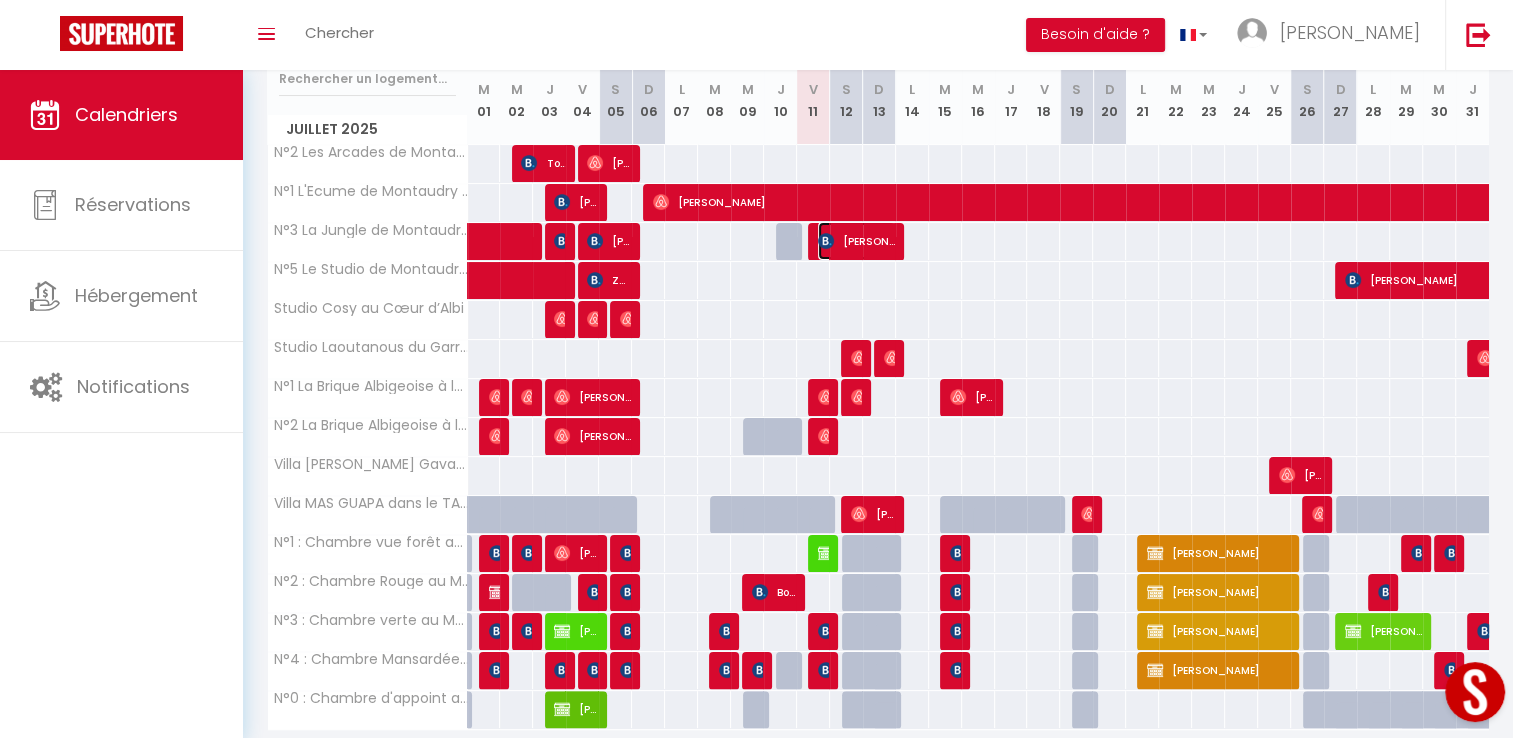 click on "[PERSON_NAME]" at bounding box center [856, 241] 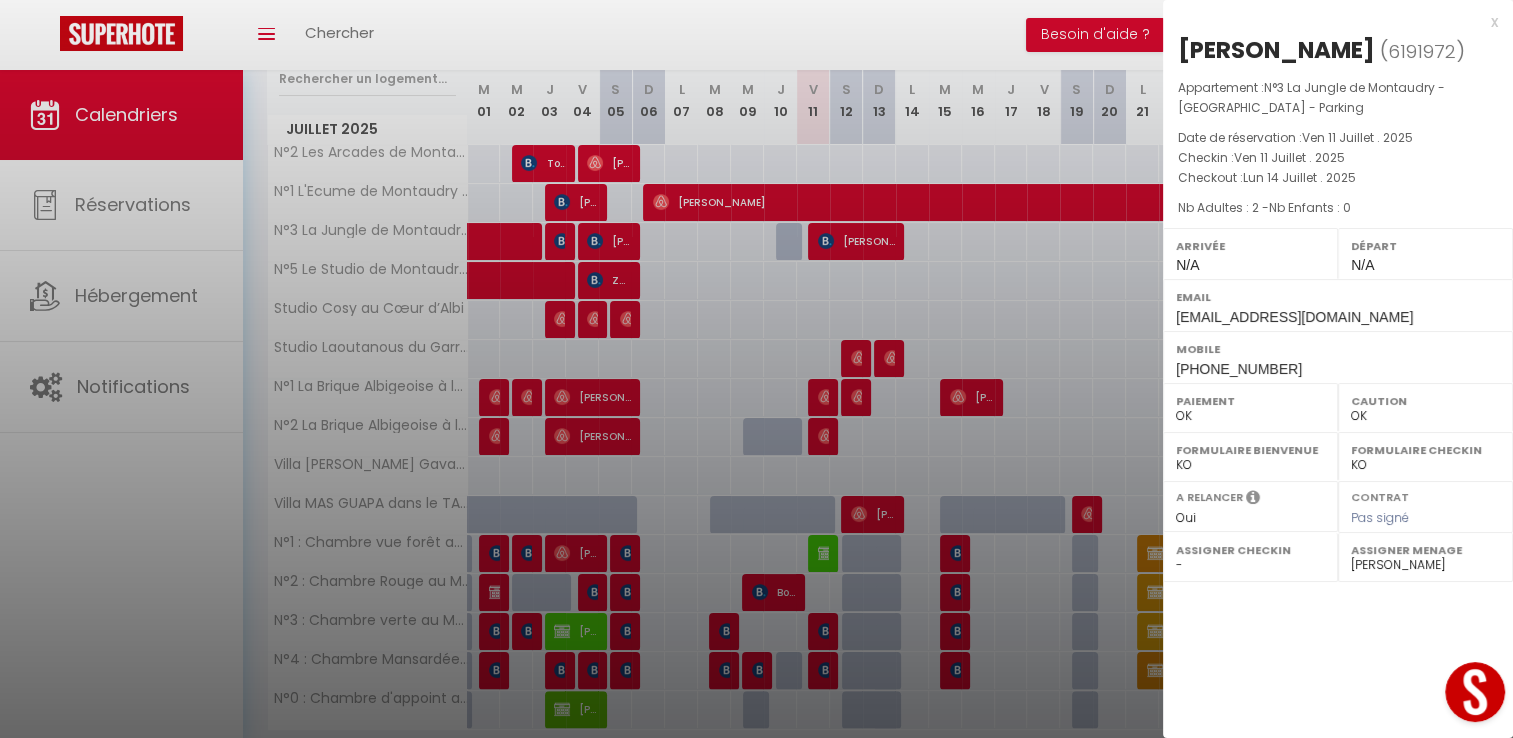 click at bounding box center (756, 369) 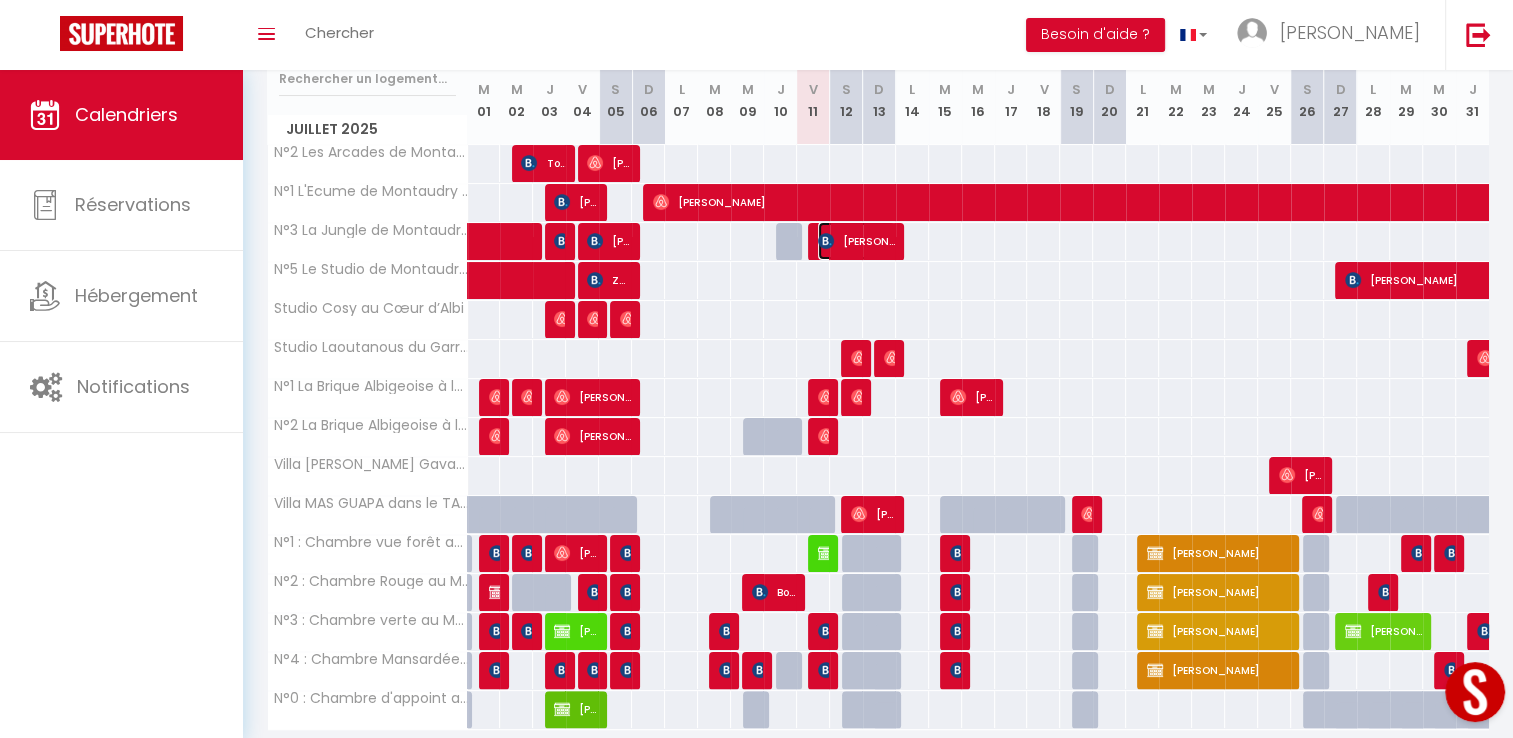 click on "[PERSON_NAME]" at bounding box center [856, 241] 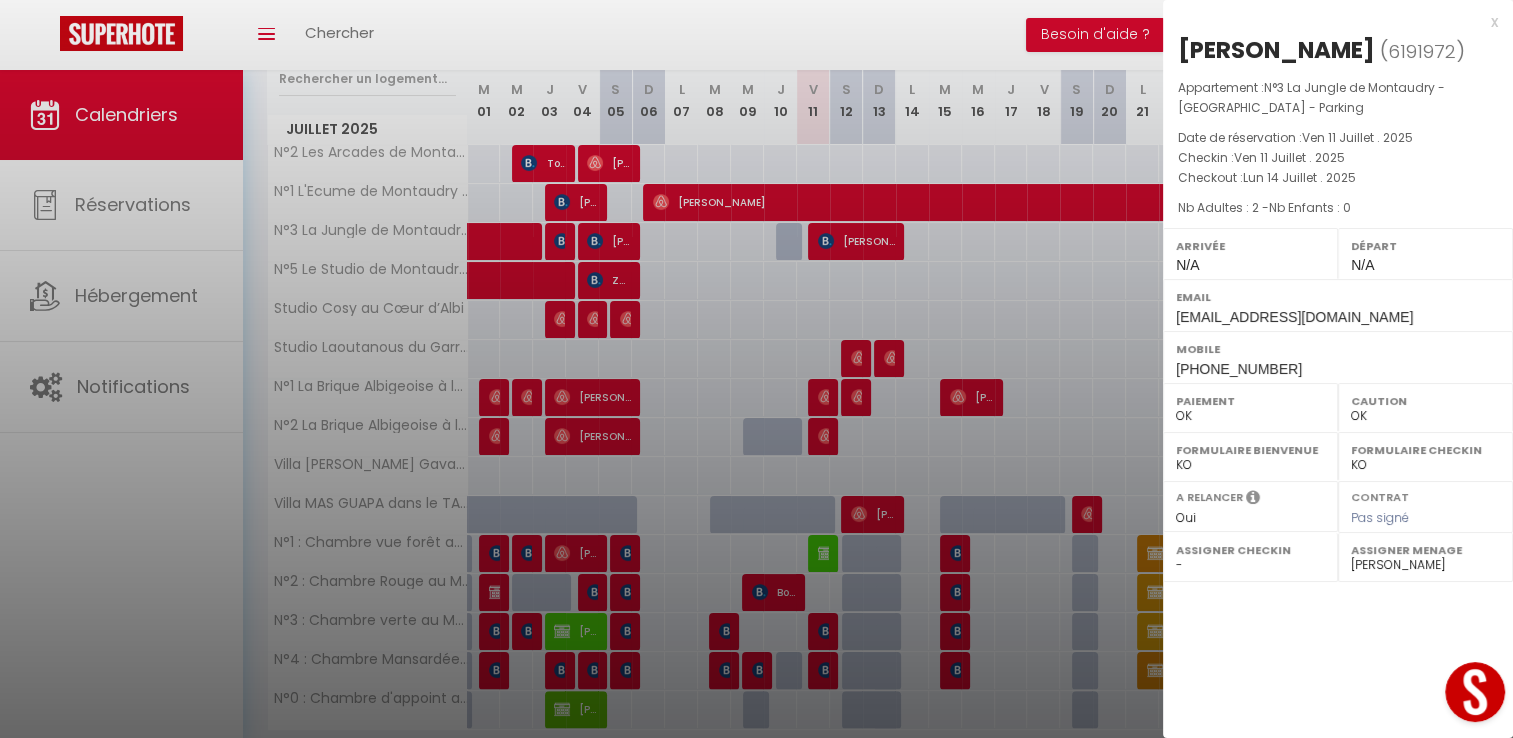 click at bounding box center [756, 369] 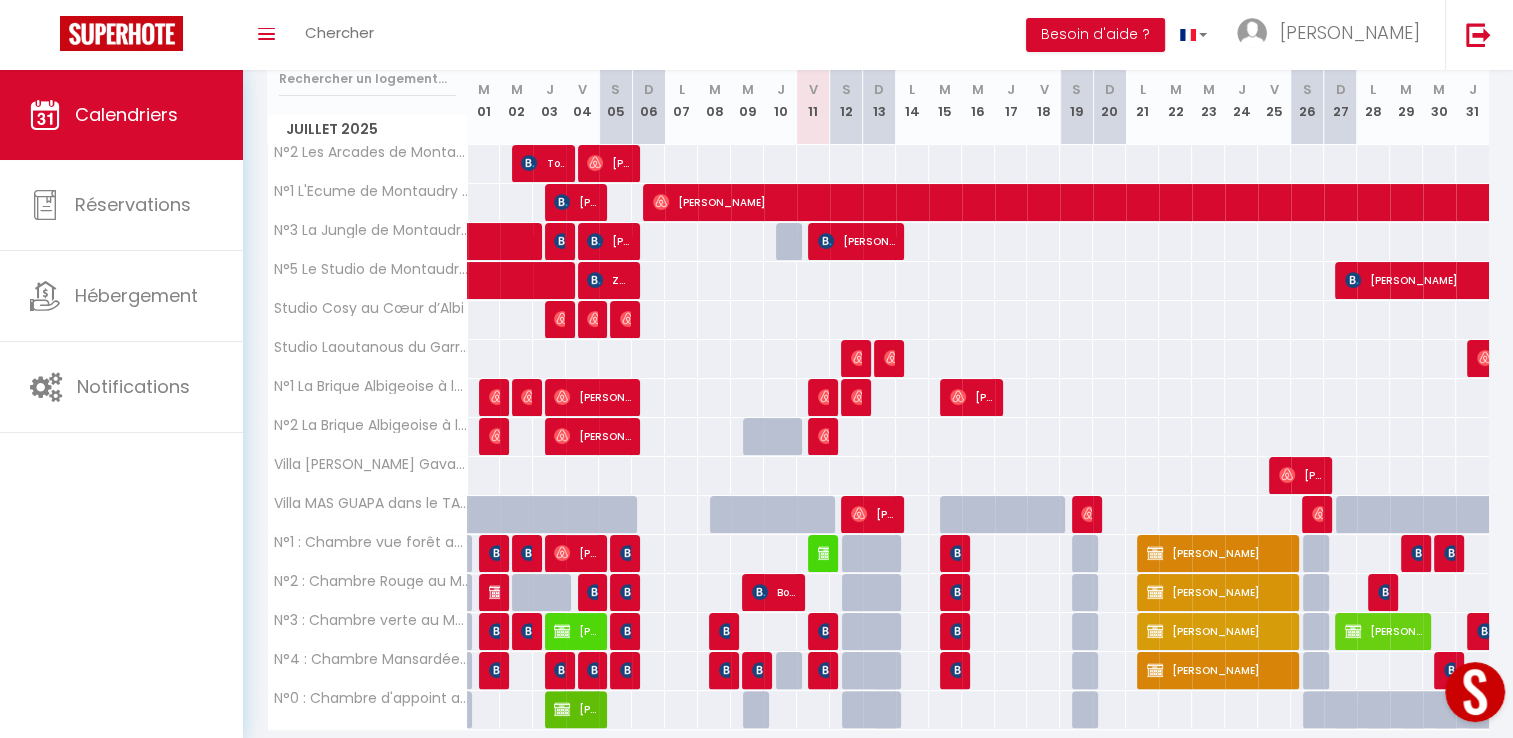 scroll, scrollTop: 342, scrollLeft: 0, axis: vertical 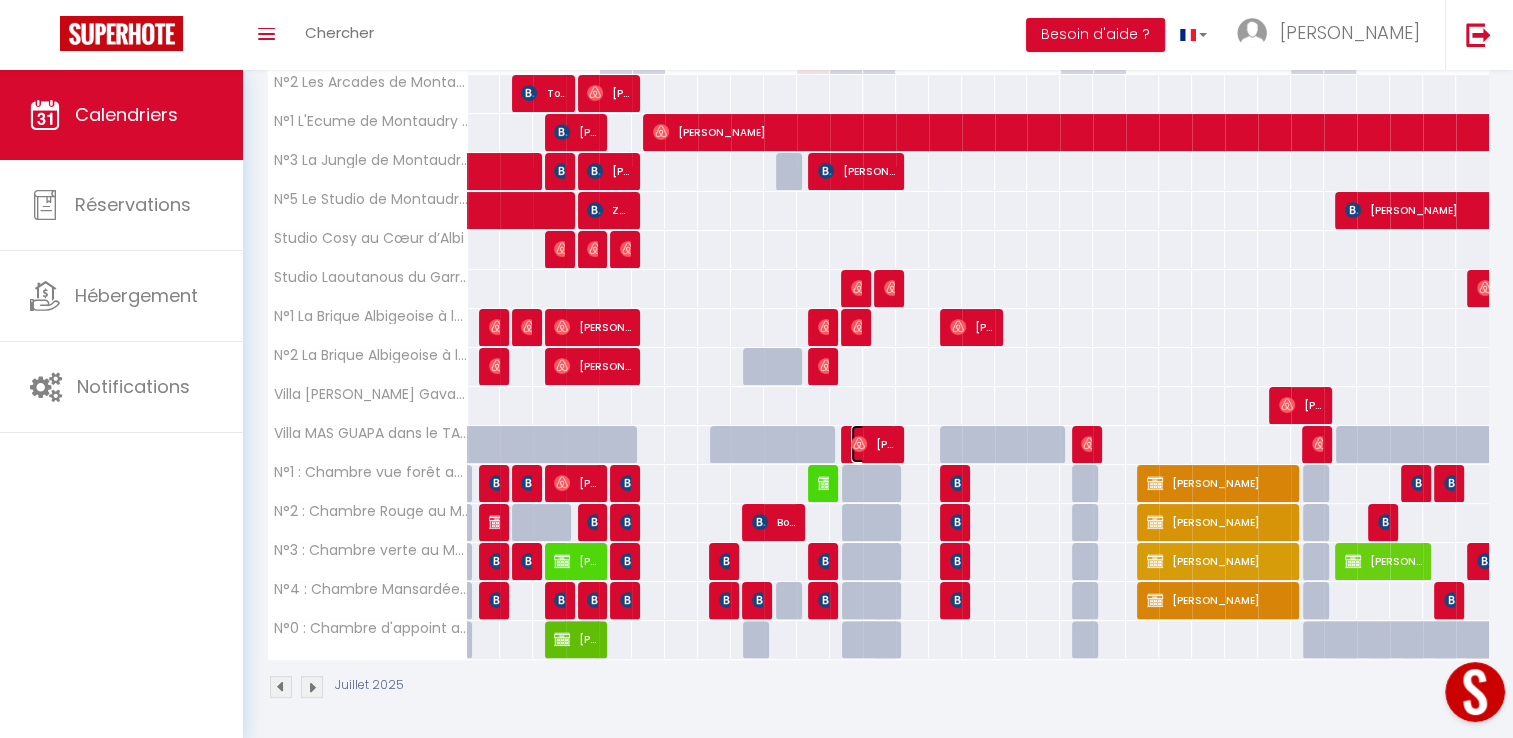 click on "[PERSON_NAME]" at bounding box center [873, 444] 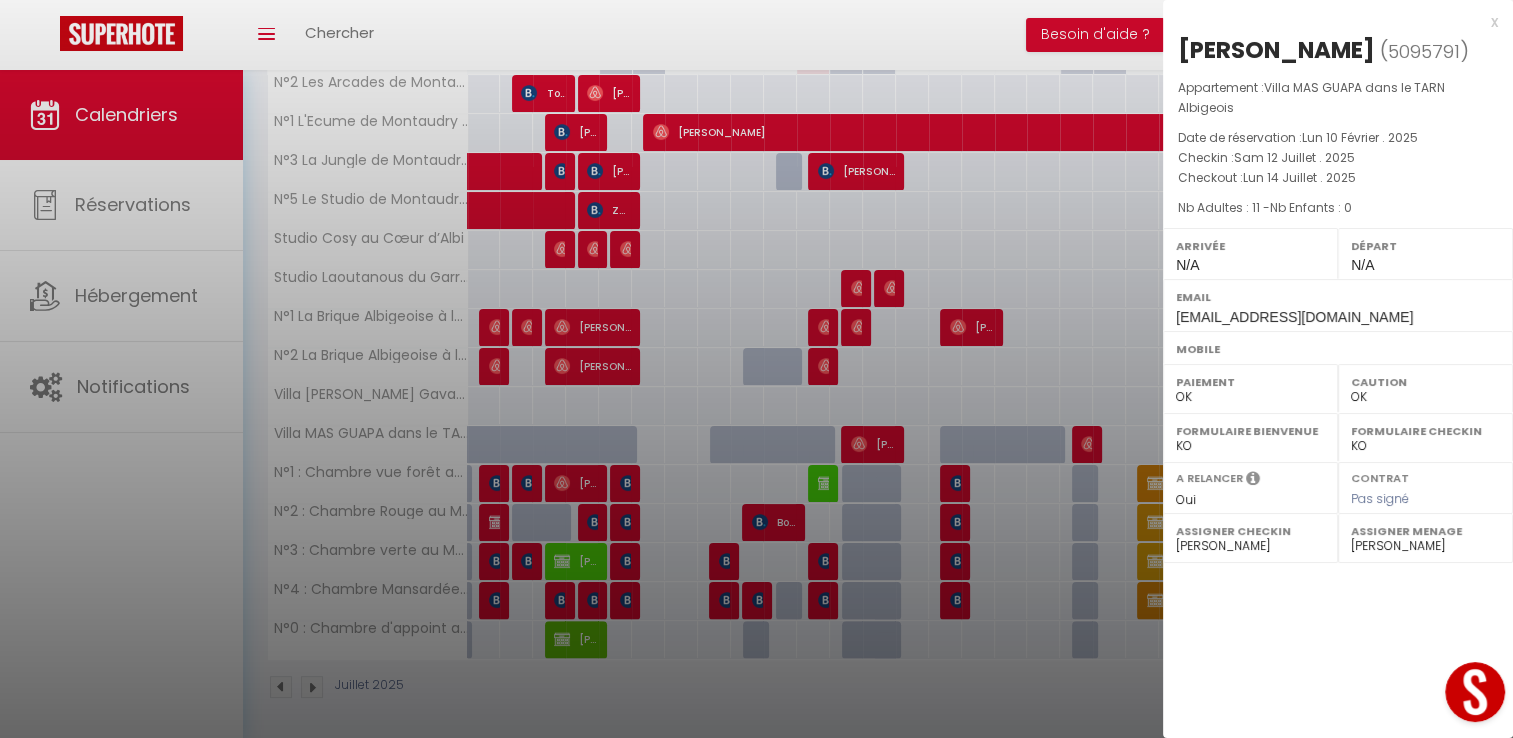 click at bounding box center [756, 369] 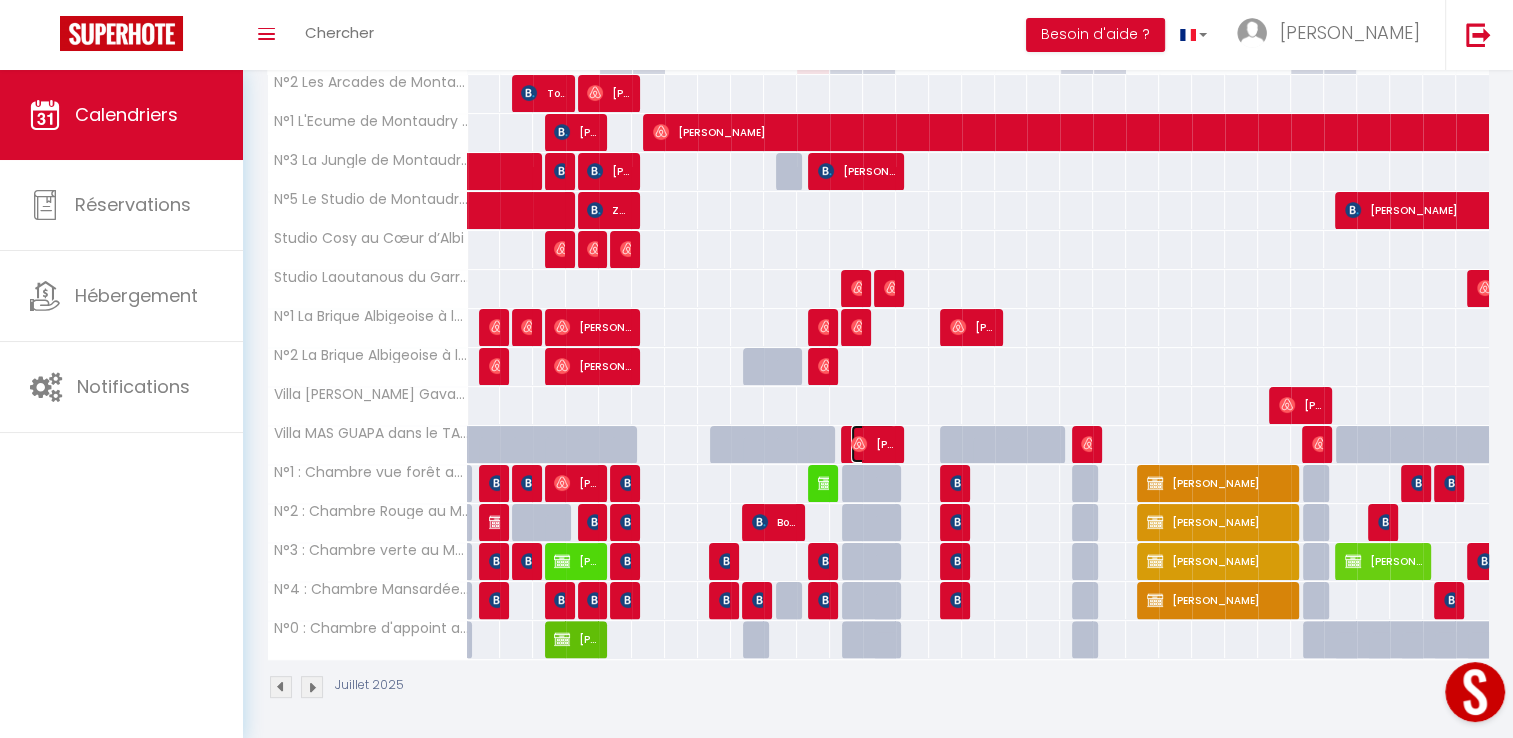 click on "[PERSON_NAME]" at bounding box center (873, 444) 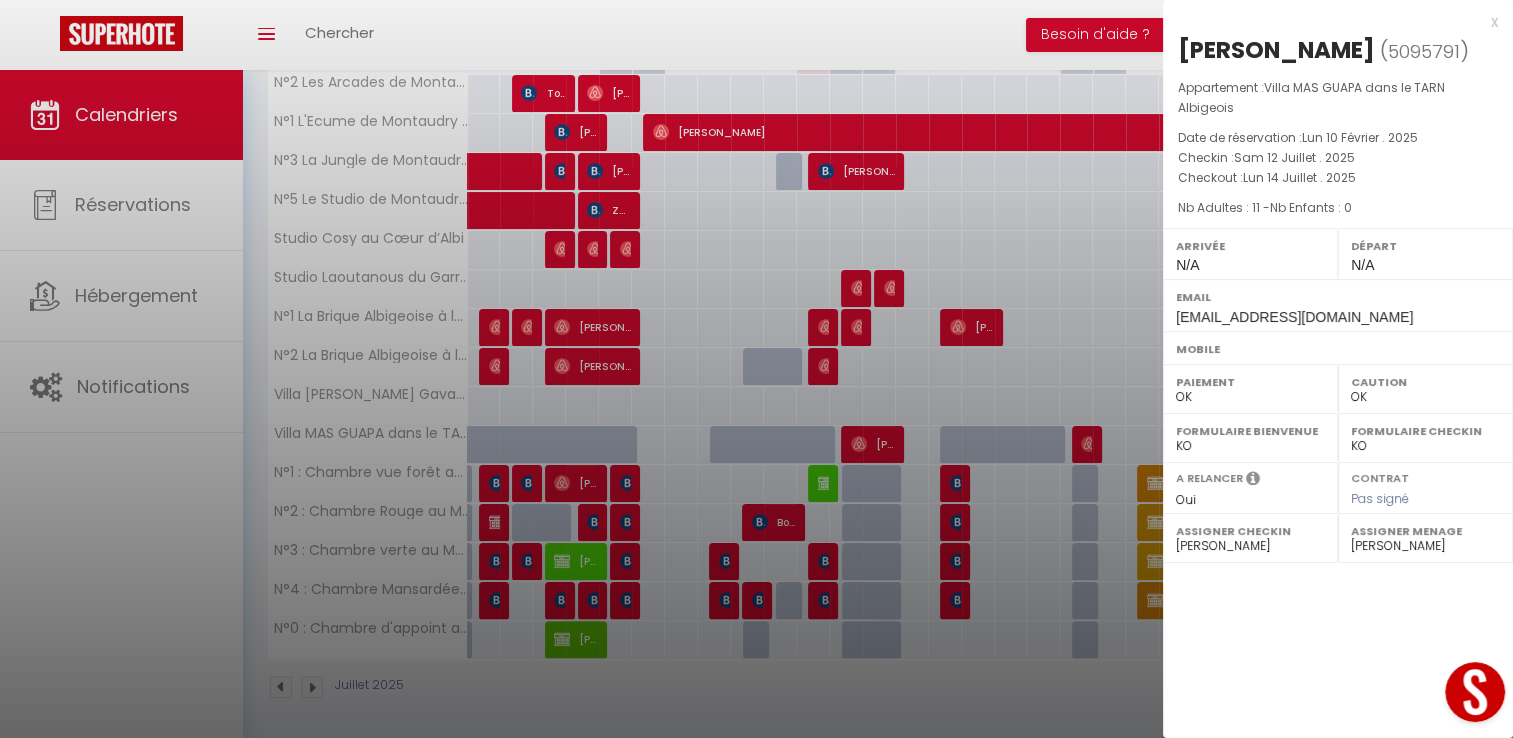 click at bounding box center (756, 369) 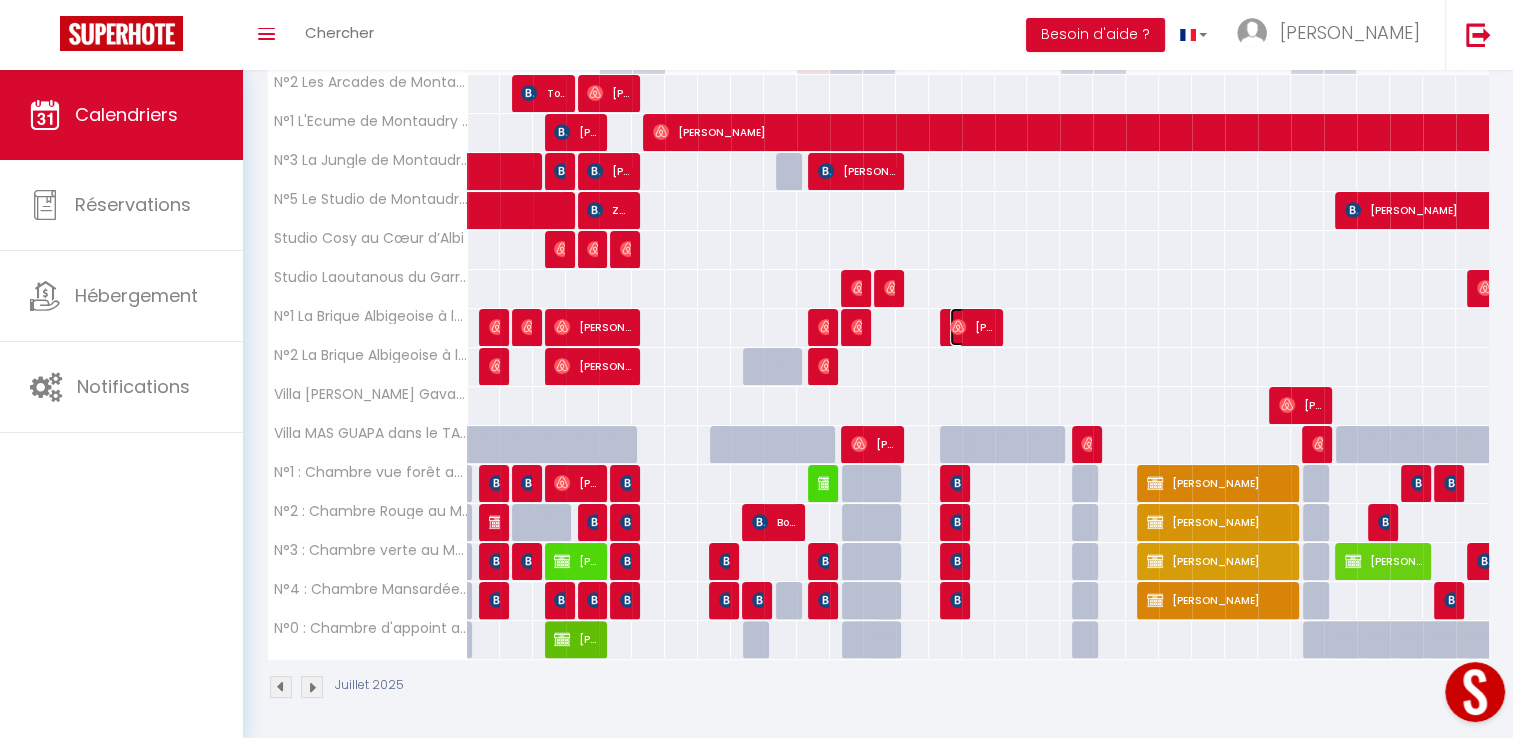 click on "[PERSON_NAME]" at bounding box center (972, 327) 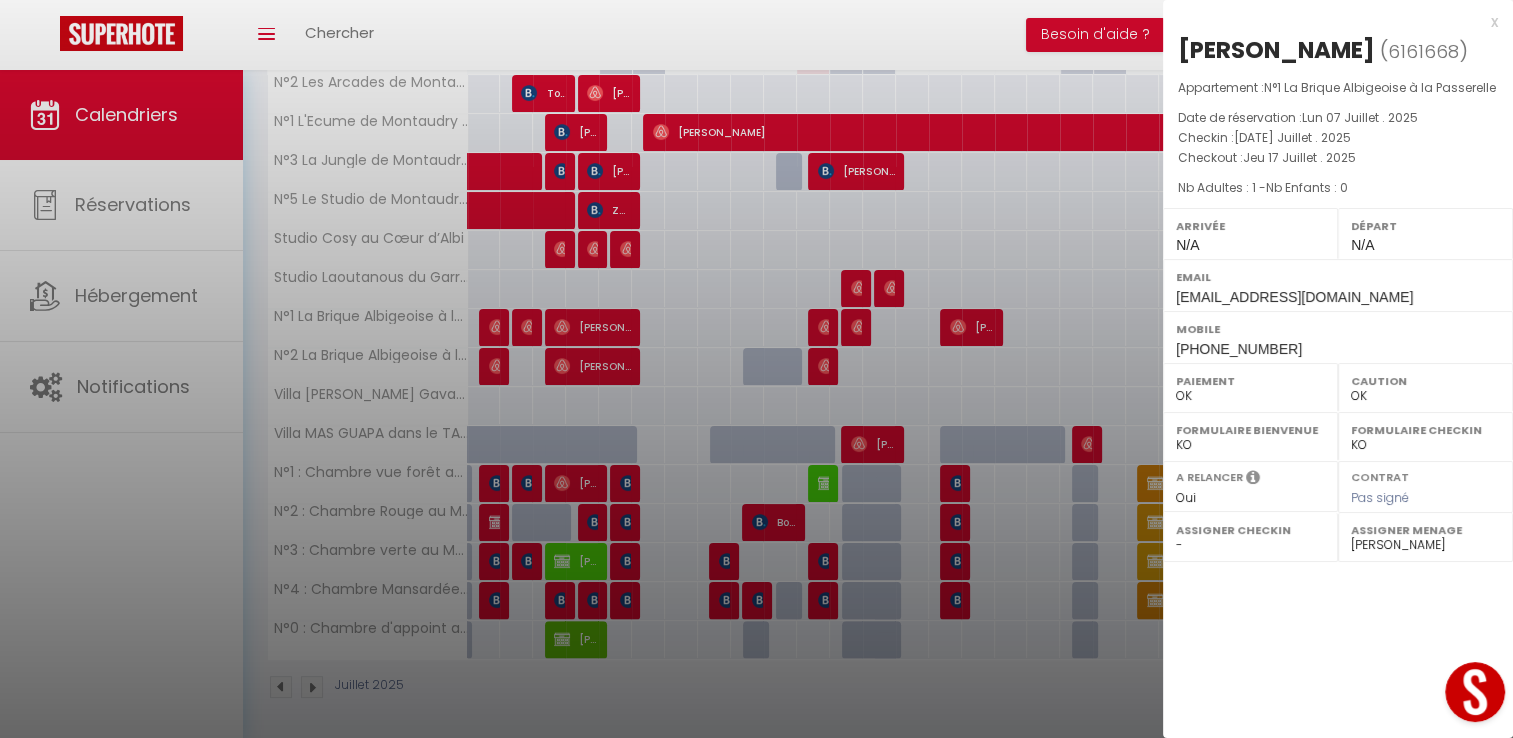 click at bounding box center (756, 369) 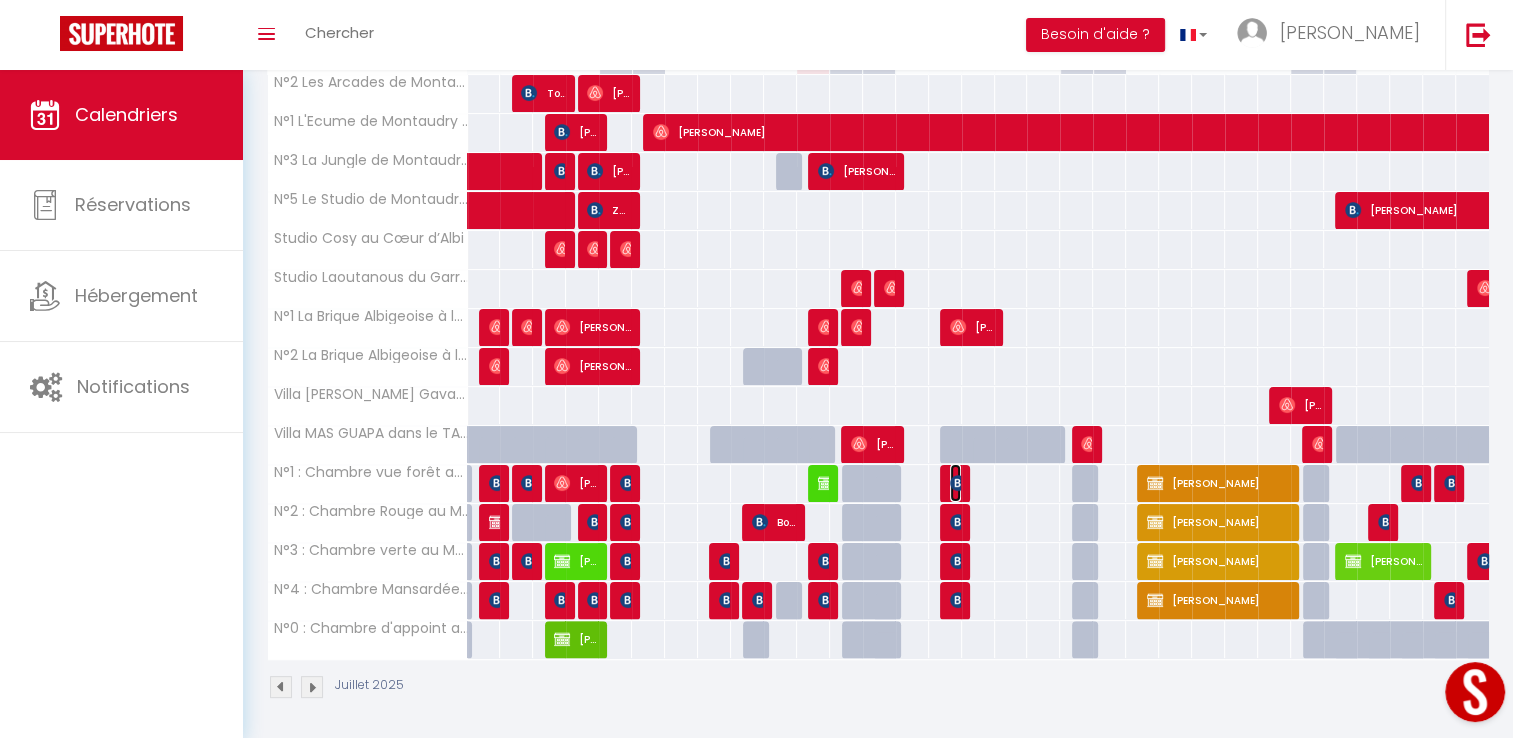 click on "[PERSON_NAME]" at bounding box center [955, 483] 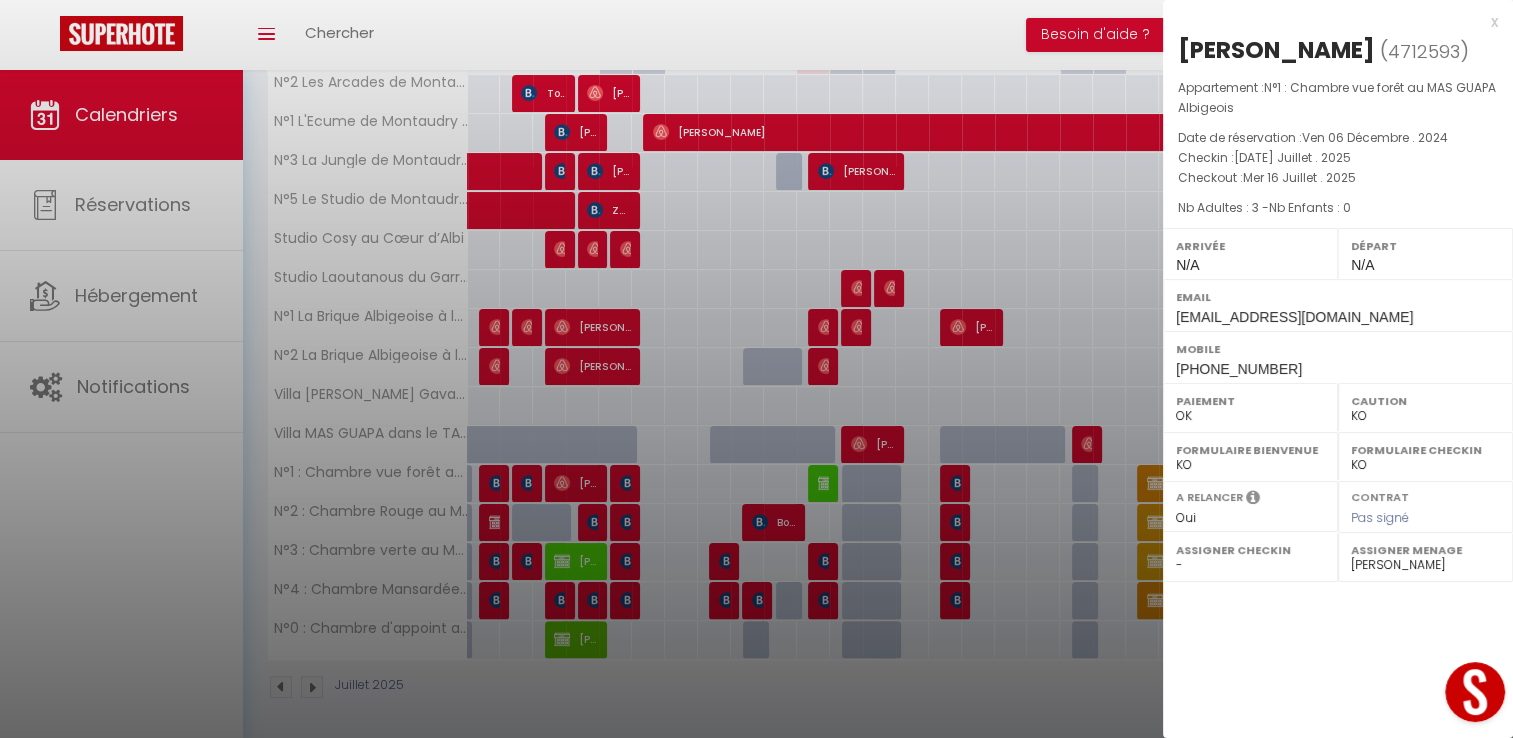 click at bounding box center [756, 369] 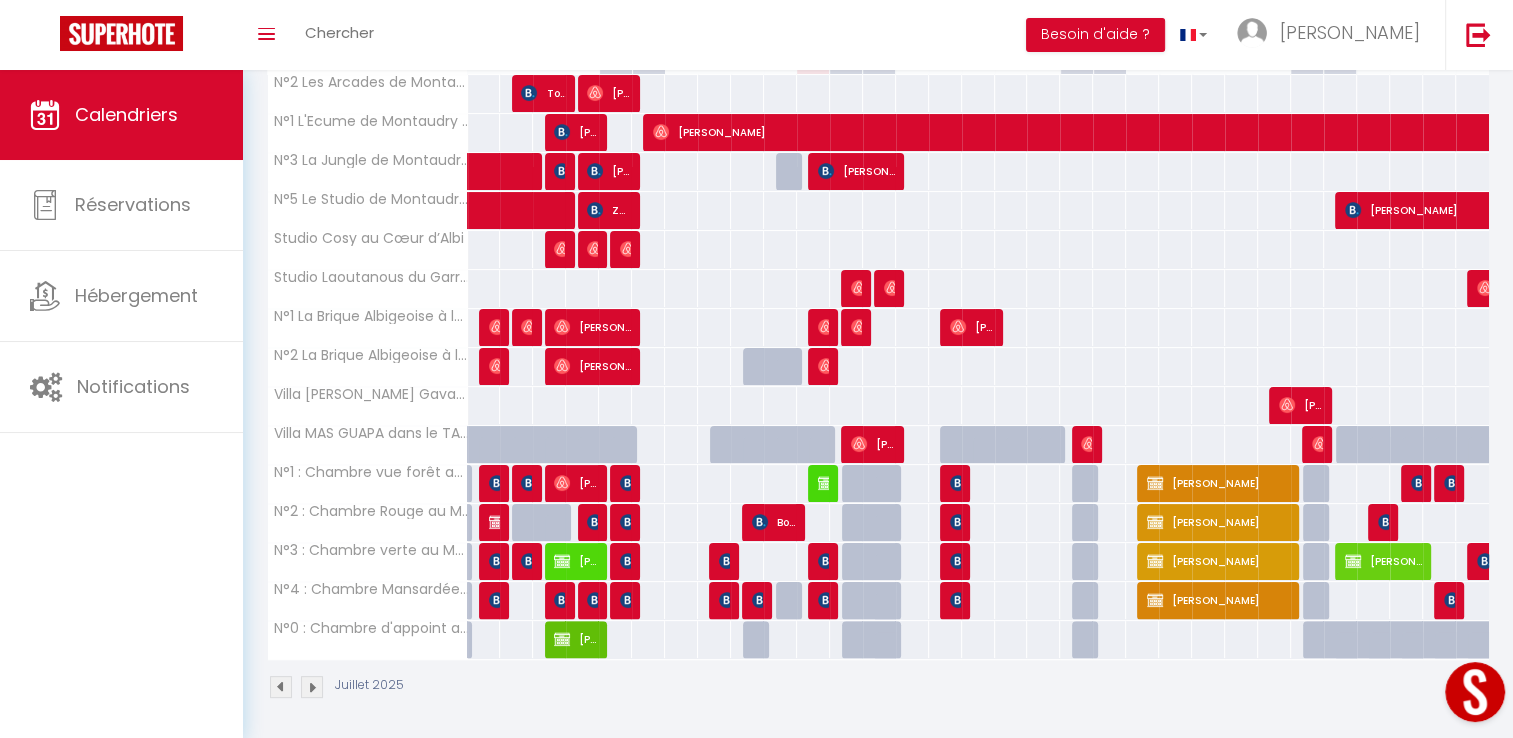click at bounding box center [1085, 445] 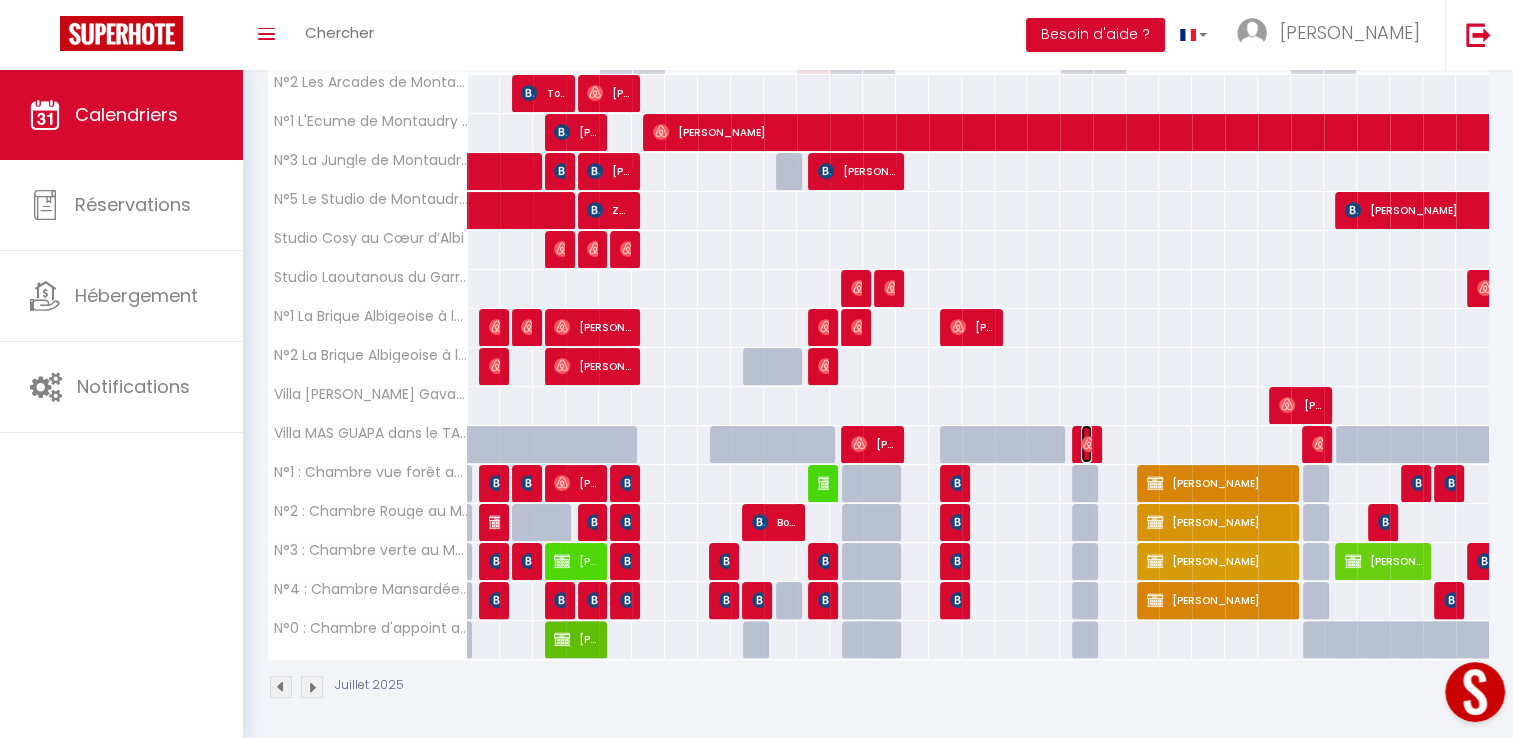 click at bounding box center [1089, 444] 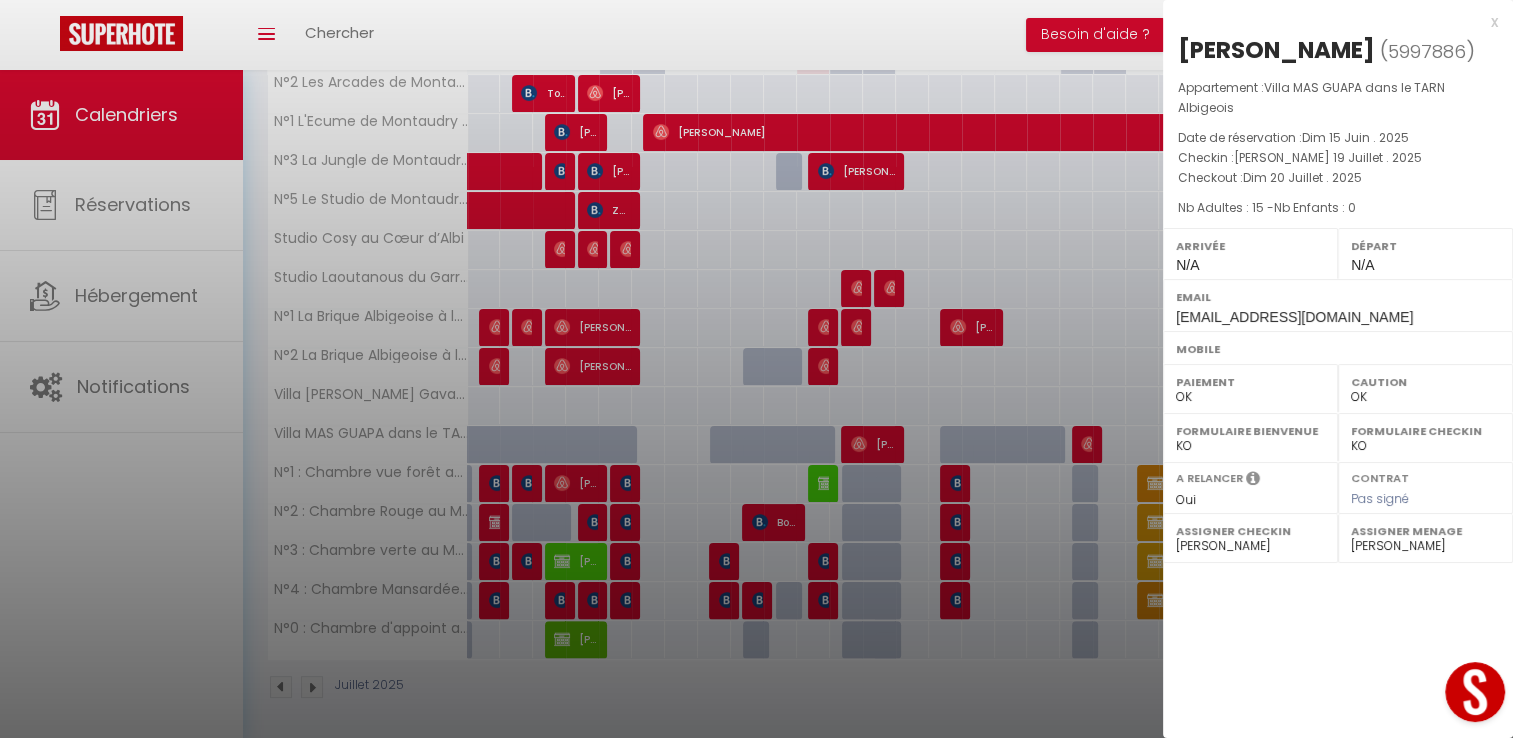 click at bounding box center [756, 369] 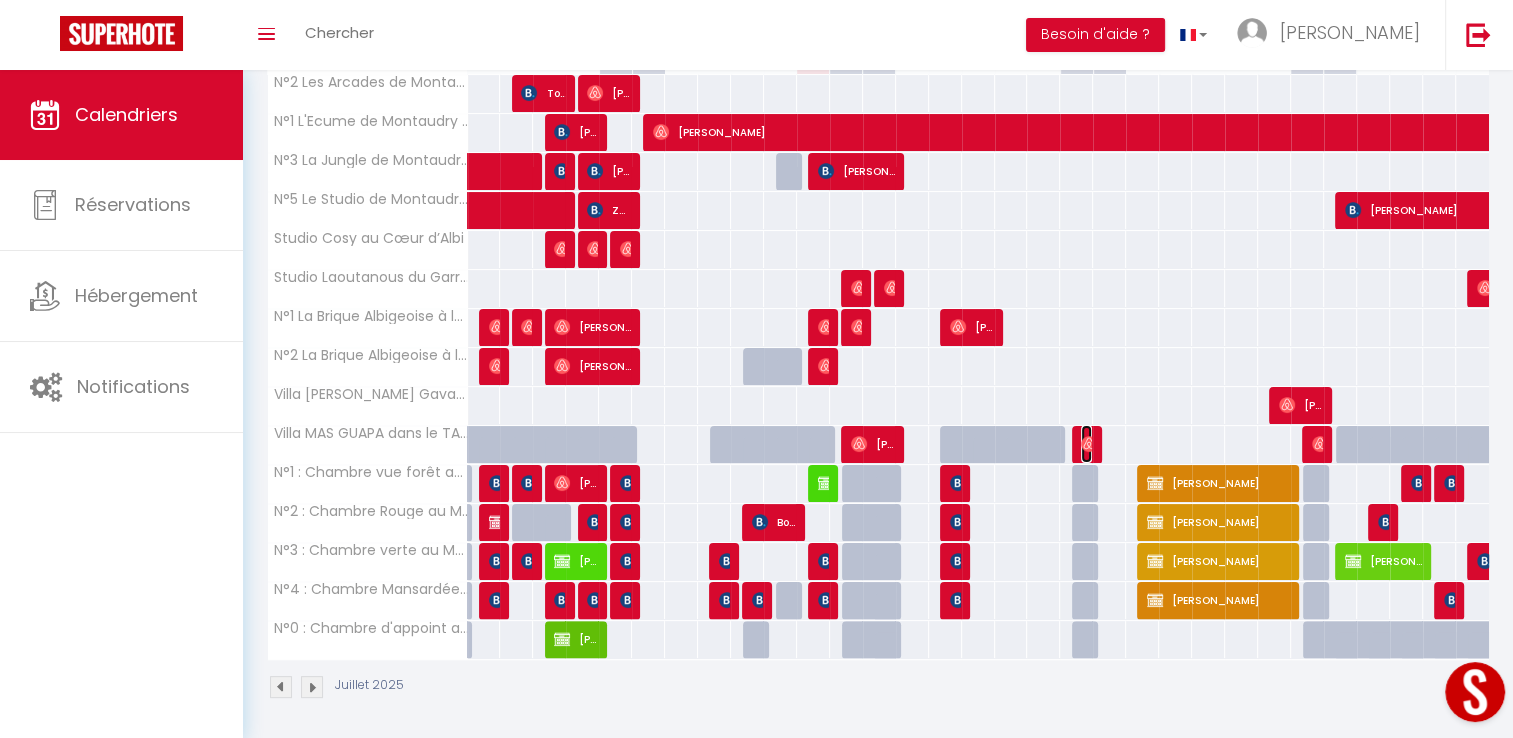 click at bounding box center (1089, 444) 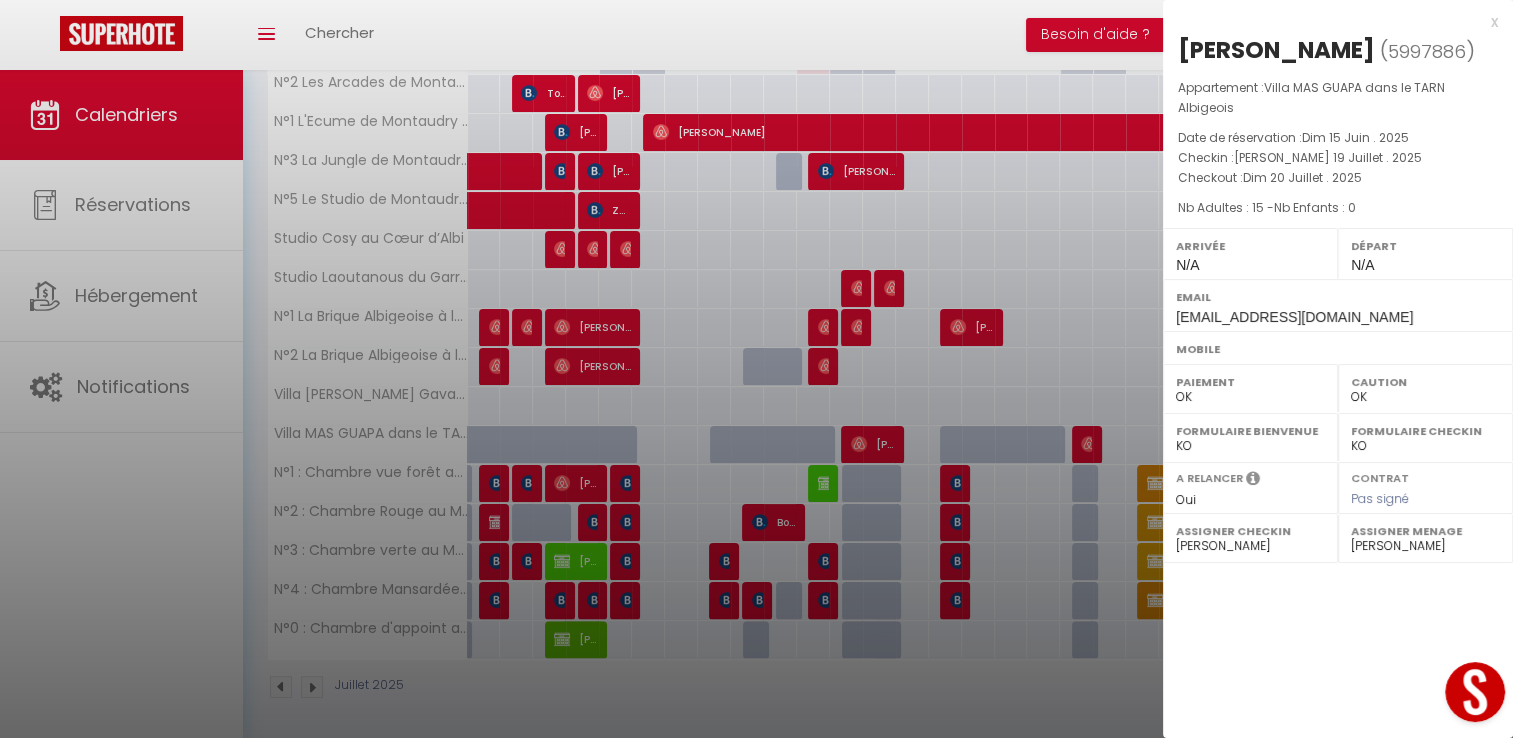 click at bounding box center (756, 369) 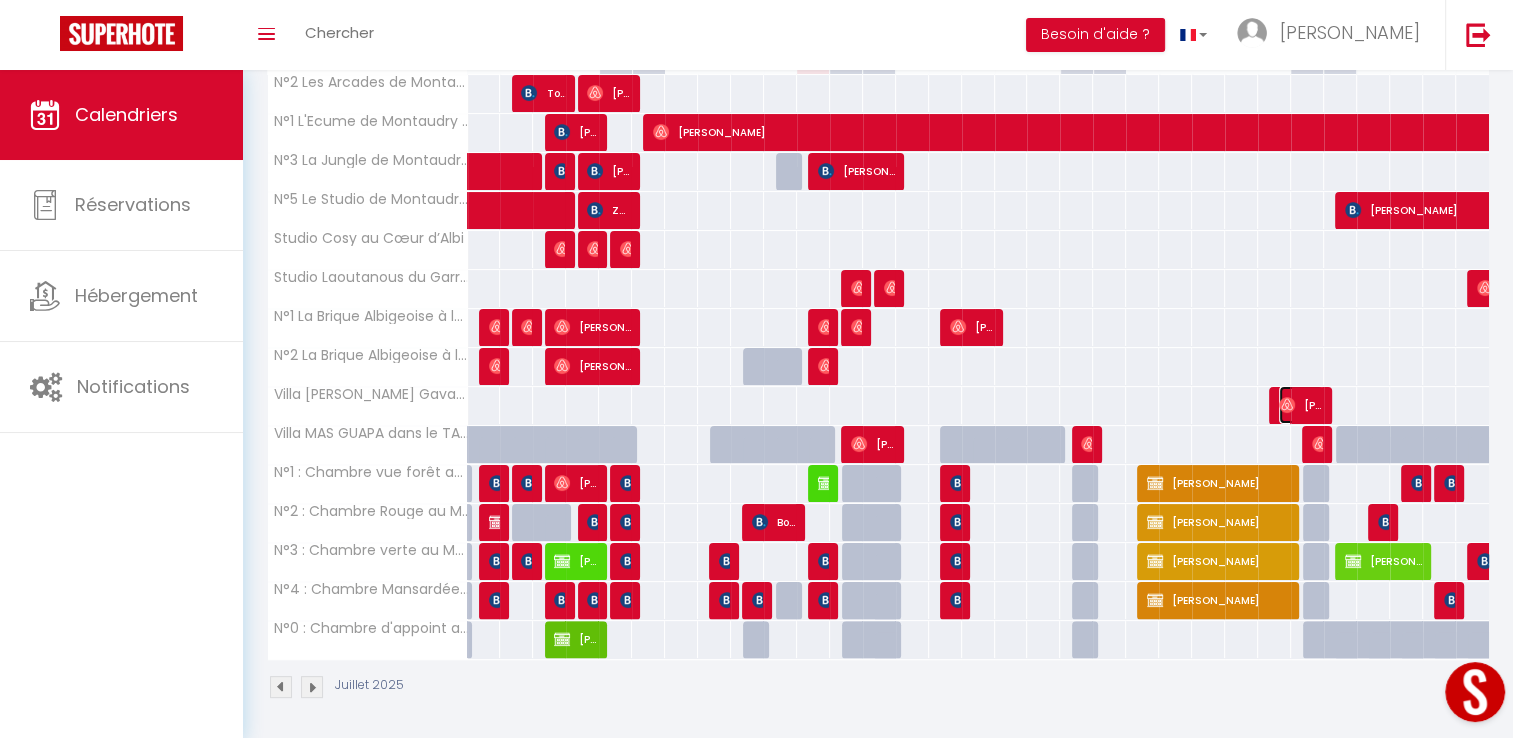click on "[PERSON_NAME]" at bounding box center [1301, 405] 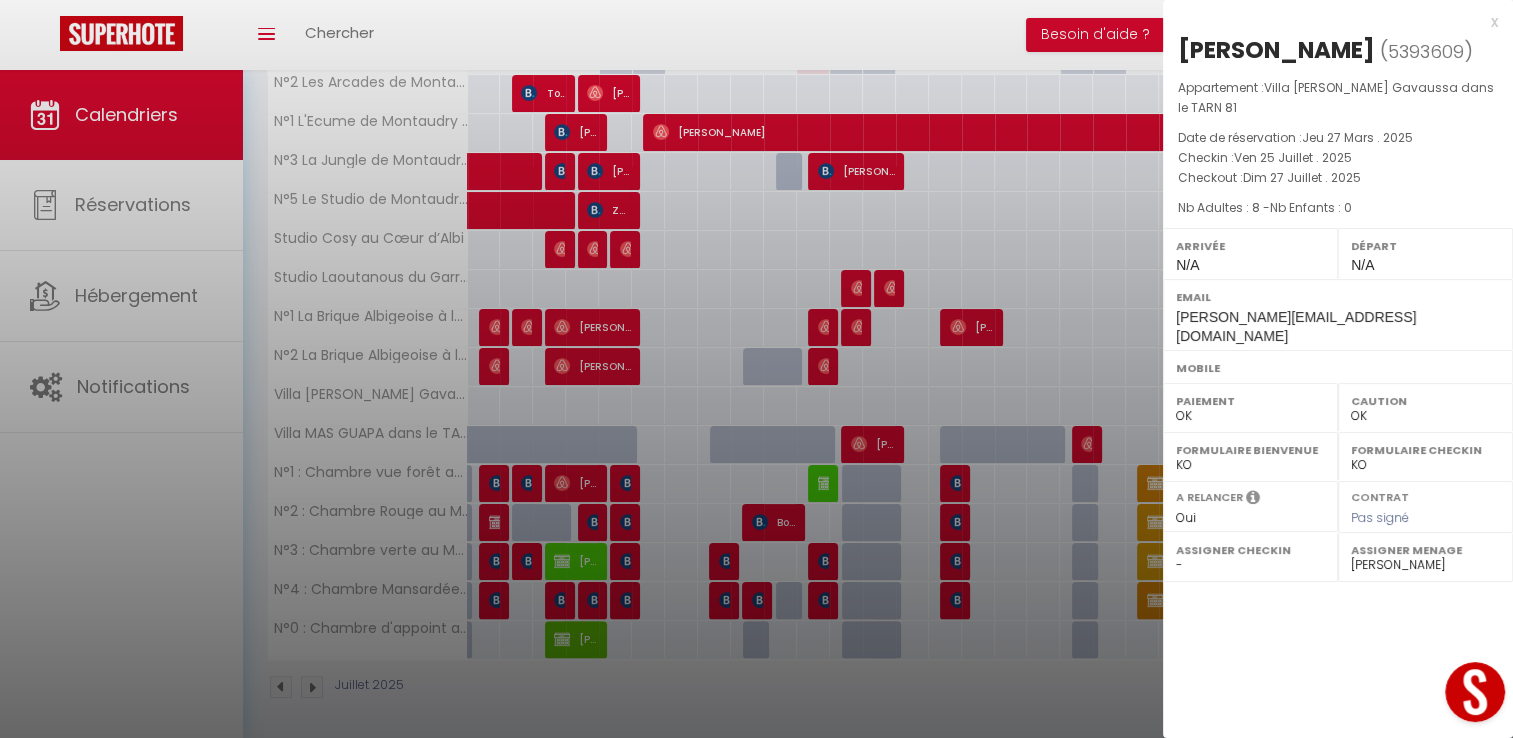 click at bounding box center (756, 369) 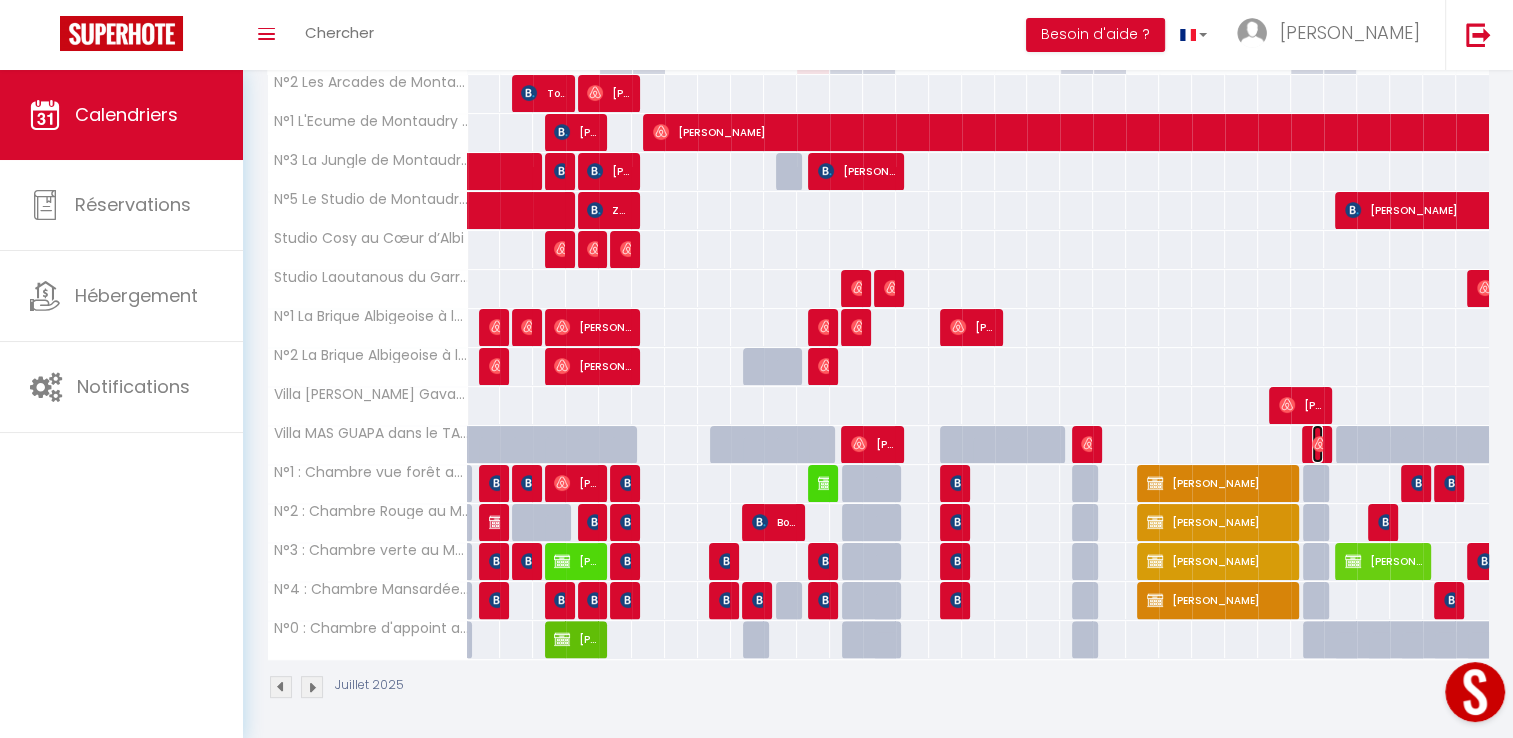 click at bounding box center (1320, 444) 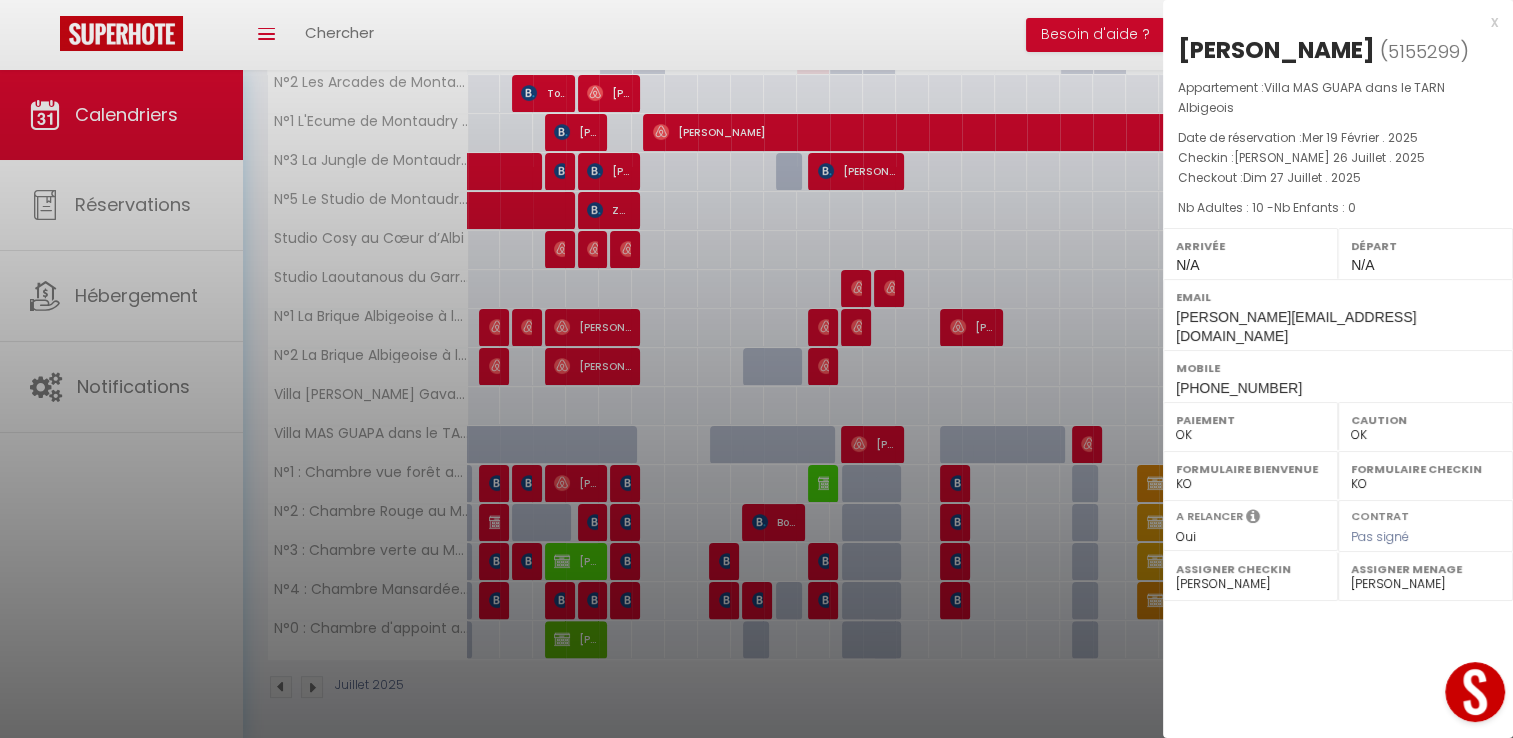 click at bounding box center [756, 369] 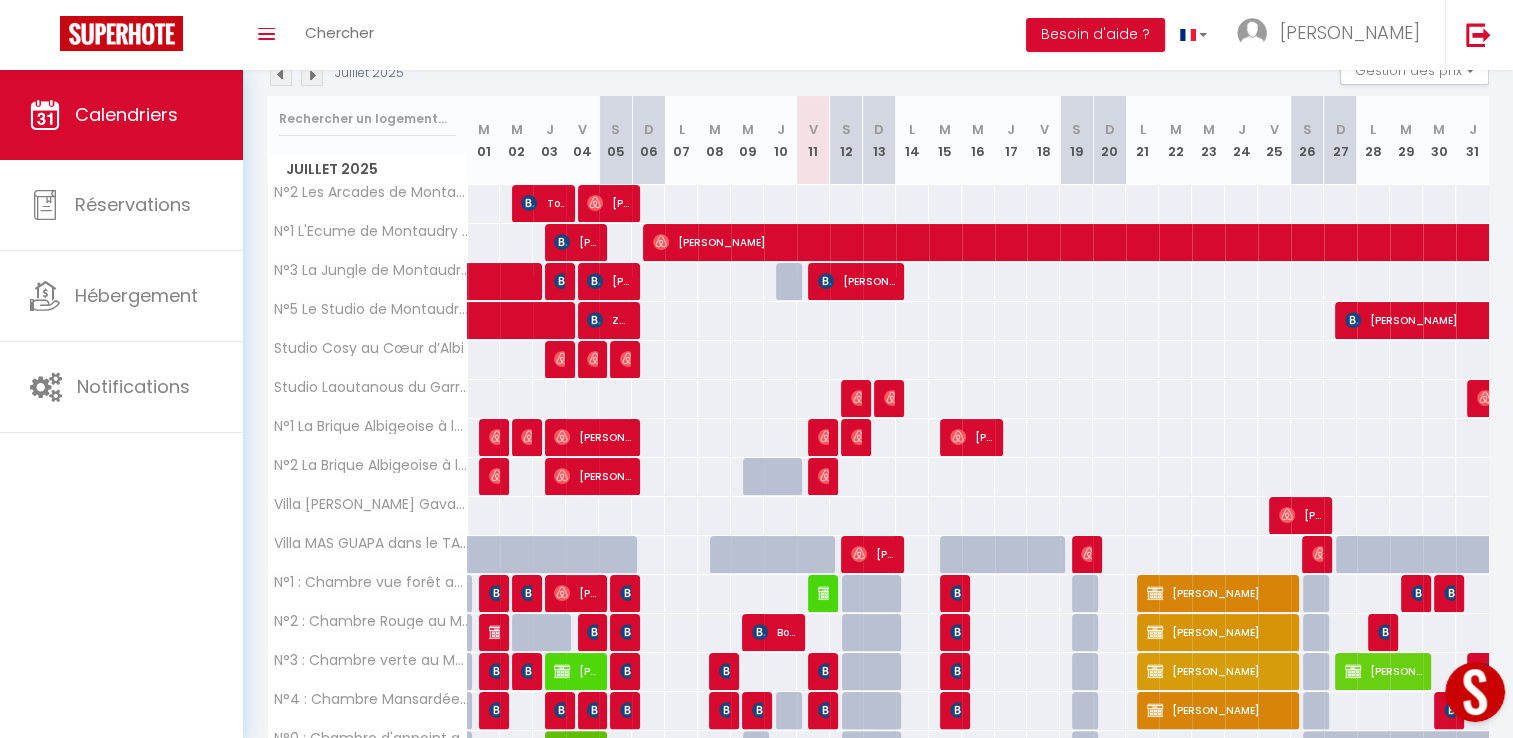 scroll, scrollTop: 230, scrollLeft: 0, axis: vertical 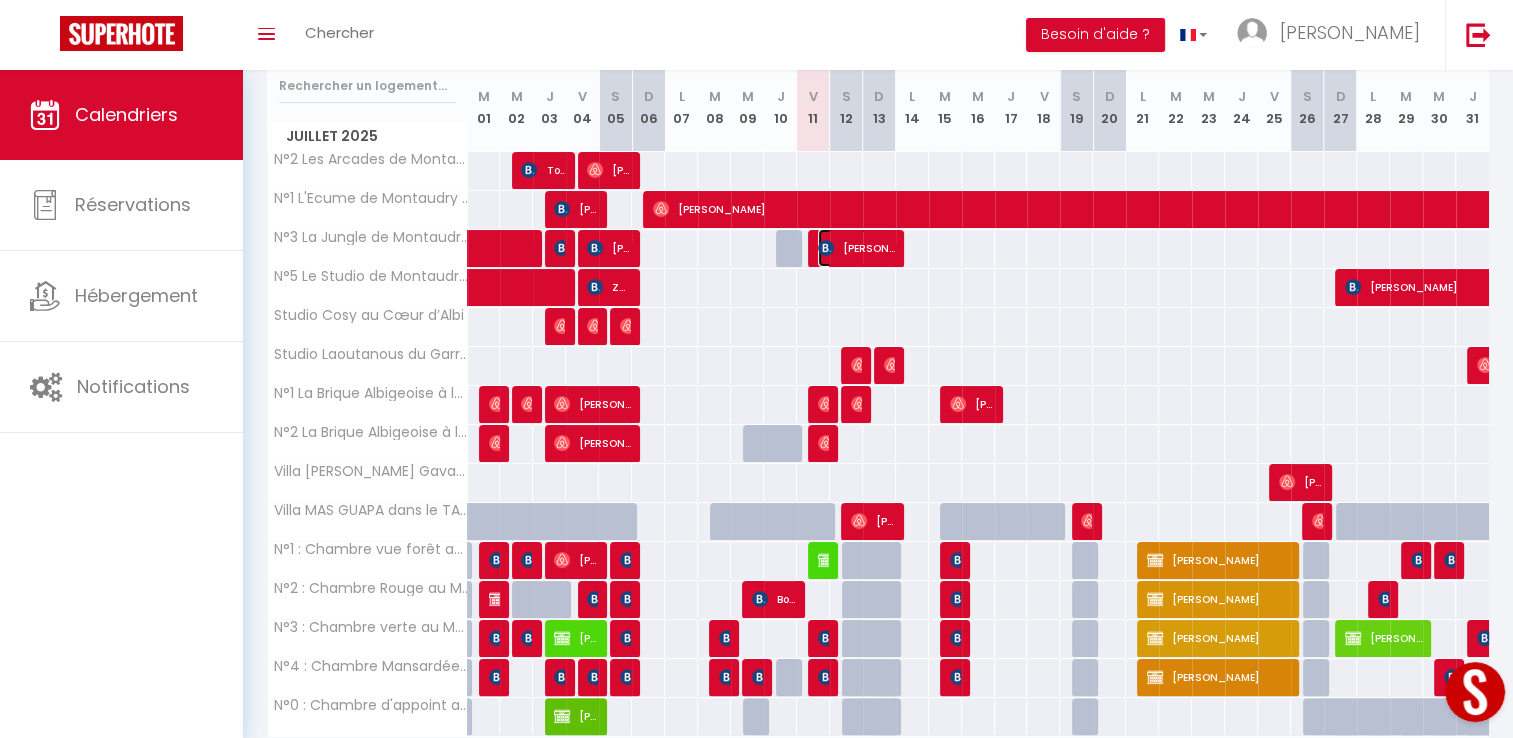 click on "[PERSON_NAME]" at bounding box center (856, 248) 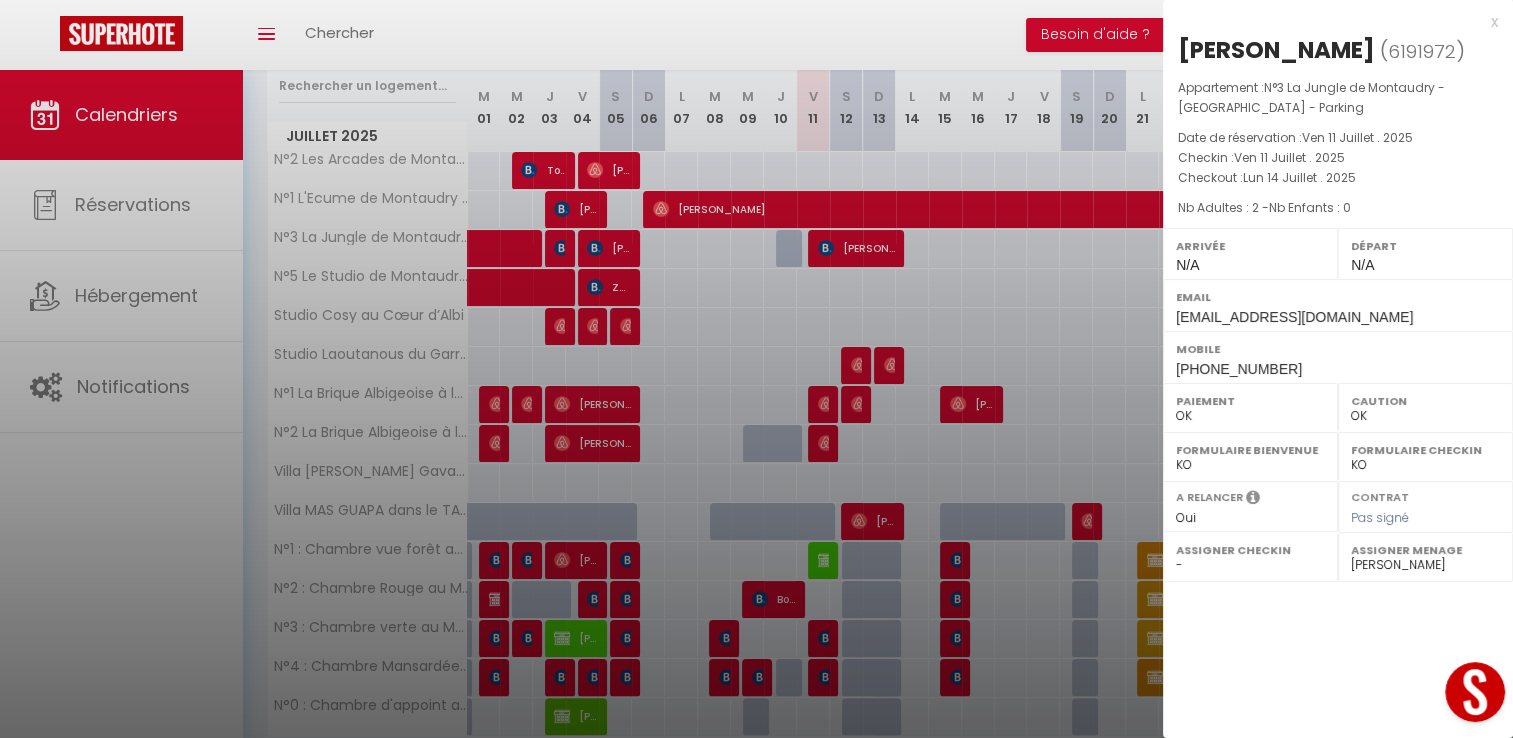 click at bounding box center (756, 369) 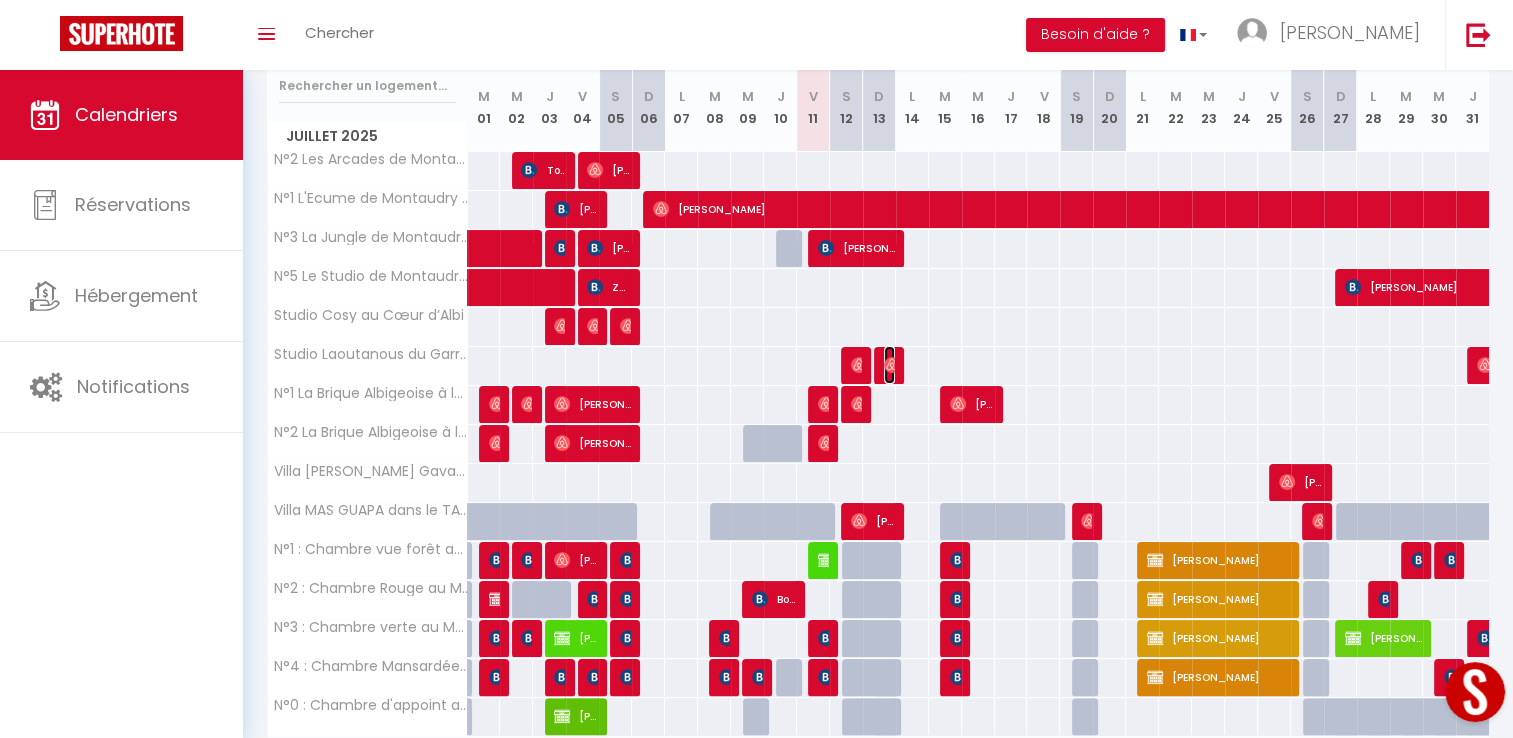 click on "[PERSON_NAME]" at bounding box center (889, 365) 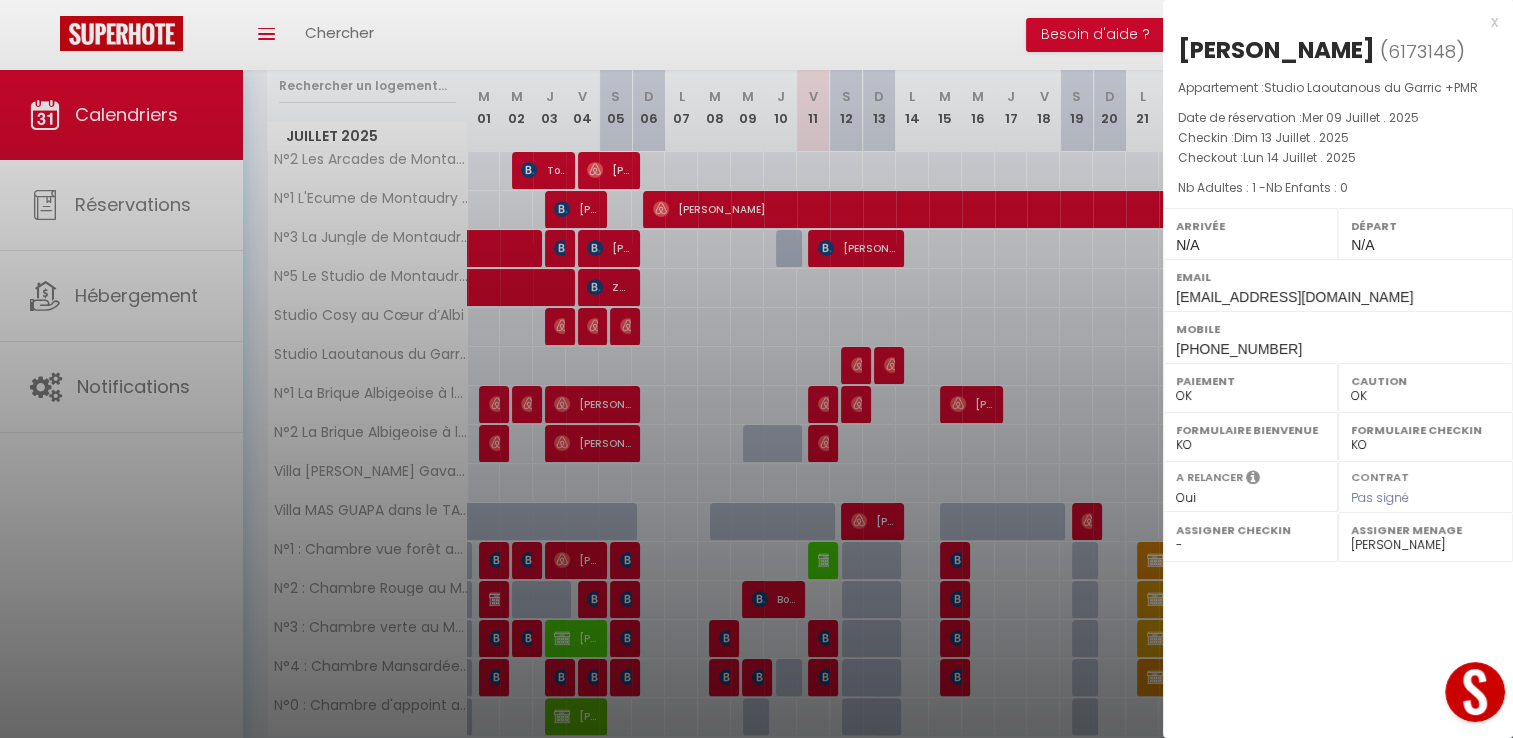 click at bounding box center [756, 369] 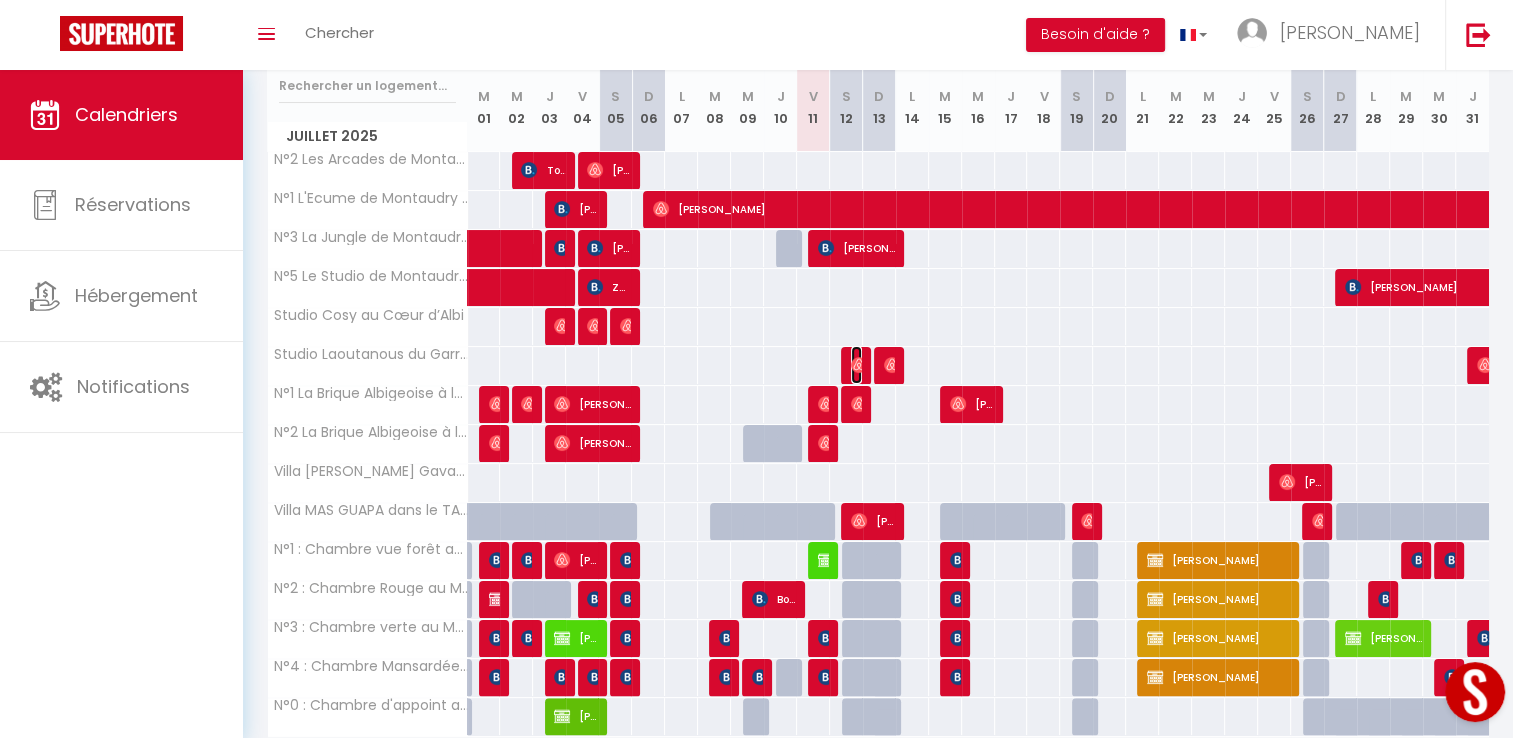 click on "[PERSON_NAME]" at bounding box center [856, 365] 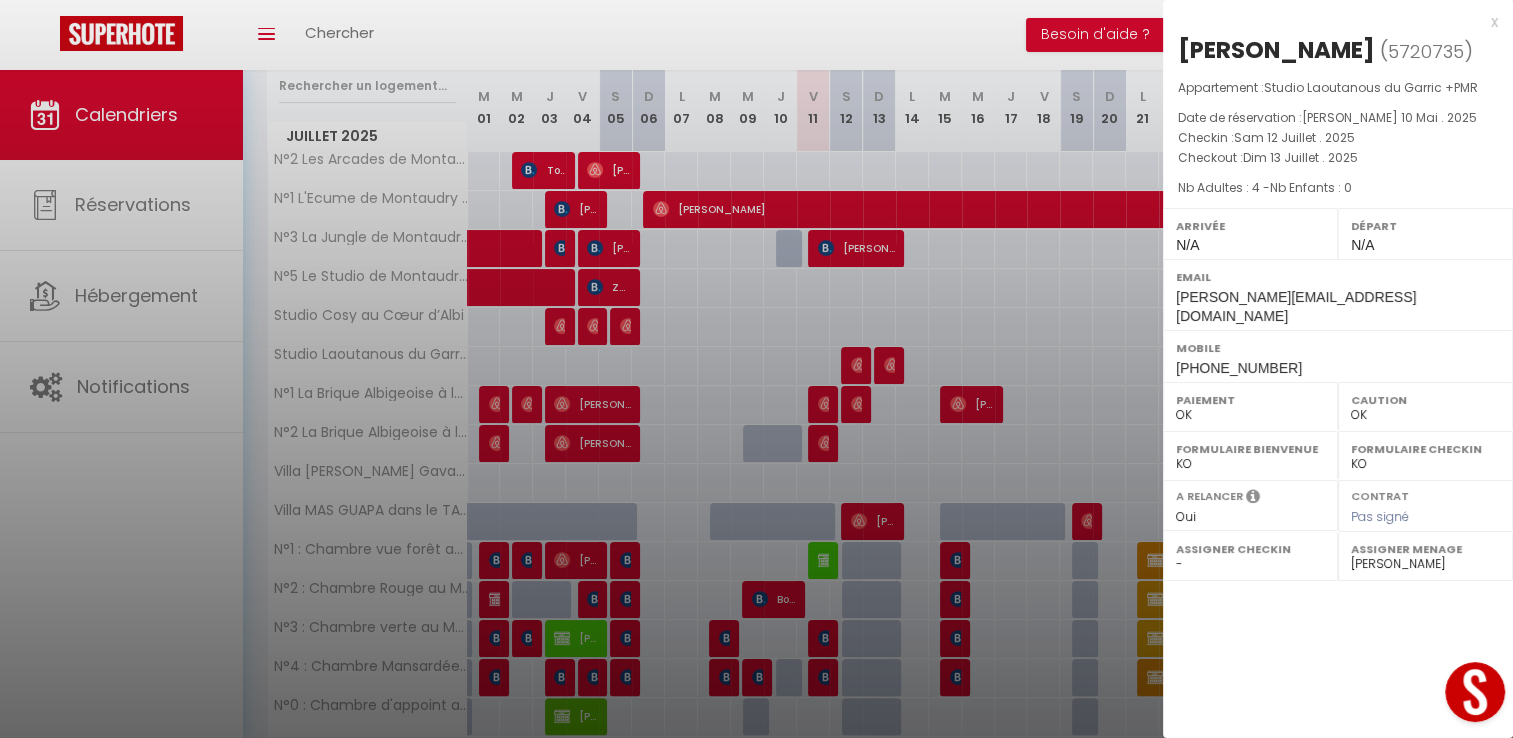 click at bounding box center (756, 369) 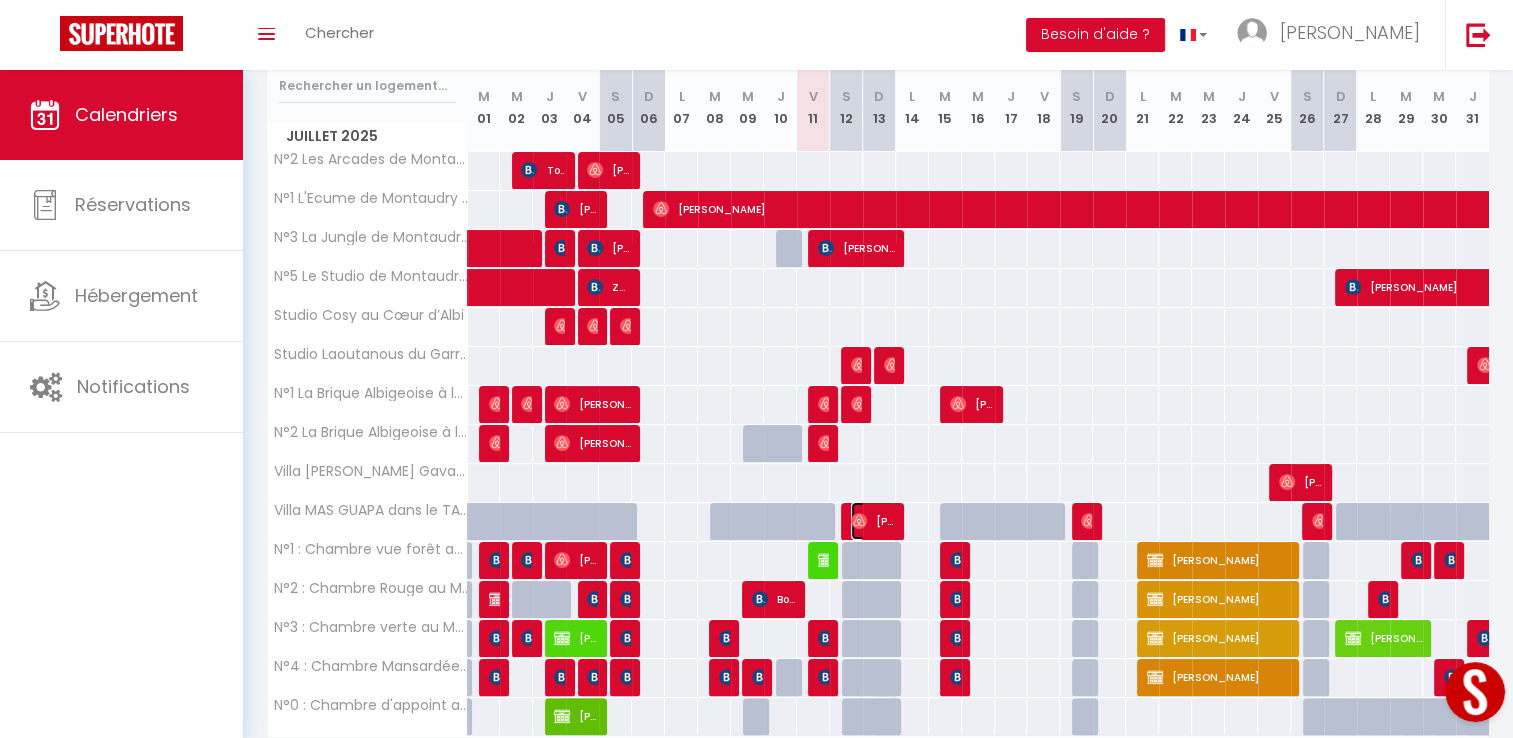 click on "[PERSON_NAME]" at bounding box center [873, 521] 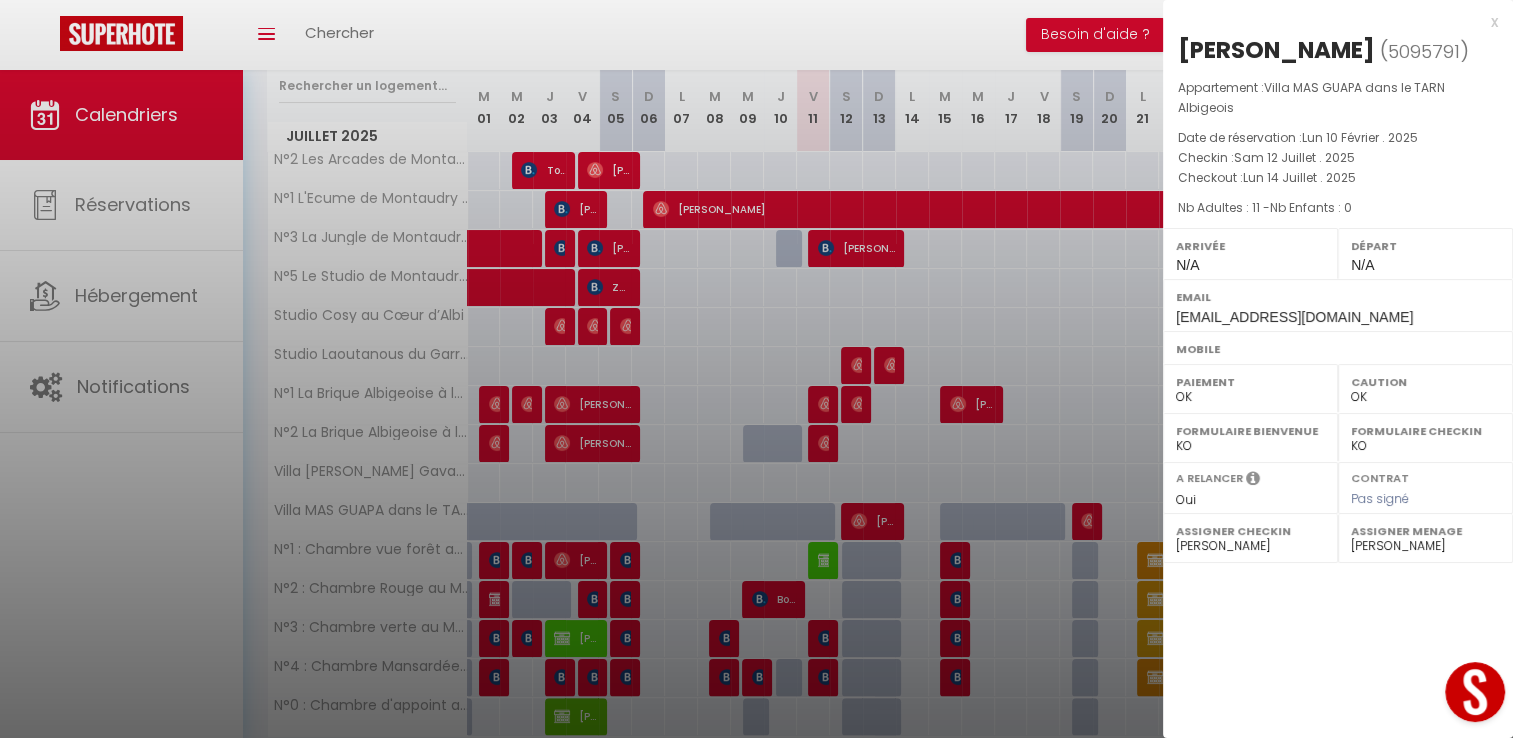 click at bounding box center [756, 369] 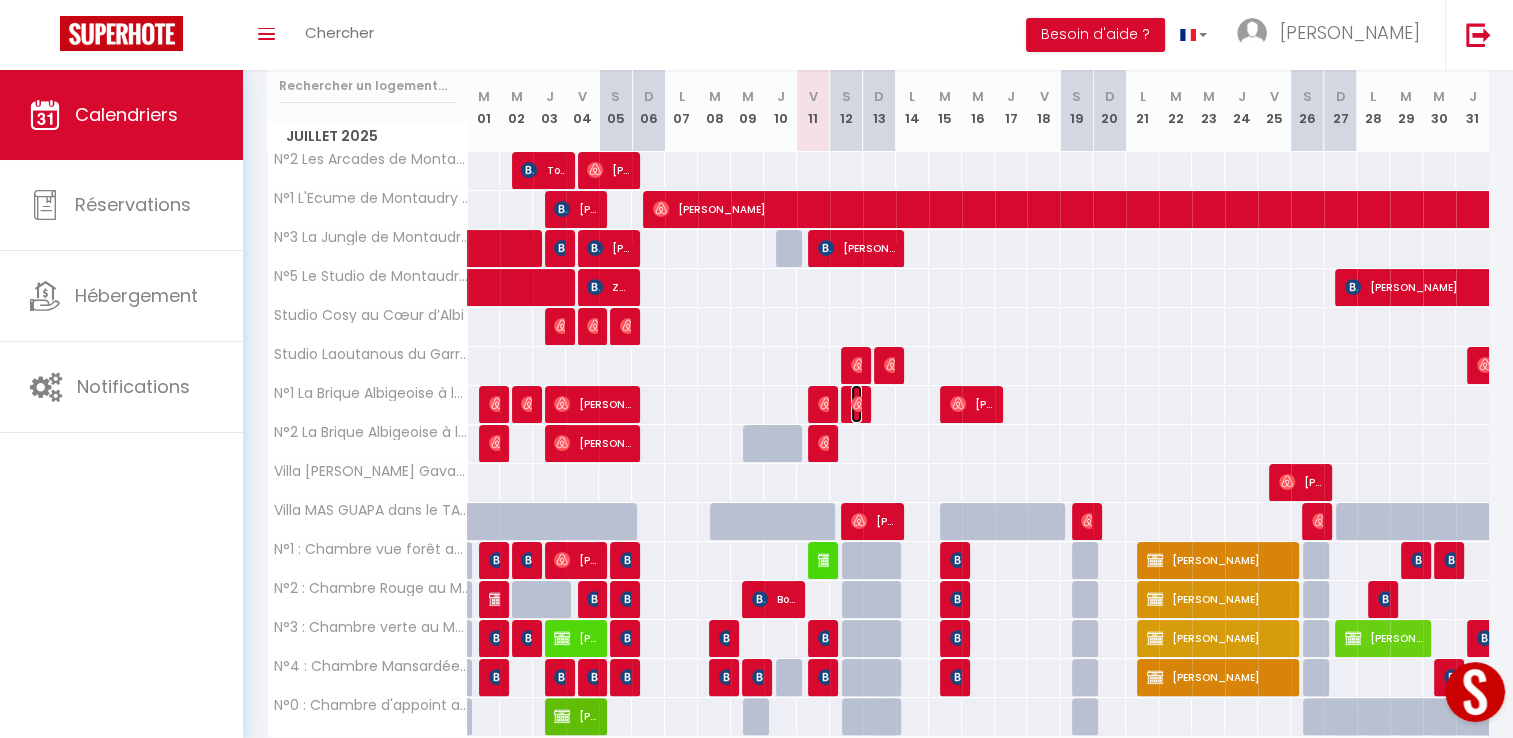 click on "[PERSON_NAME]" at bounding box center (856, 404) 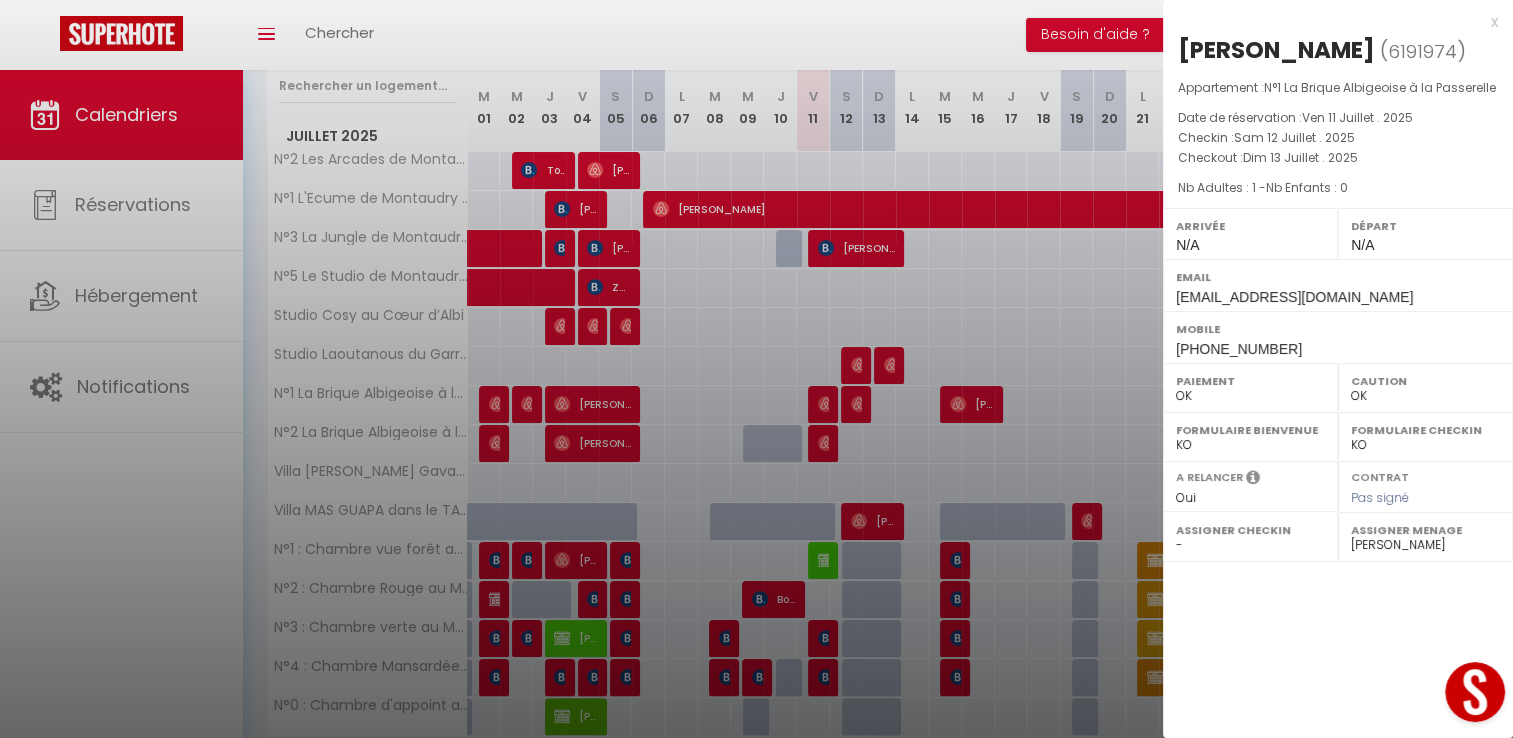 click at bounding box center (756, 369) 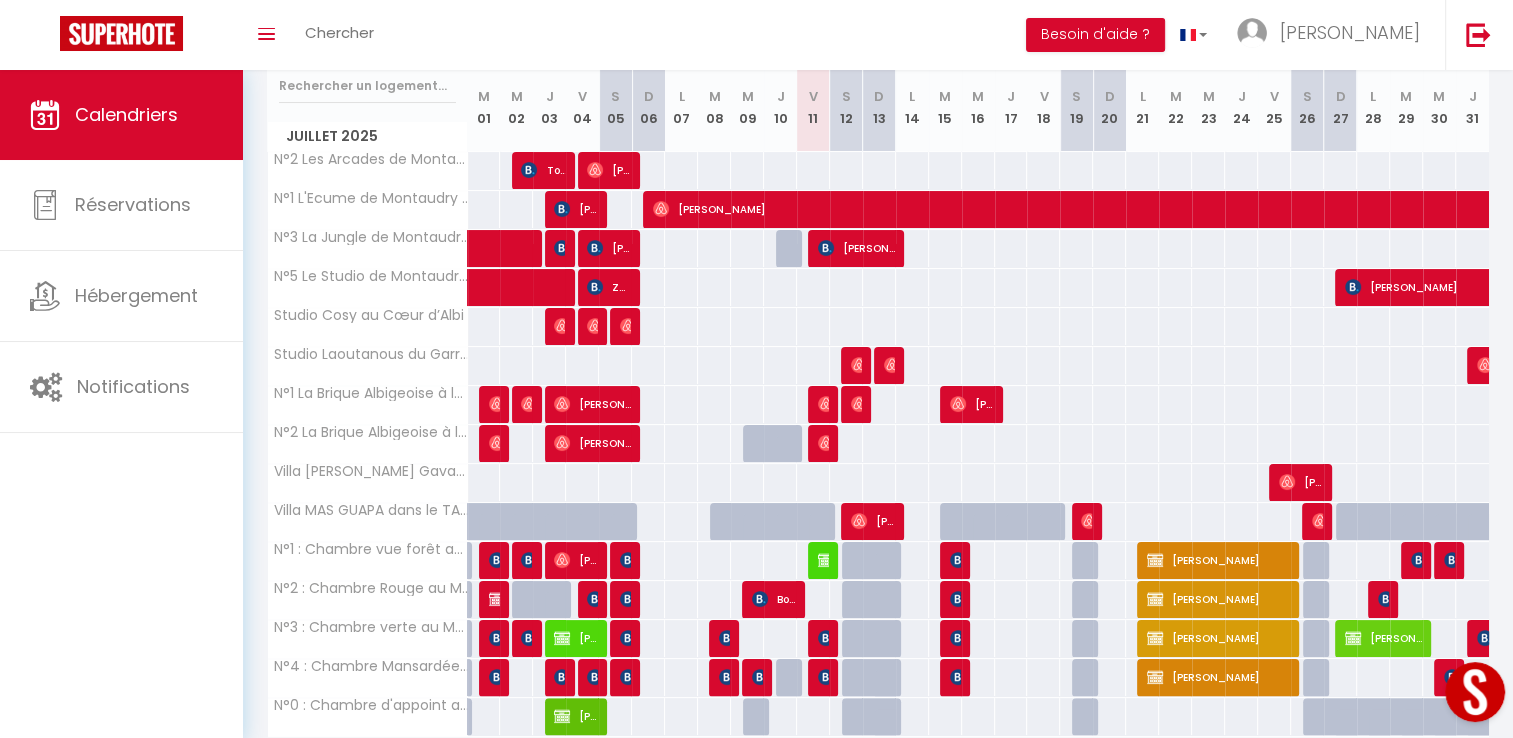 click at bounding box center [821, 405] 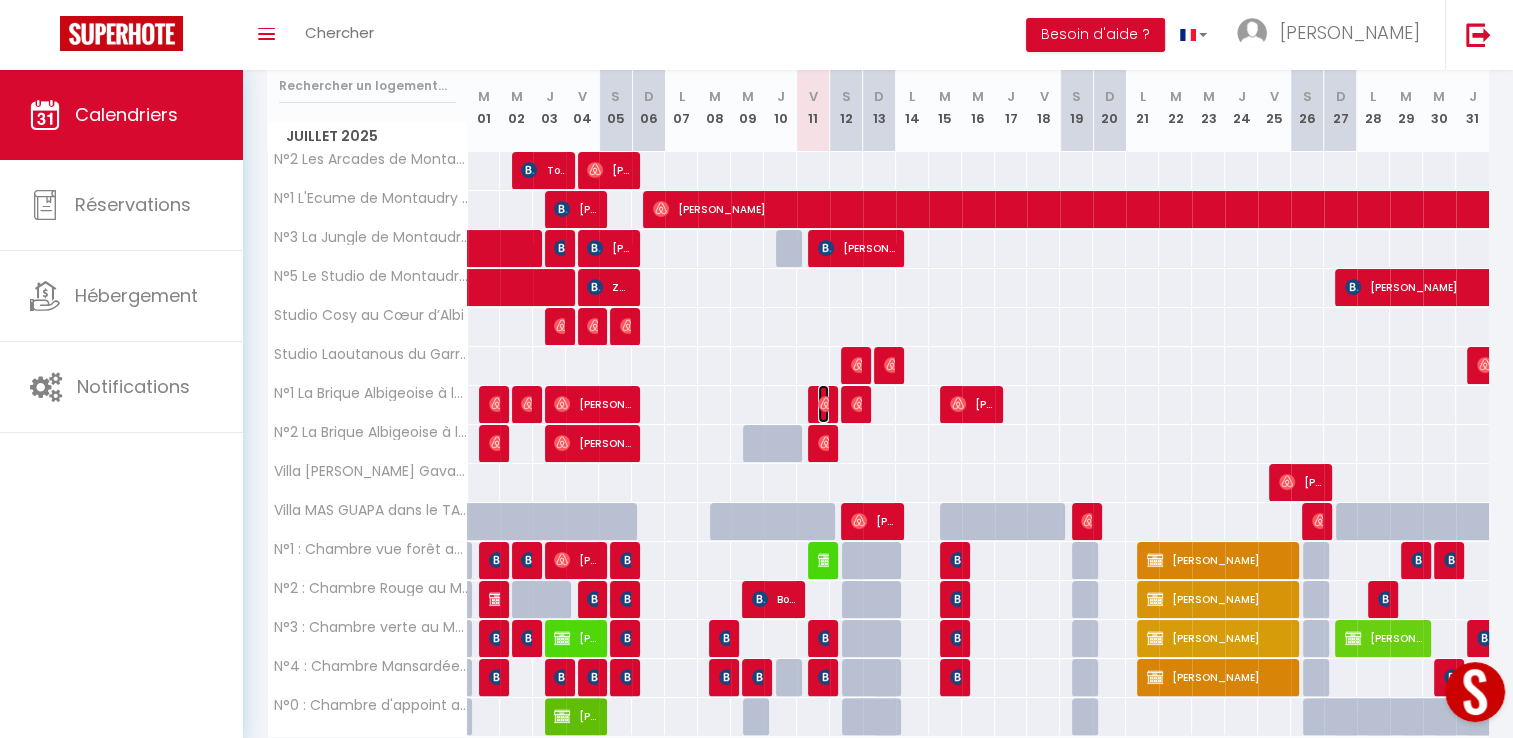 click at bounding box center [826, 404] 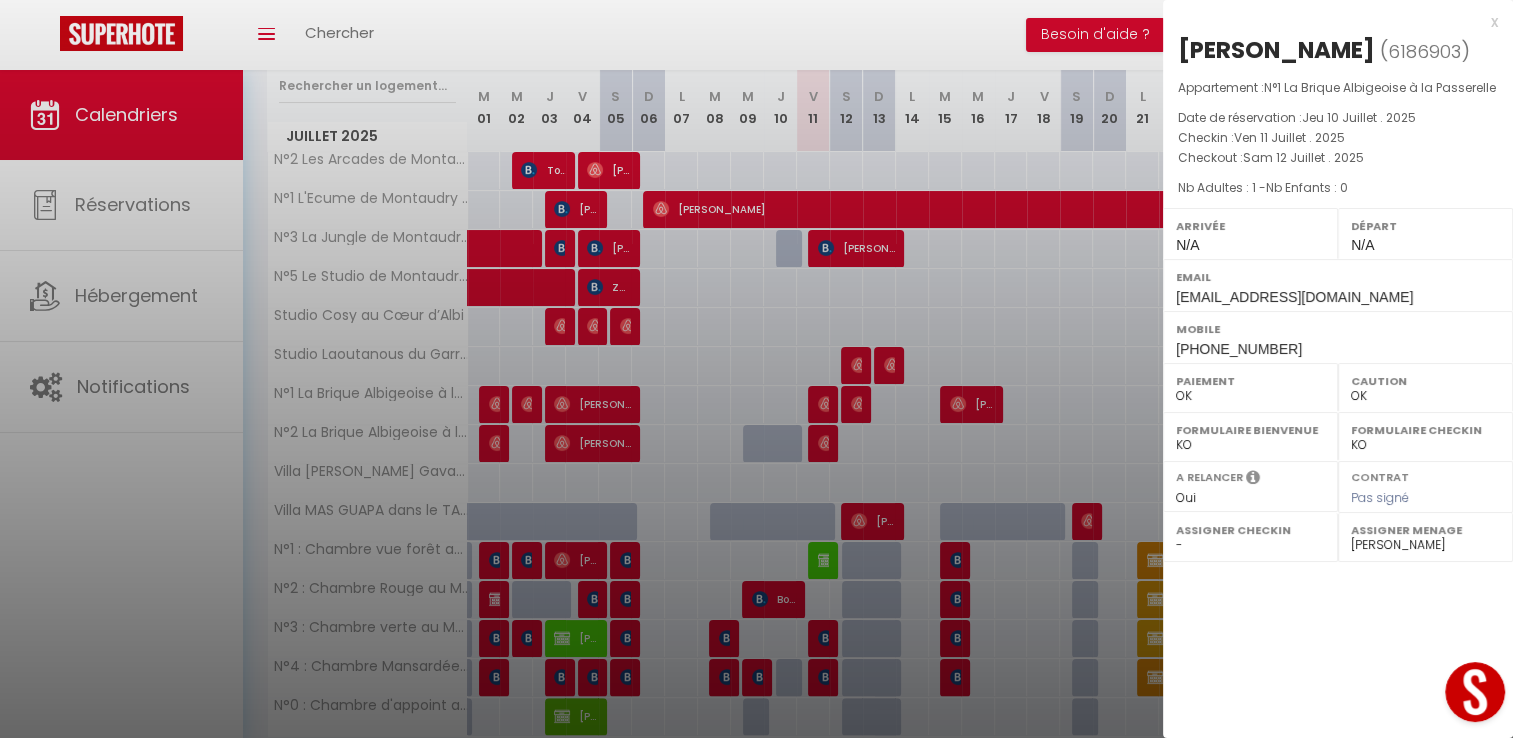 click at bounding box center (756, 369) 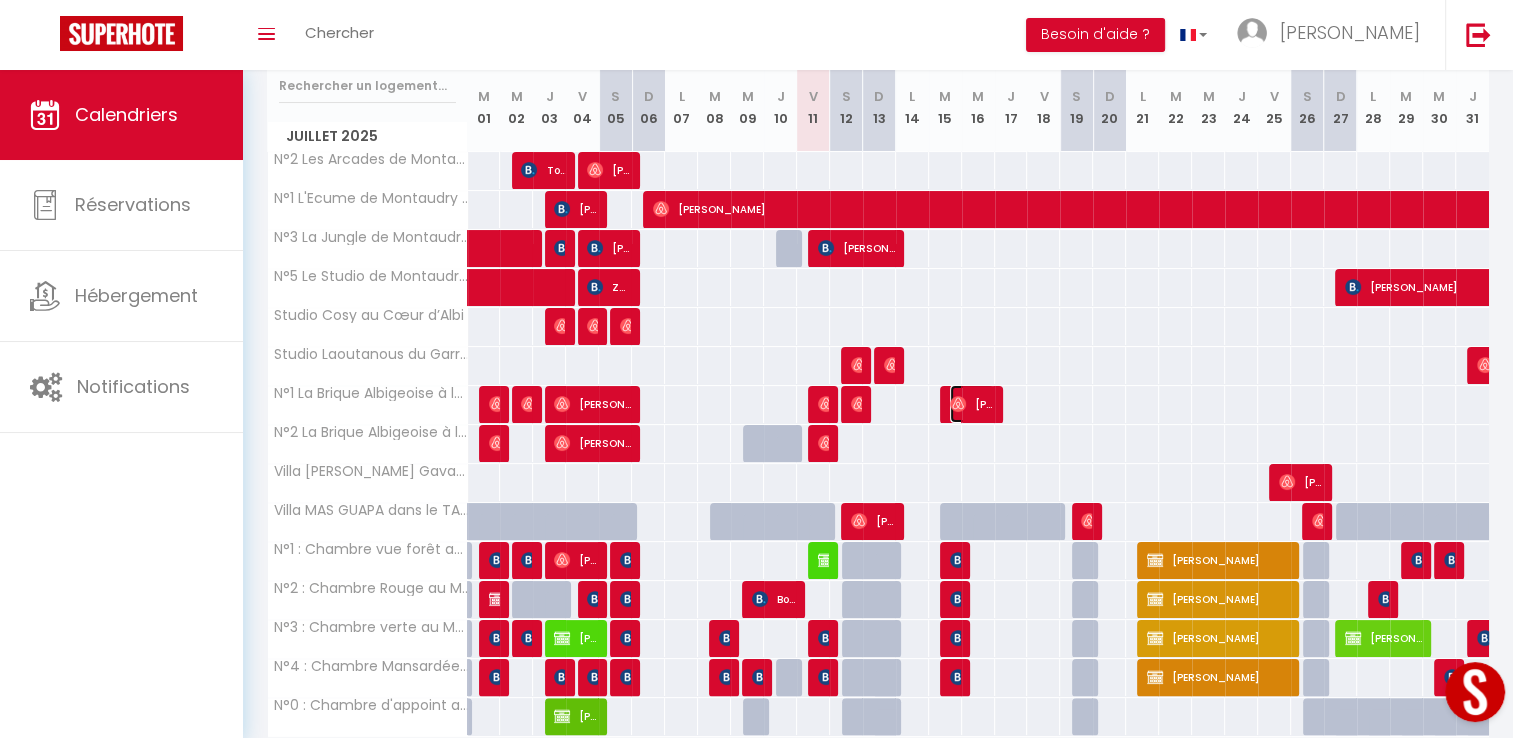click at bounding box center [958, 404] 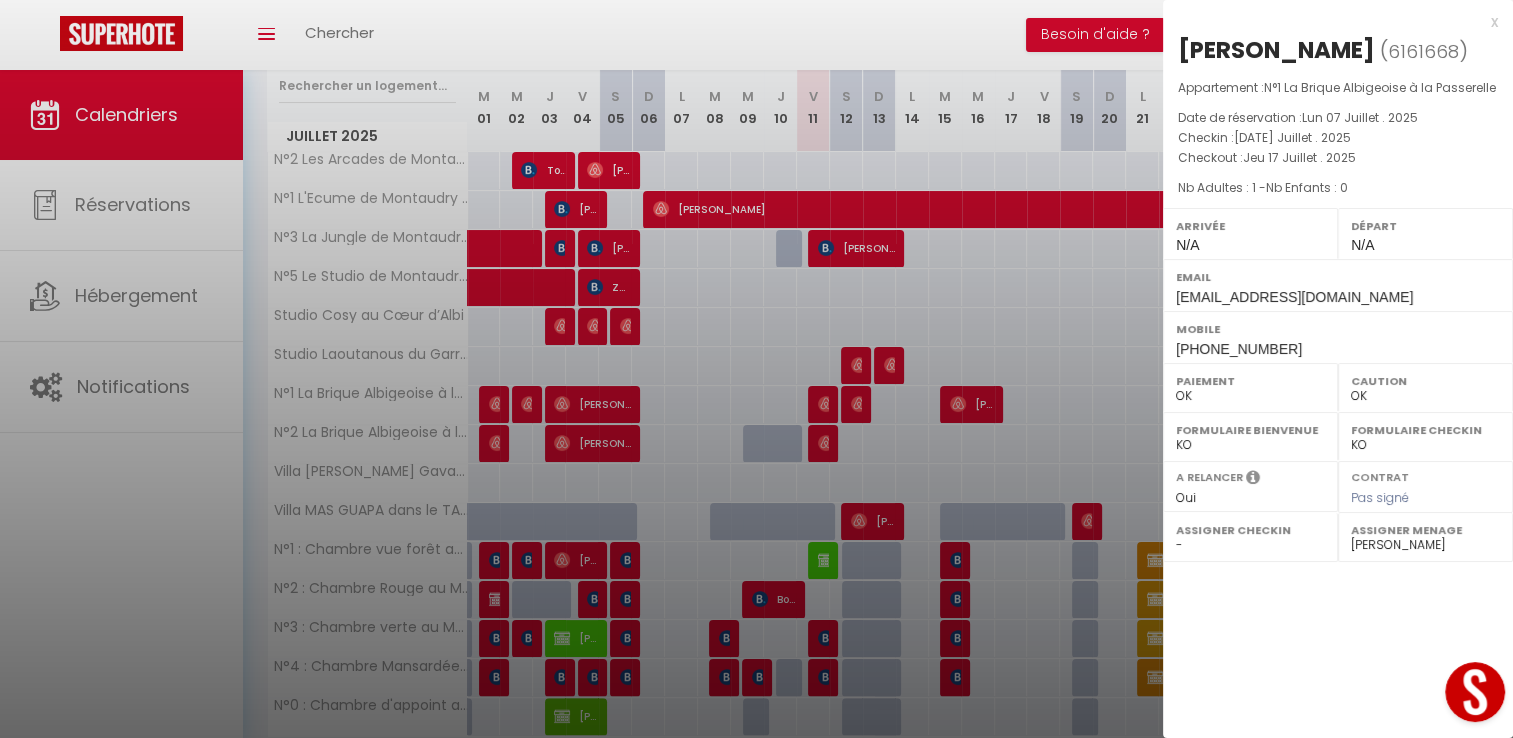 click at bounding box center [756, 369] 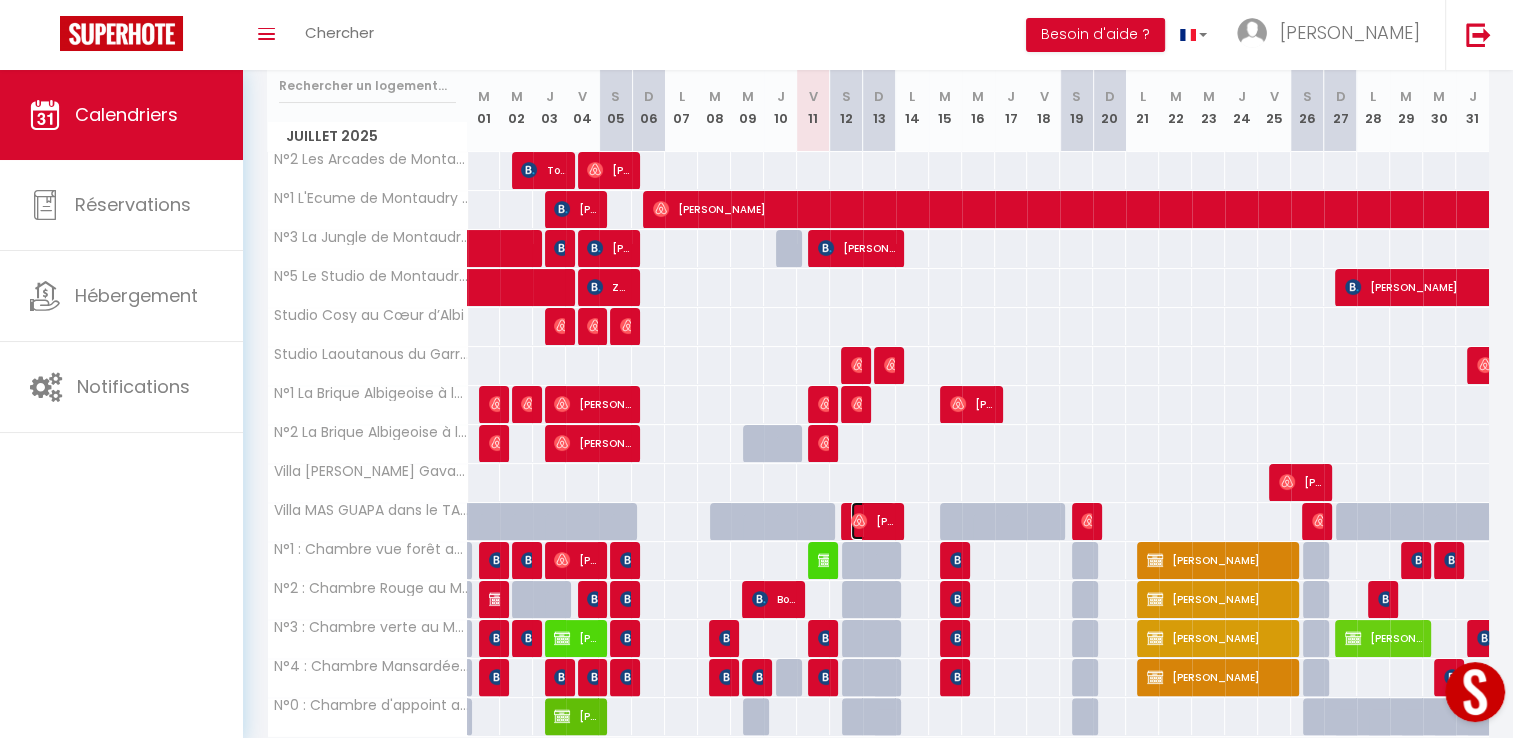click on "[PERSON_NAME]" at bounding box center [873, 521] 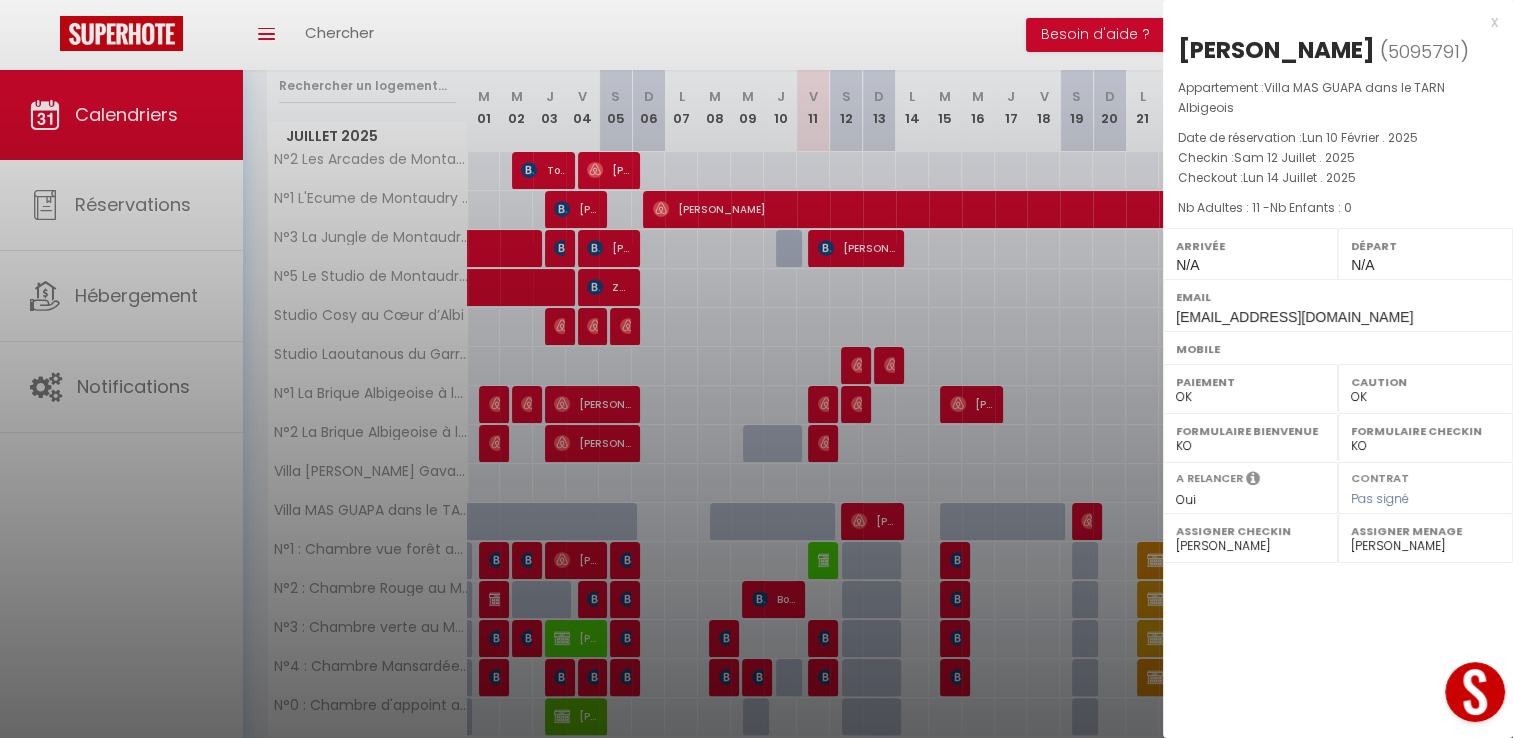click at bounding box center (756, 369) 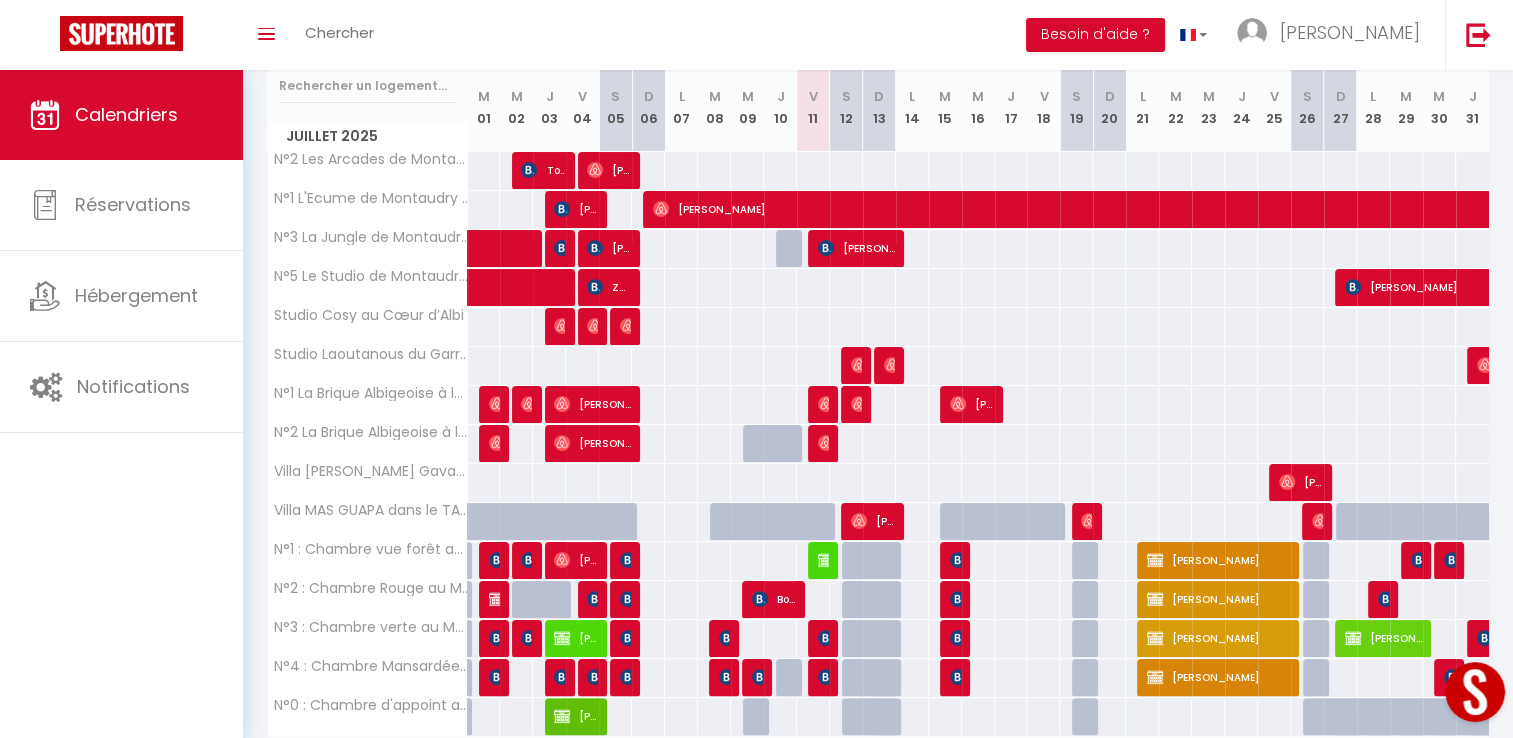 scroll, scrollTop: 342, scrollLeft: 0, axis: vertical 